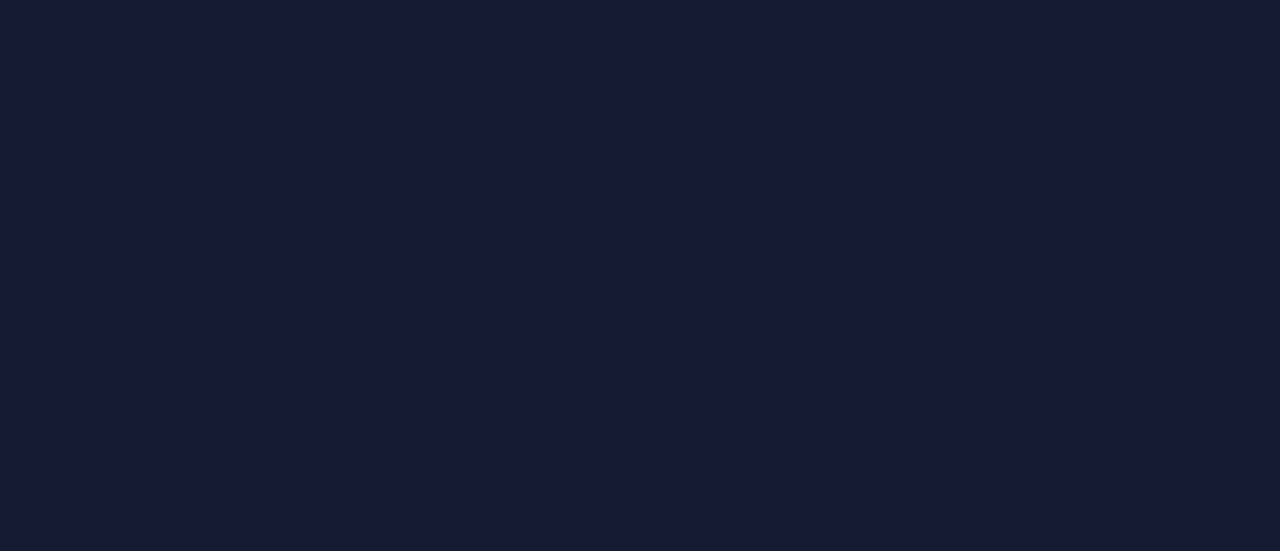 scroll, scrollTop: 0, scrollLeft: 0, axis: both 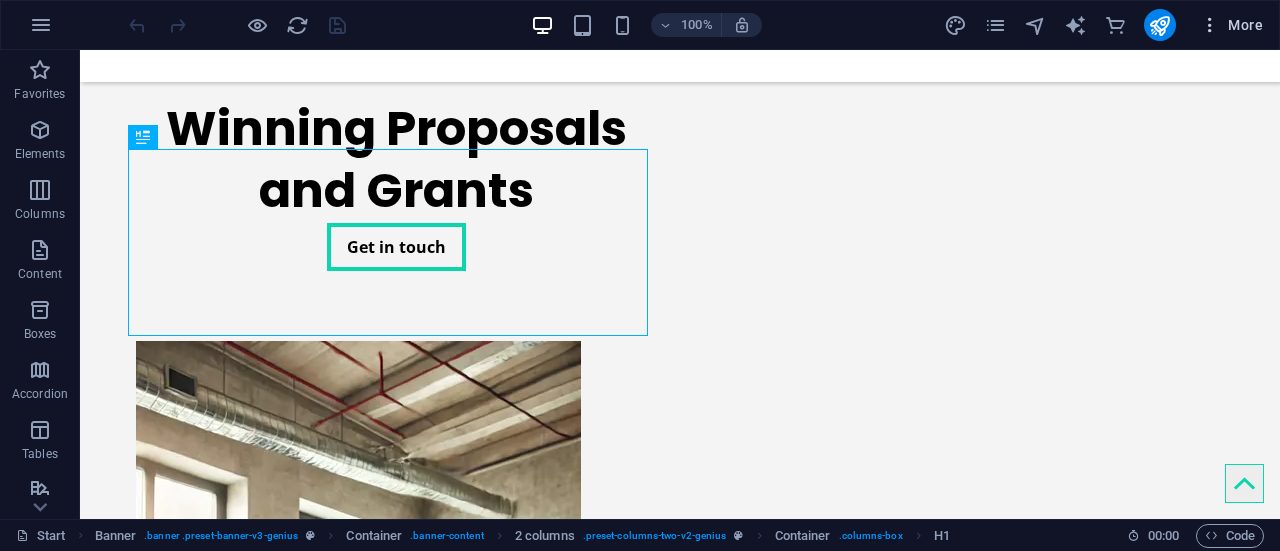 click at bounding box center [1210, 25] 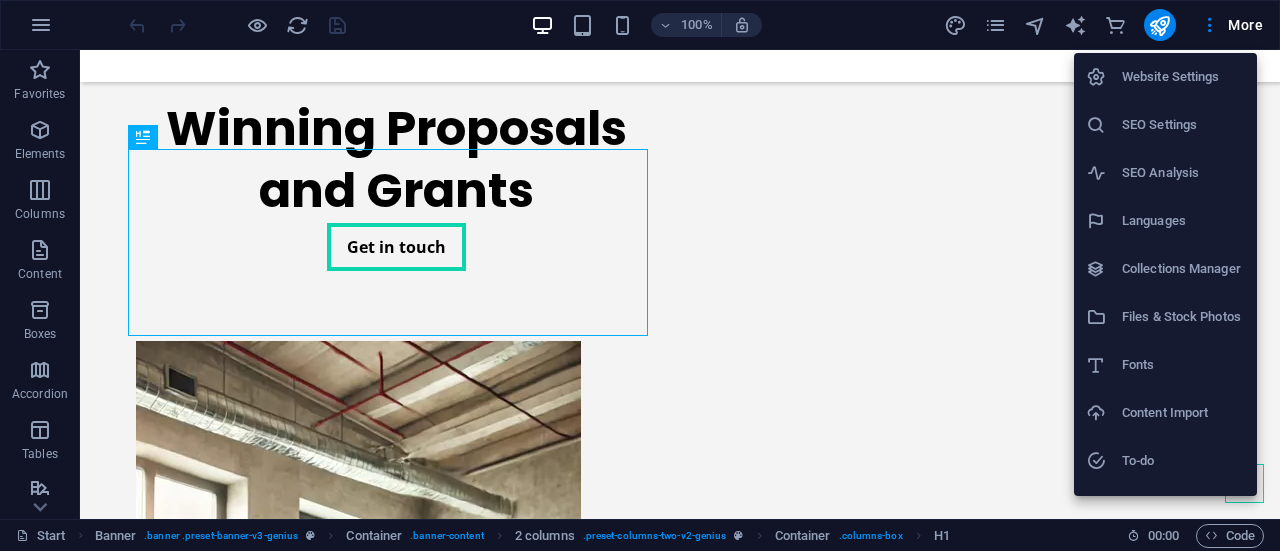 click on "SEO Settings" at bounding box center (1183, 125) 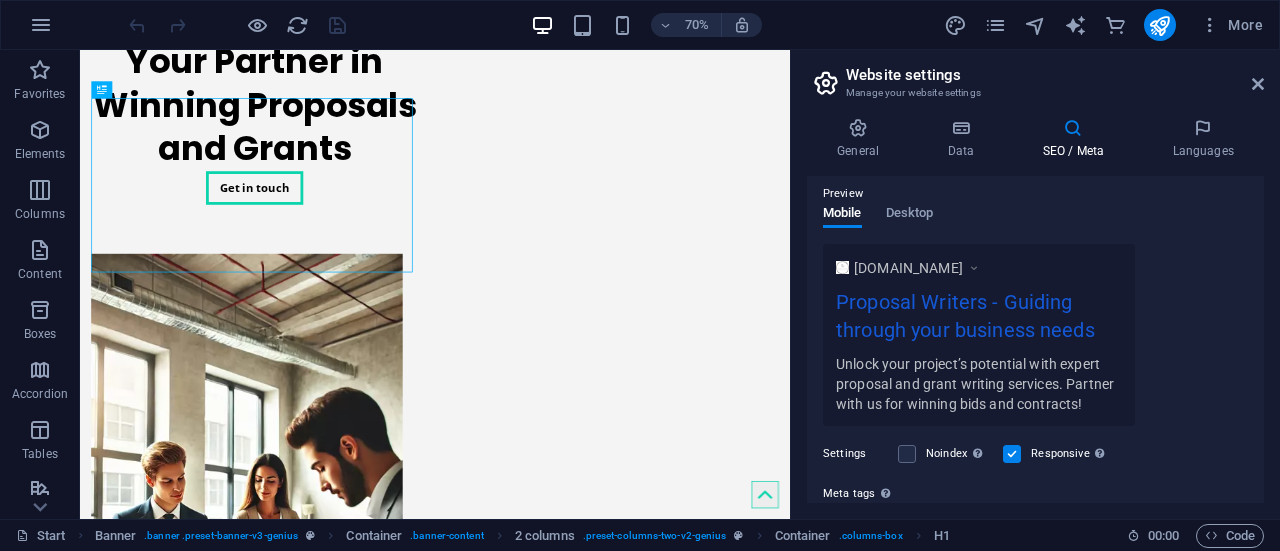 scroll, scrollTop: 274, scrollLeft: 0, axis: vertical 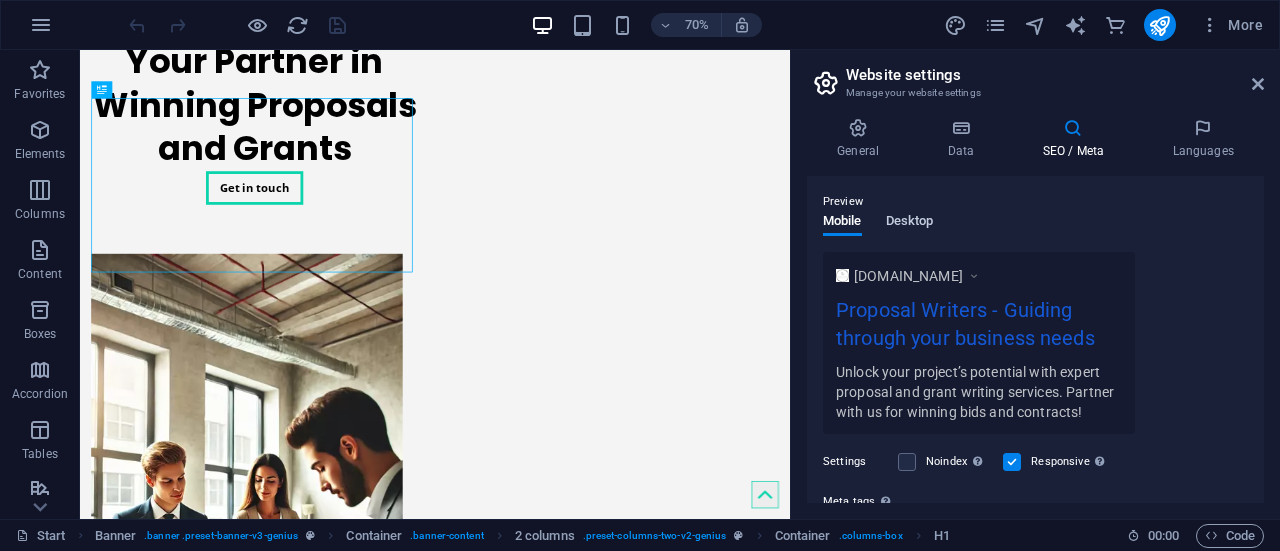 click on "Desktop" at bounding box center [910, 223] 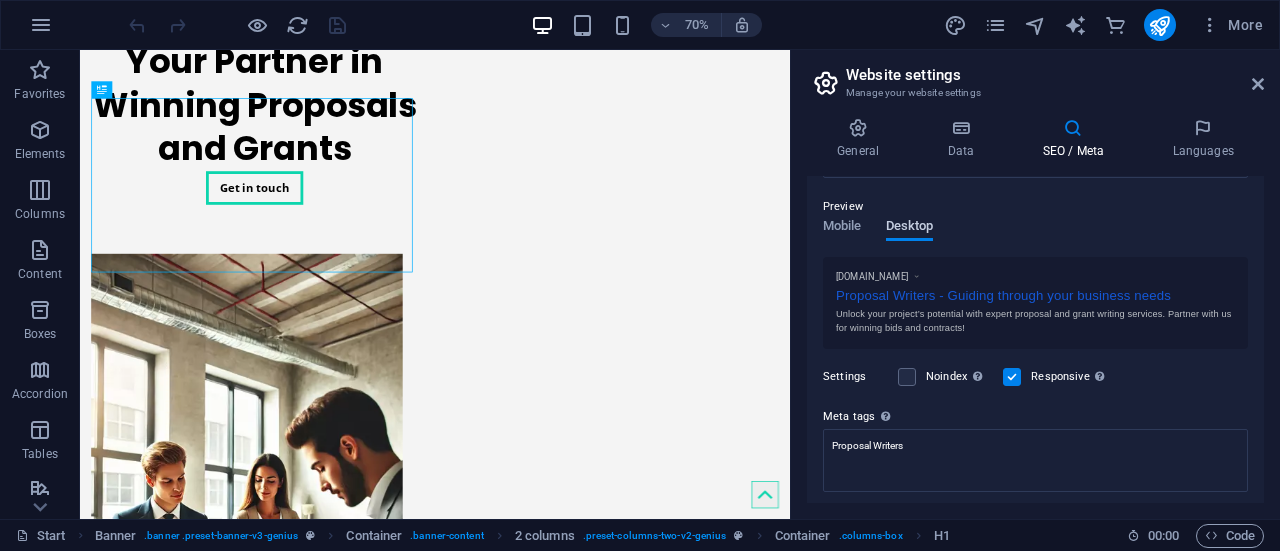 scroll, scrollTop: 300, scrollLeft: 0, axis: vertical 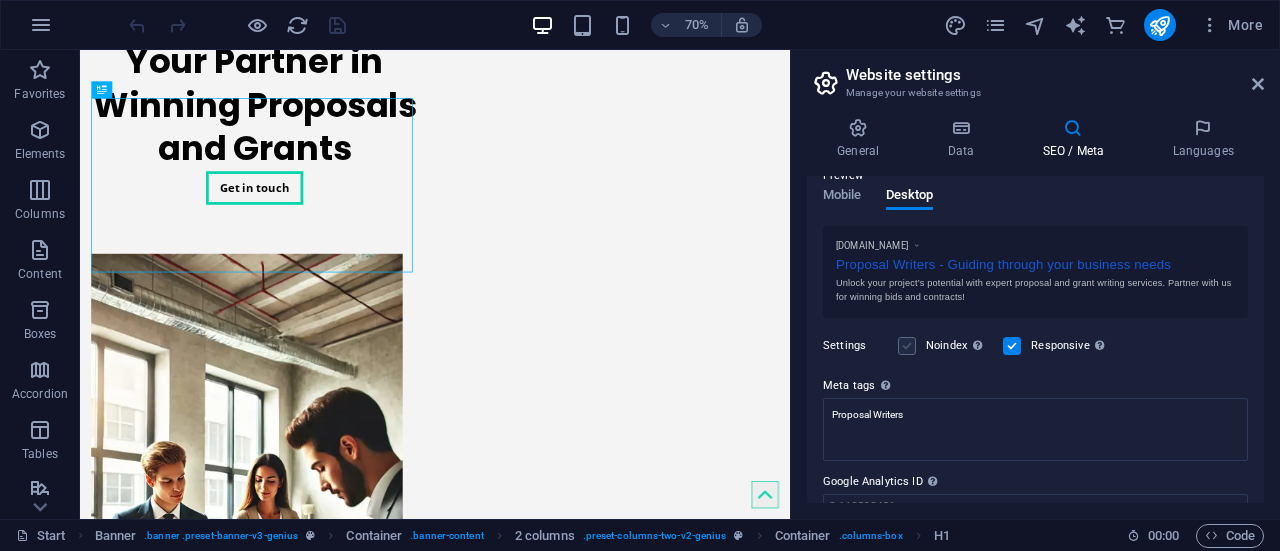 click at bounding box center [907, 346] 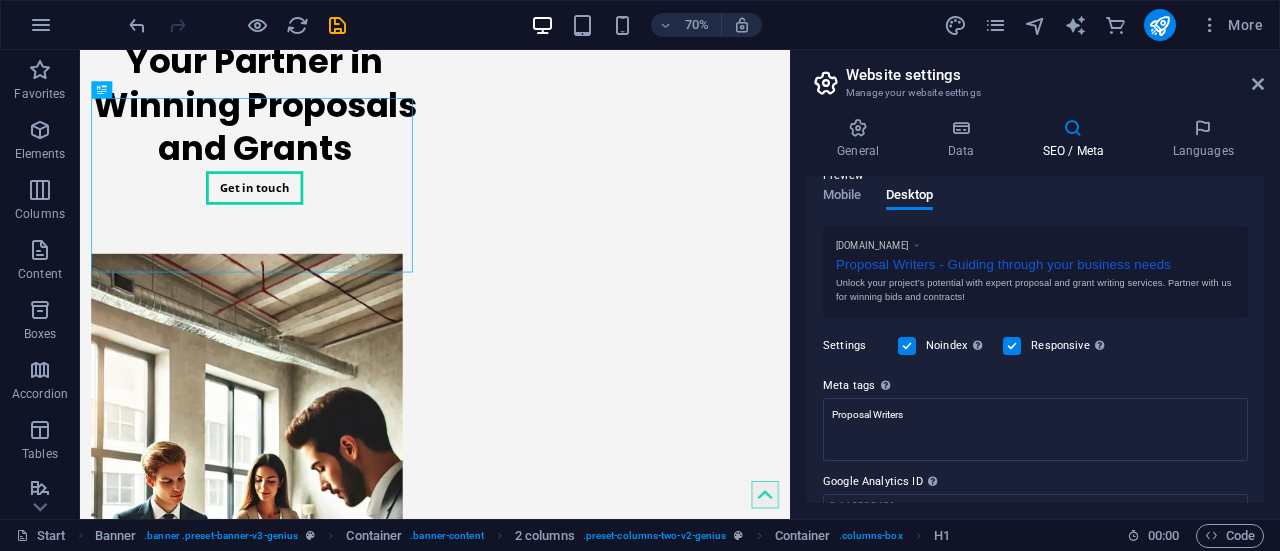 click at bounding box center [907, 346] 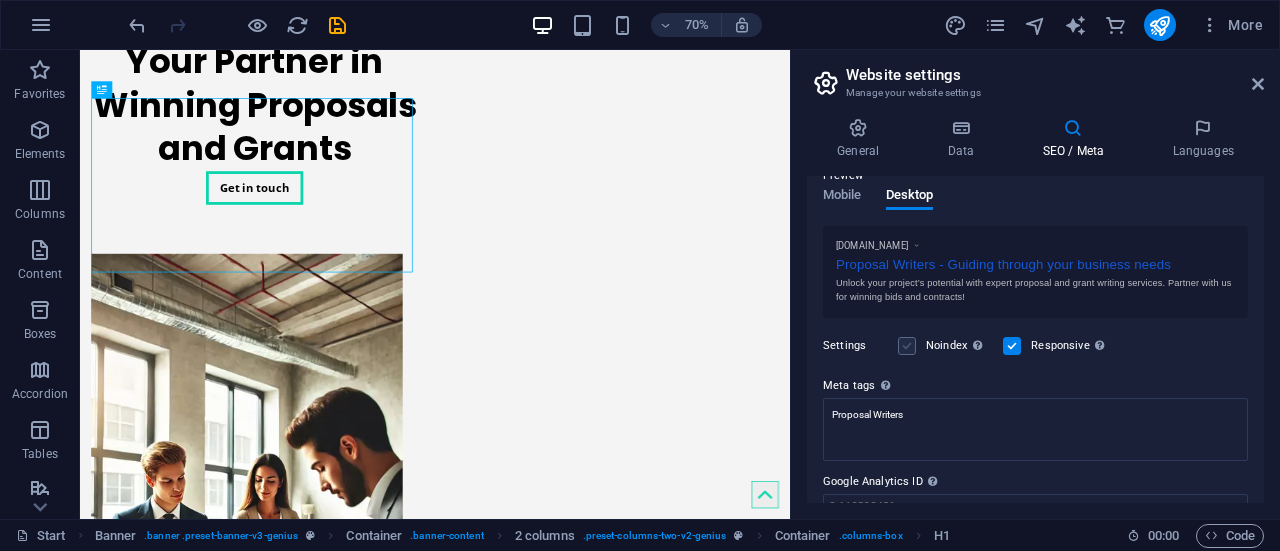 click at bounding box center (907, 346) 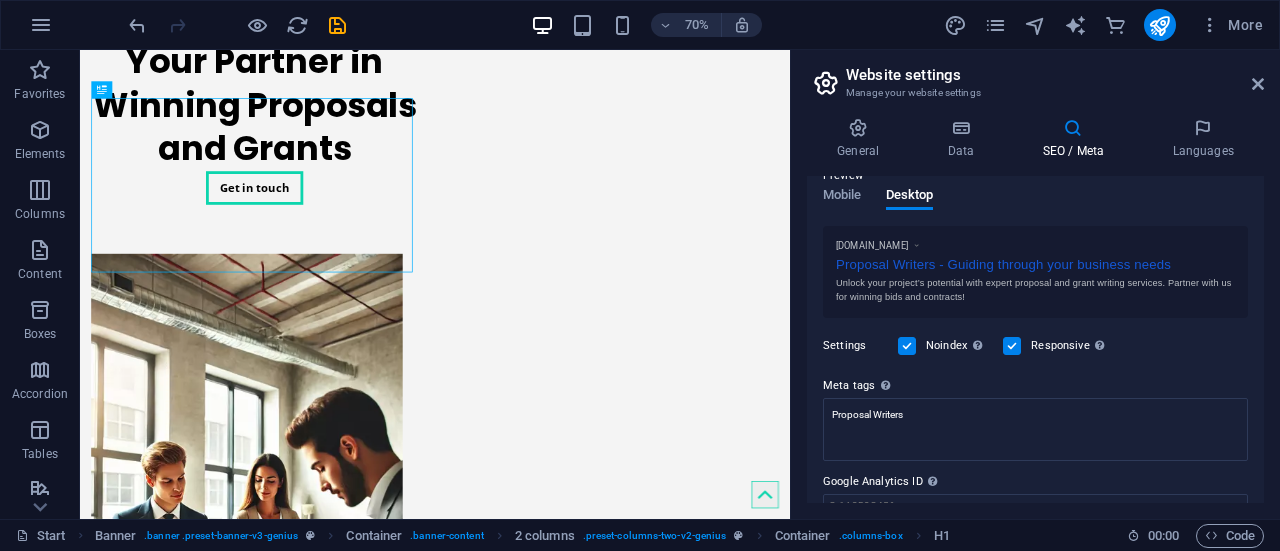 click at bounding box center (907, 346) 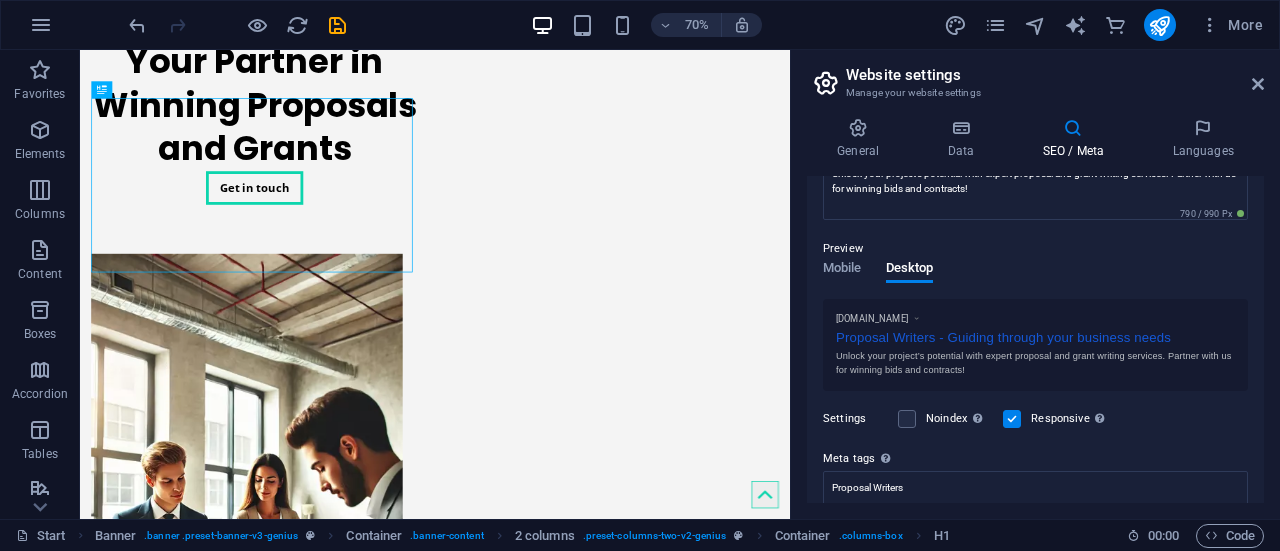 scroll, scrollTop: 200, scrollLeft: 0, axis: vertical 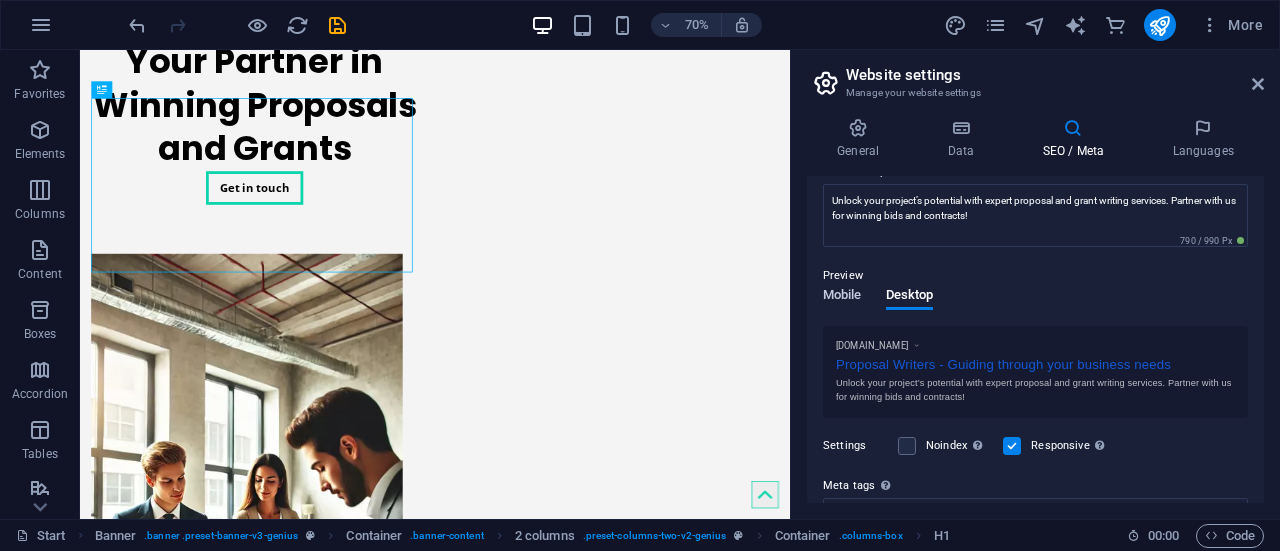 click on "Mobile" at bounding box center [842, 297] 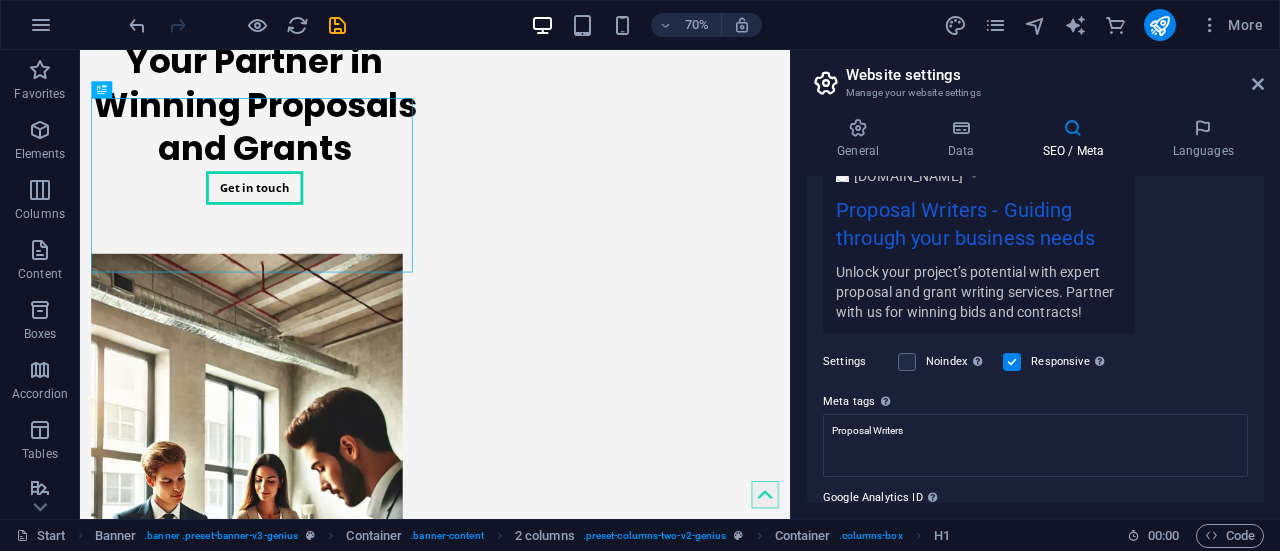 scroll, scrollTop: 274, scrollLeft: 0, axis: vertical 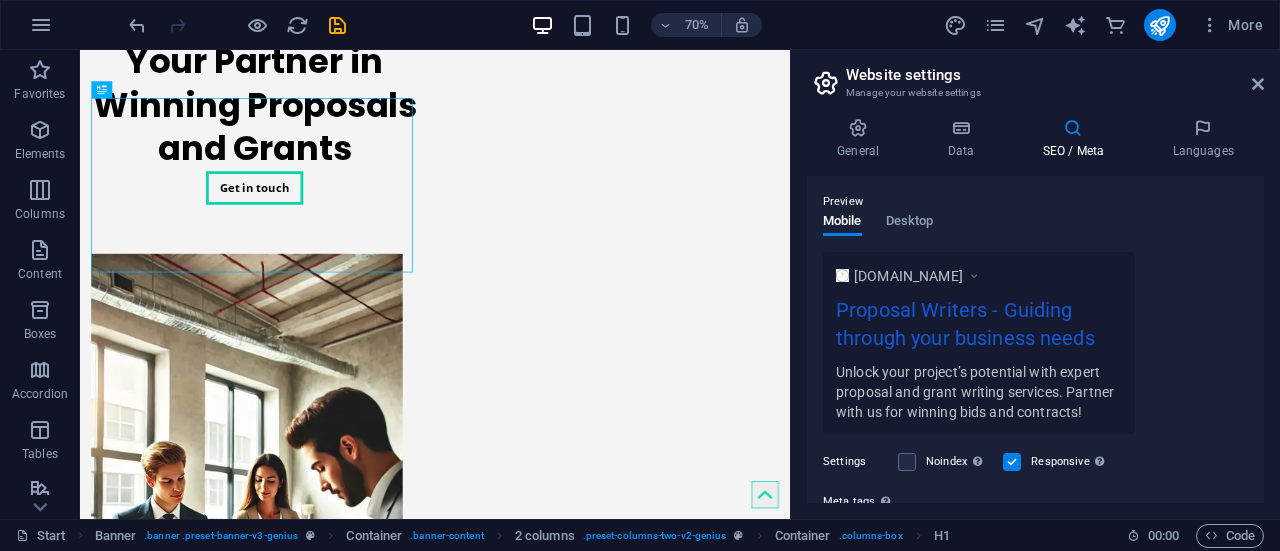 click at bounding box center [842, 275] 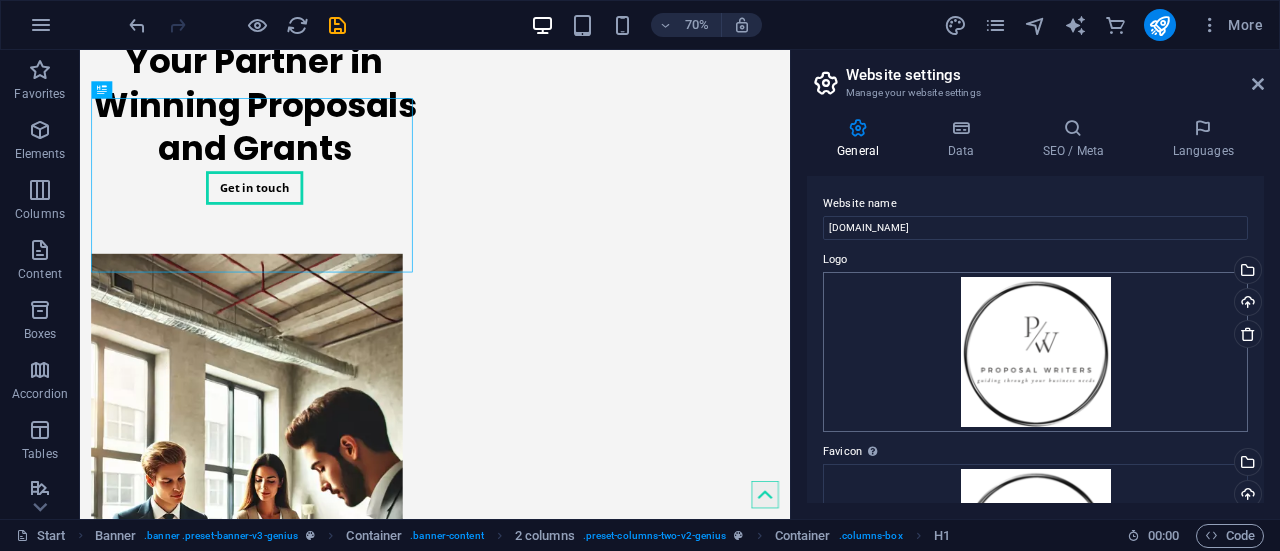 scroll, scrollTop: 0, scrollLeft: 0, axis: both 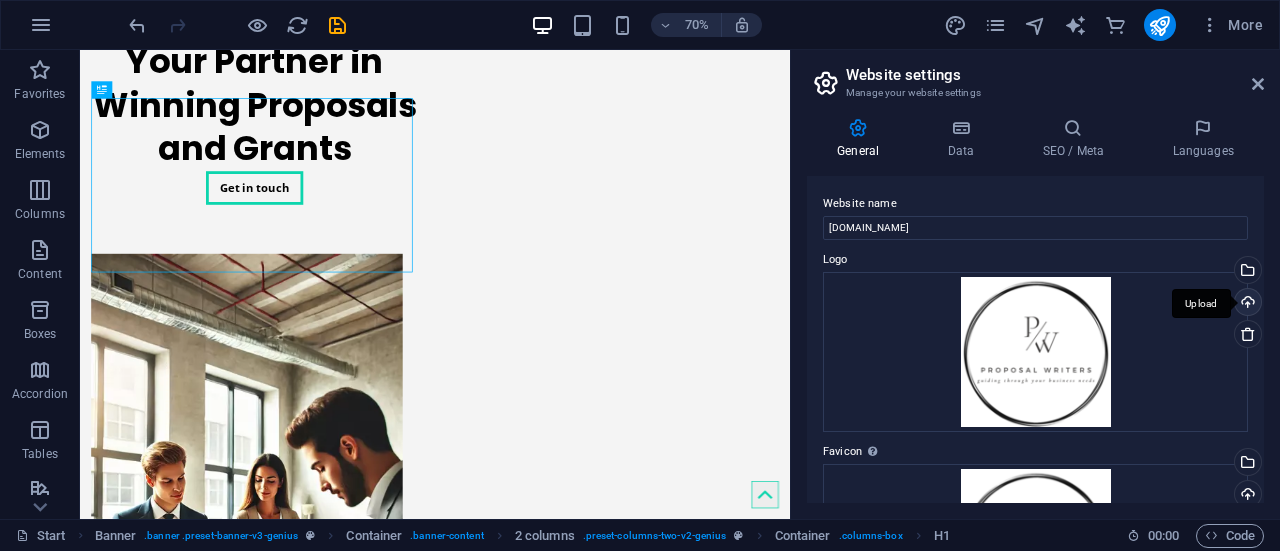 click on "Upload" at bounding box center (1246, 304) 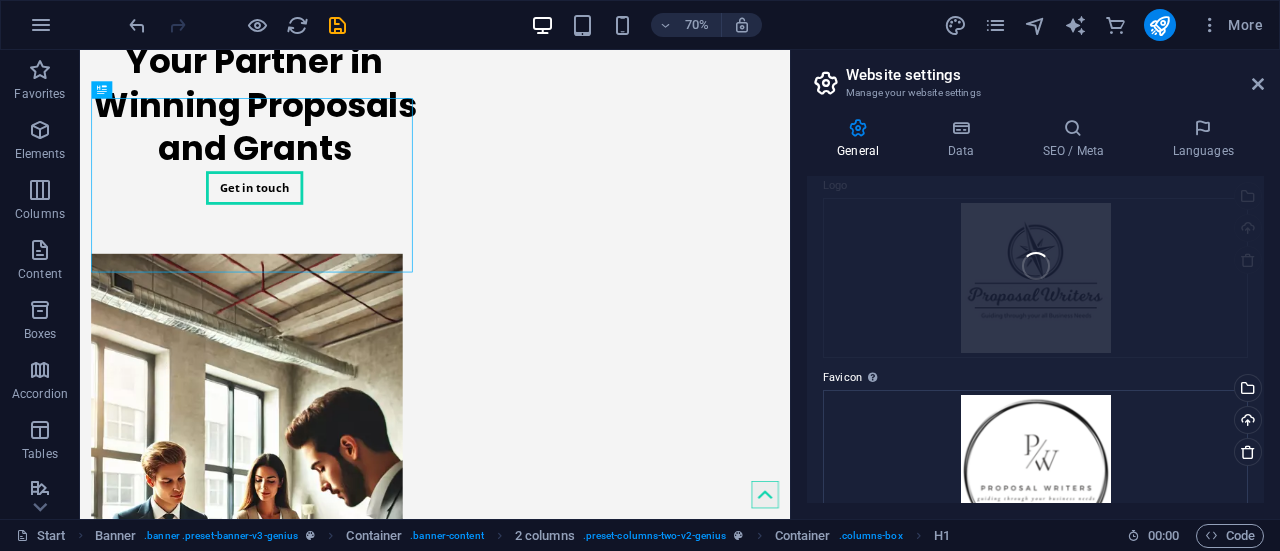 scroll, scrollTop: 100, scrollLeft: 0, axis: vertical 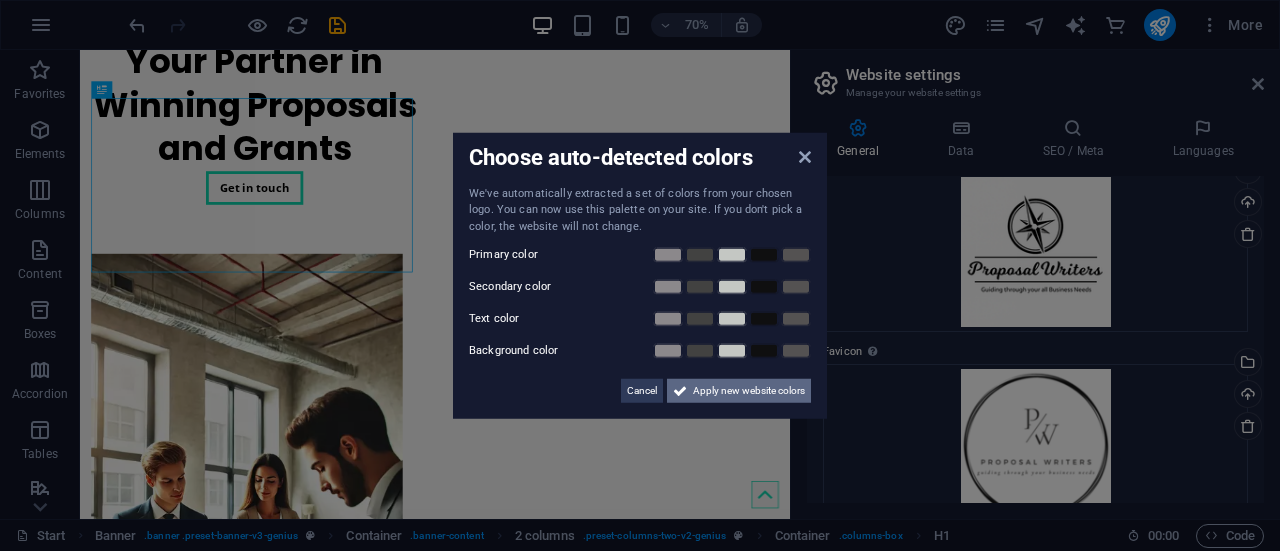 click on "Apply new website colors" at bounding box center [749, 391] 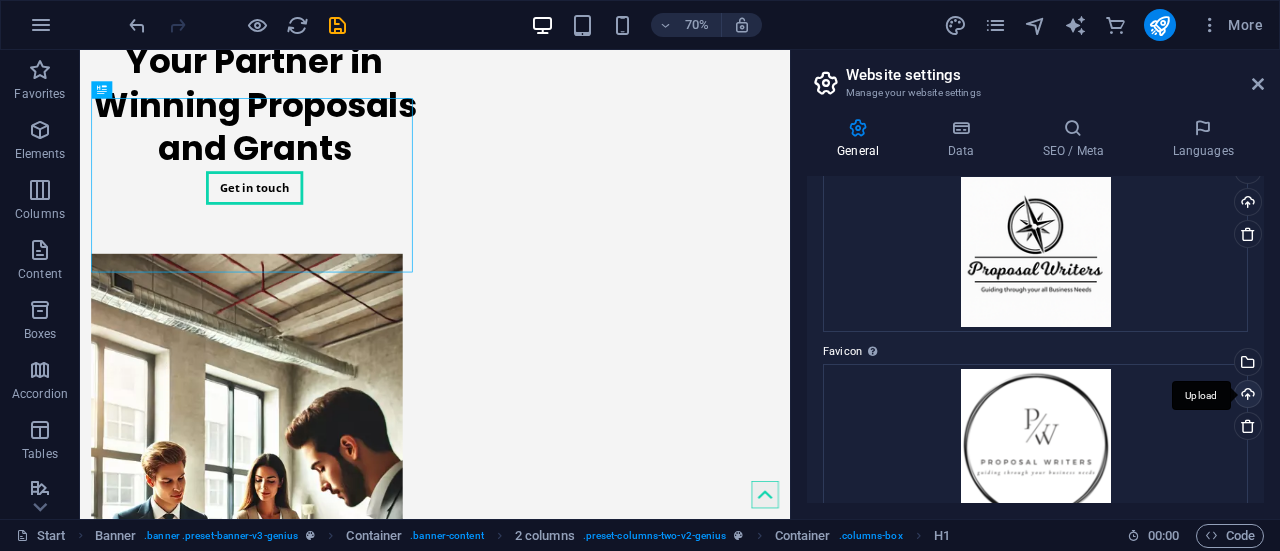 click on "Upload" at bounding box center (1246, 396) 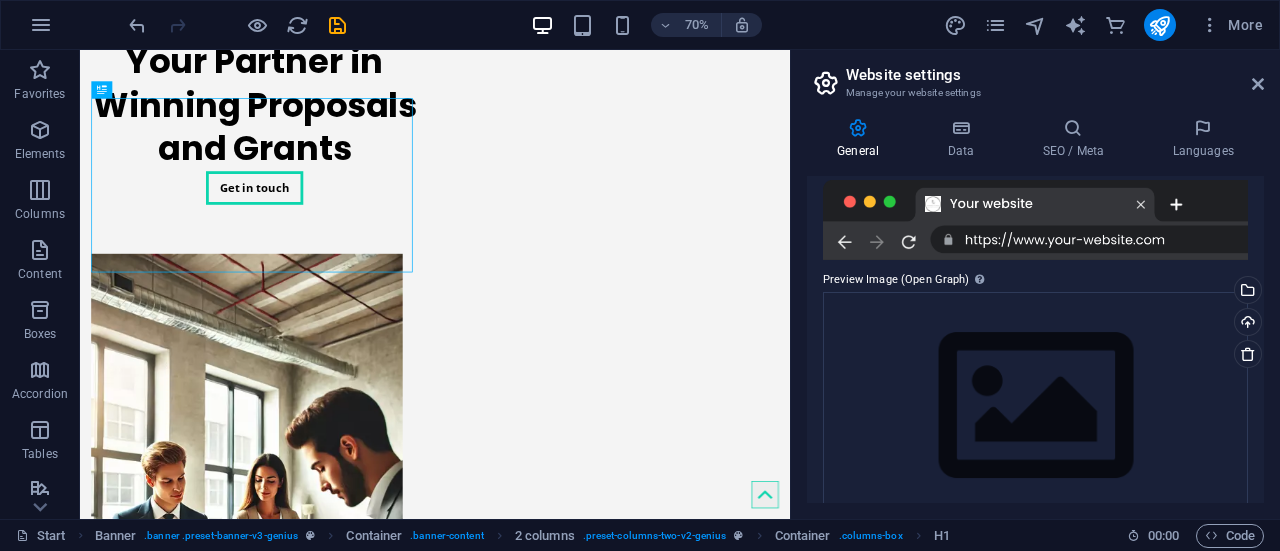 scroll, scrollTop: 485, scrollLeft: 0, axis: vertical 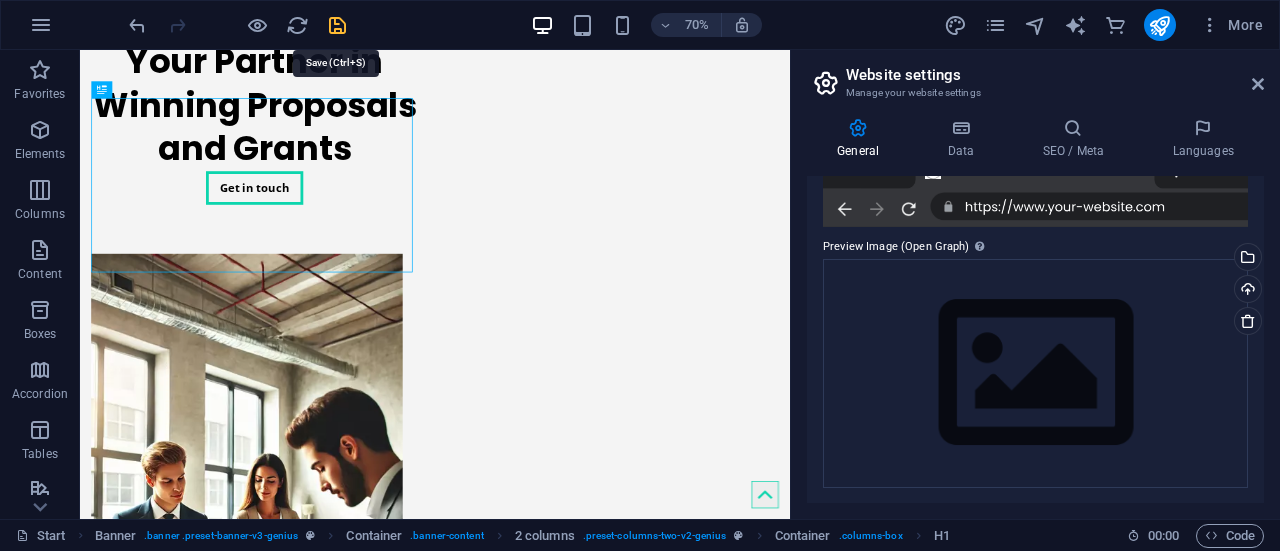 click on "Proposal Writers Start (en) Favorites Elements Columns Content Boxes Accordion Tables Features Images Slider Header Footer Forms Marketing Collections Commerce
Drag here to replace the existing content. Press “Ctrl” if you want to create a new element.
H1   Banner   Banner   Container   Banner   2 columns   Container   Menu Bar   Banner   Container   2 columns   Container   Image   Image   Container   Container   Boxes   Container   Icon   Container   H3   Container 70% More Start Banner . banner .preset-banner-v3-genius Container . banner-content 2 columns . preset-columns-two-v2-genius Container . columns-box H1 00 : 00 Code Website settings Manage your website settings  General  Data  SEO / Meta  Languages Website name [DOMAIN_NAME] Logo Drag files here, click to choose files or select files from Files or our free stock photos & videos Upload Favicon Upload Preview Image (Open Graph) RB" at bounding box center [640, 275] 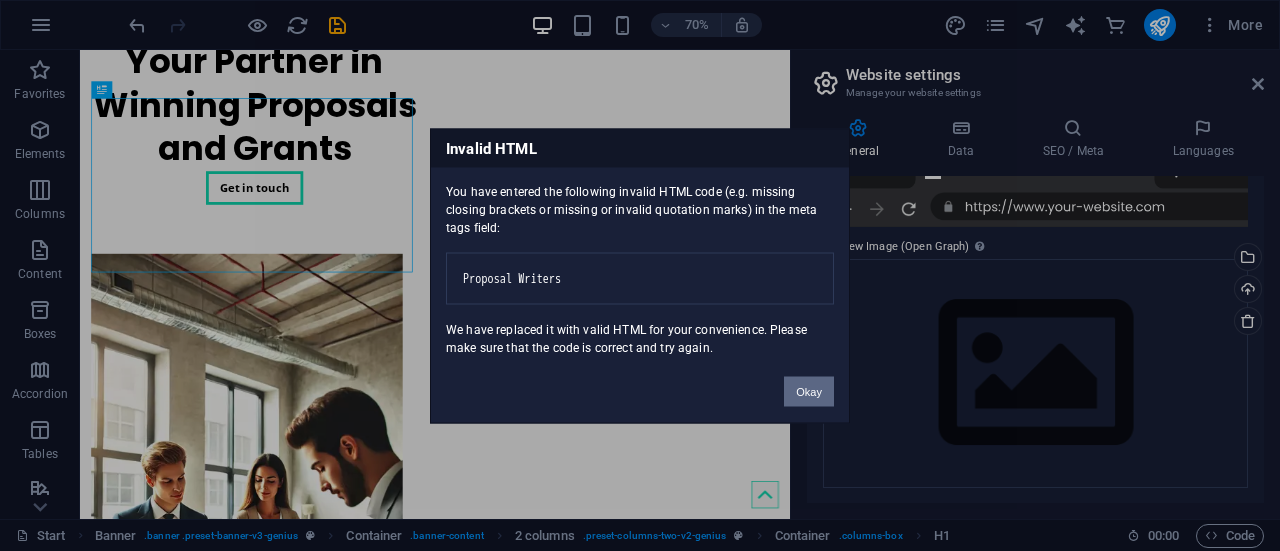 click on "Okay" at bounding box center [809, 391] 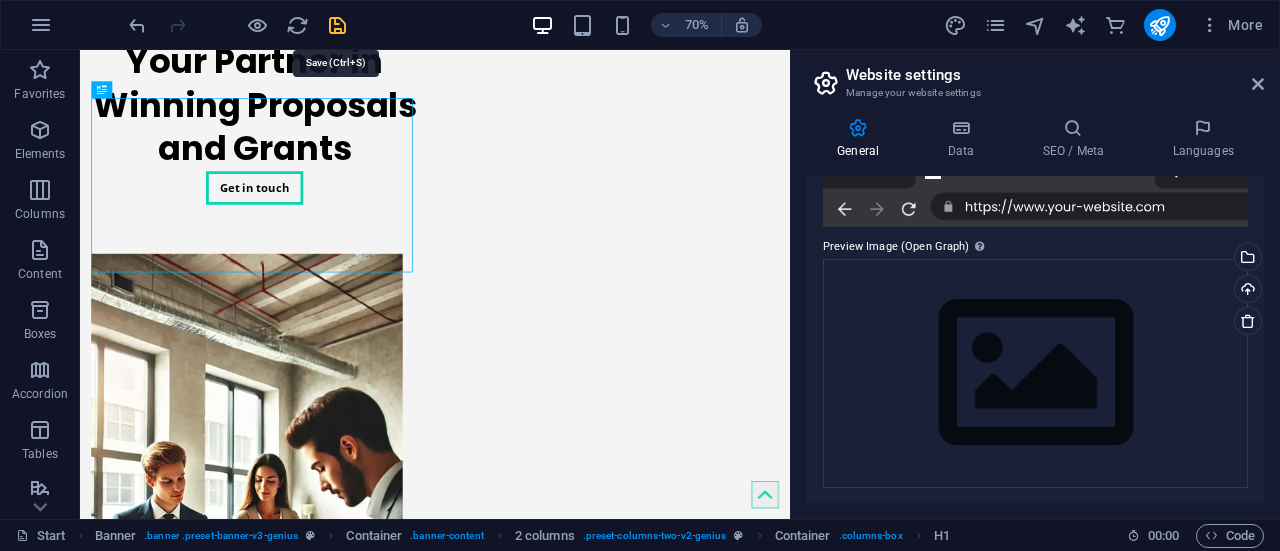 click at bounding box center (337, 25) 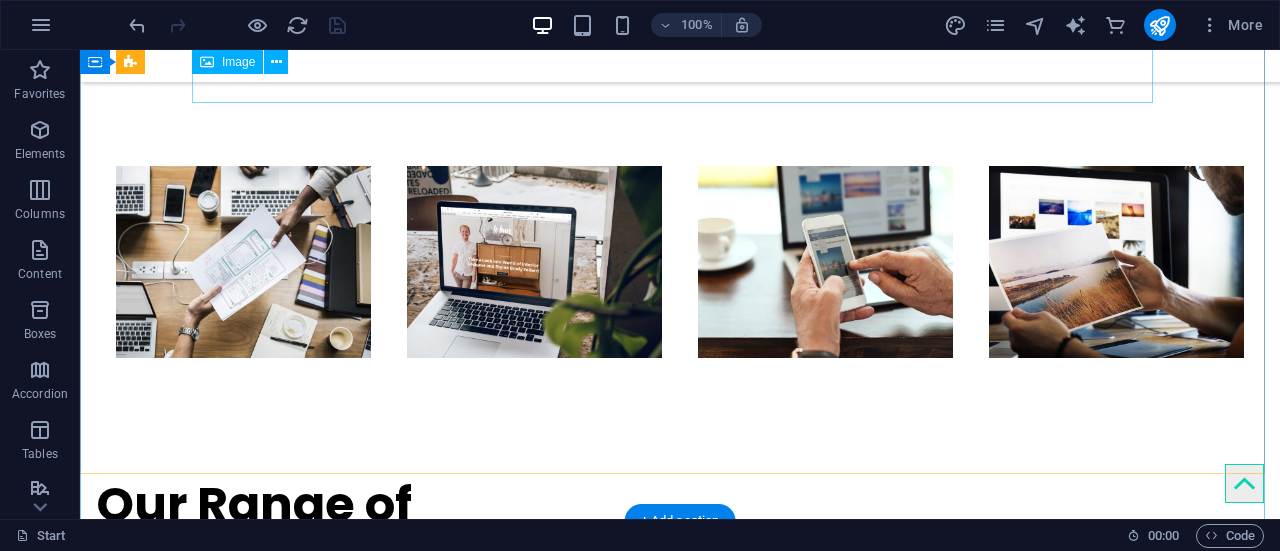 scroll, scrollTop: 5148, scrollLeft: 0, axis: vertical 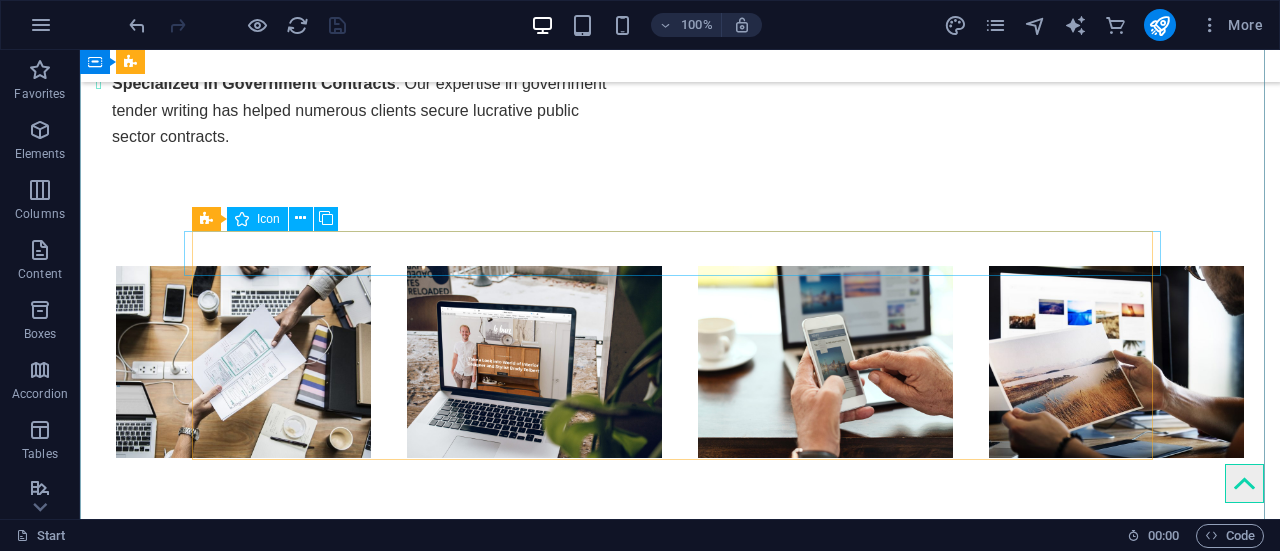 click at bounding box center [680, 3905] 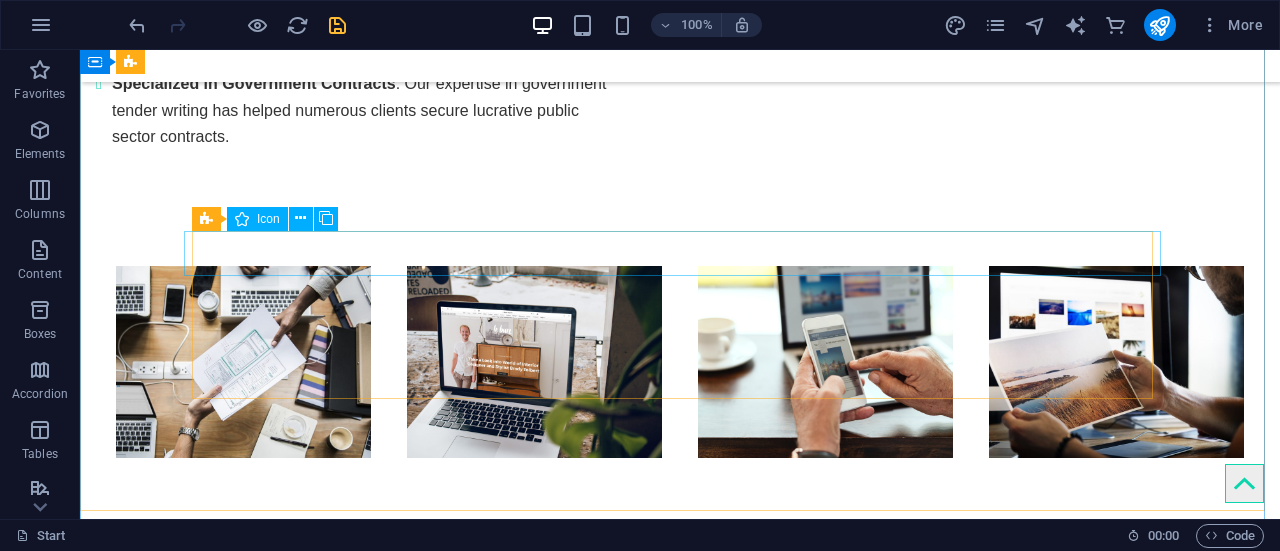 click at bounding box center [680, 3905] 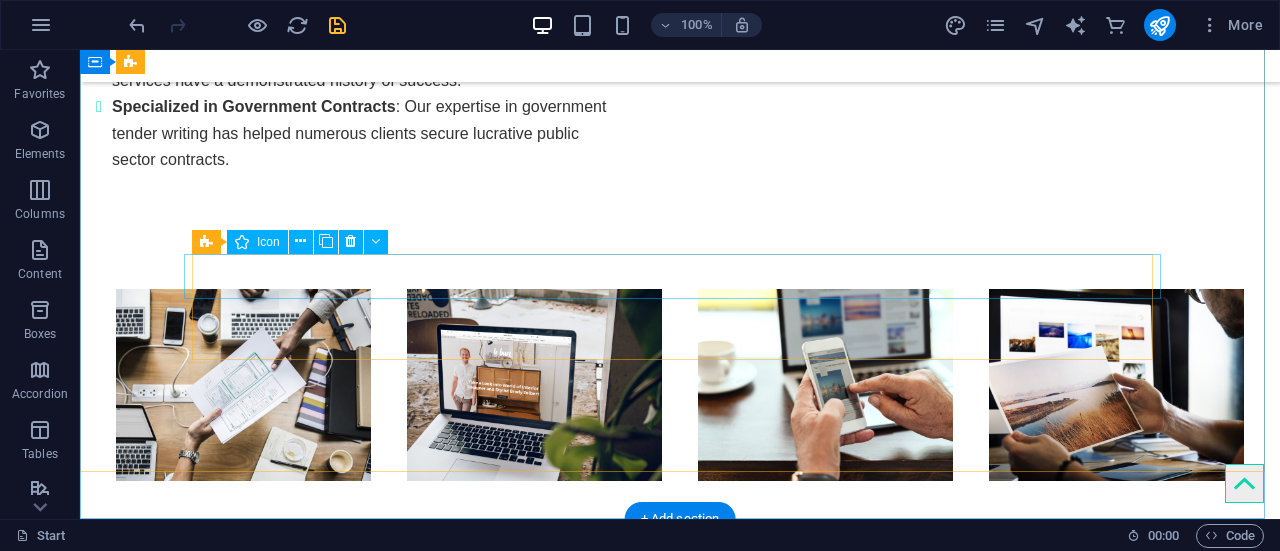 click at bounding box center (680, 3928) 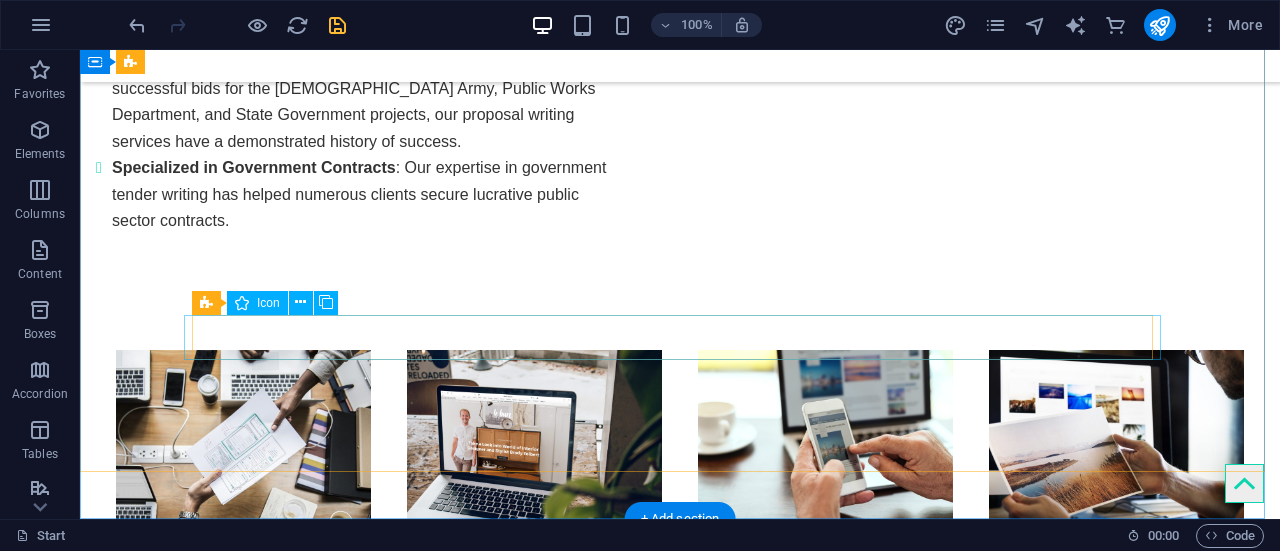 click at bounding box center (680, 3989) 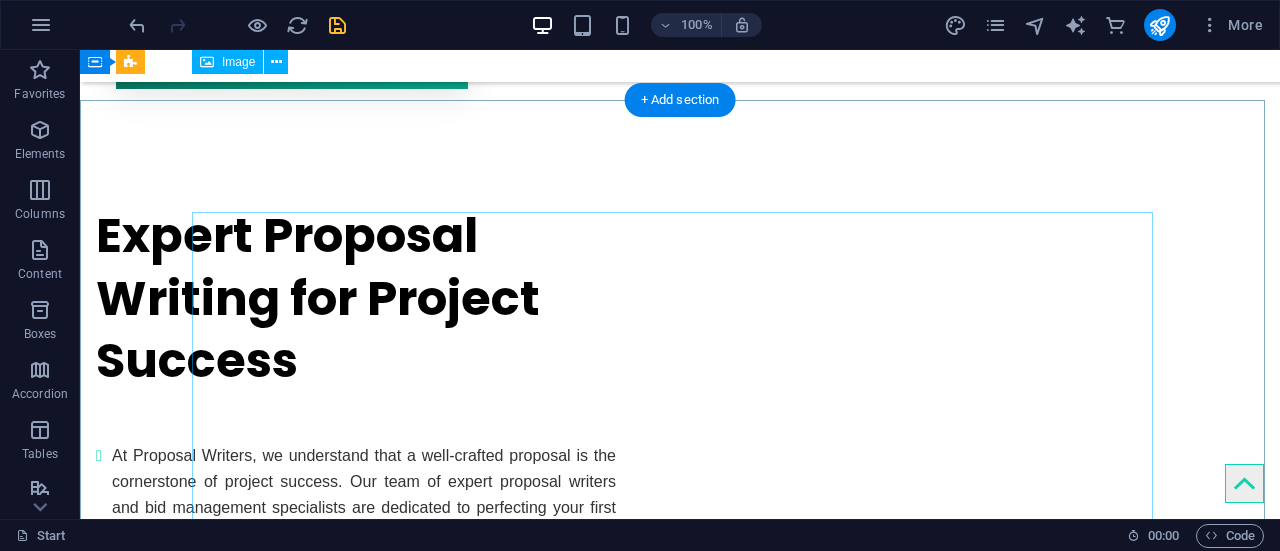 scroll, scrollTop: 4144, scrollLeft: 0, axis: vertical 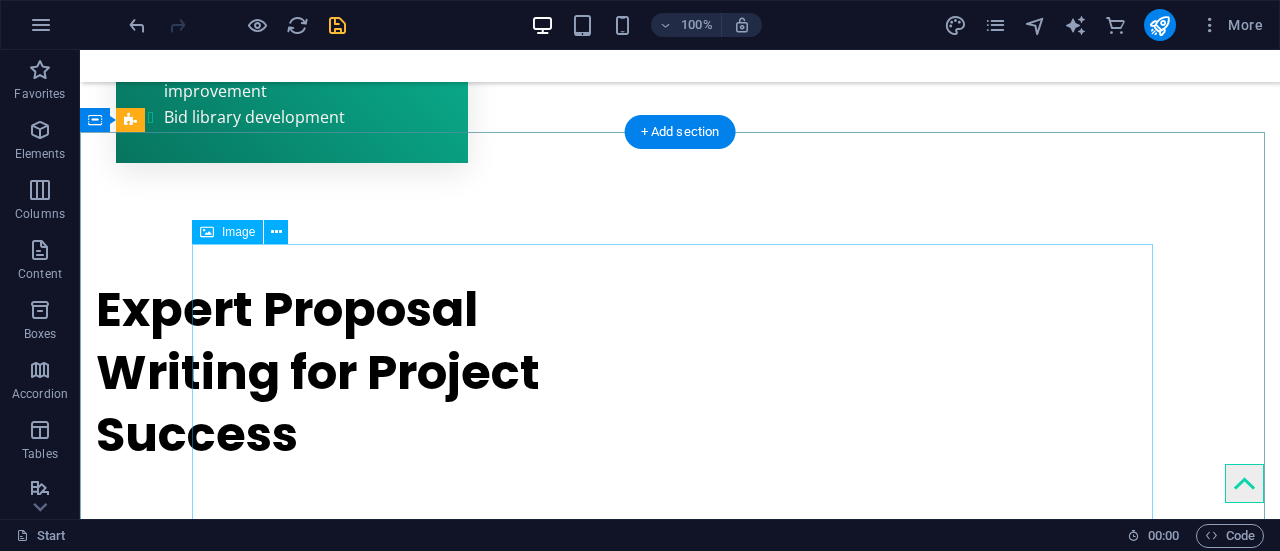 click at bounding box center [680, 4256] 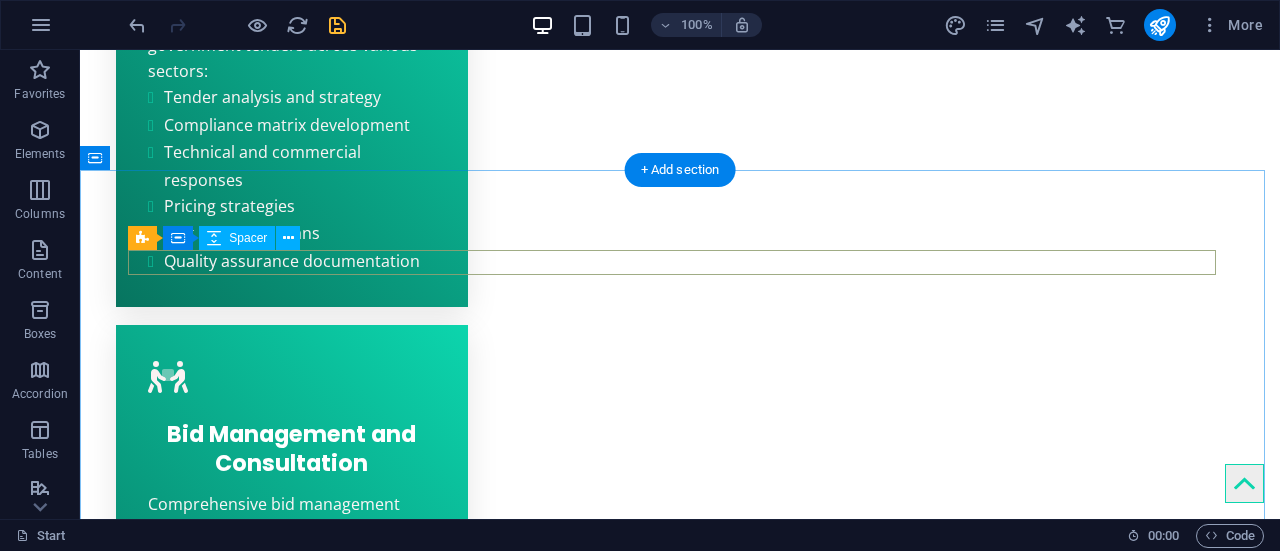 scroll, scrollTop: 3544, scrollLeft: 0, axis: vertical 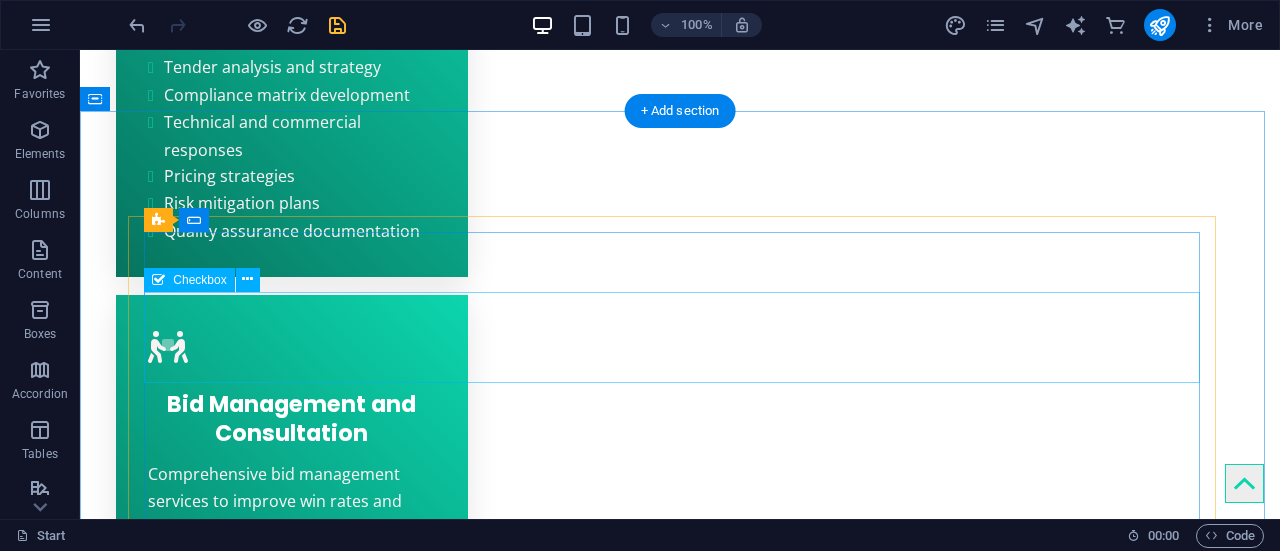 click on "I have read and understand the privacy policy." at bounding box center (680, 3698) 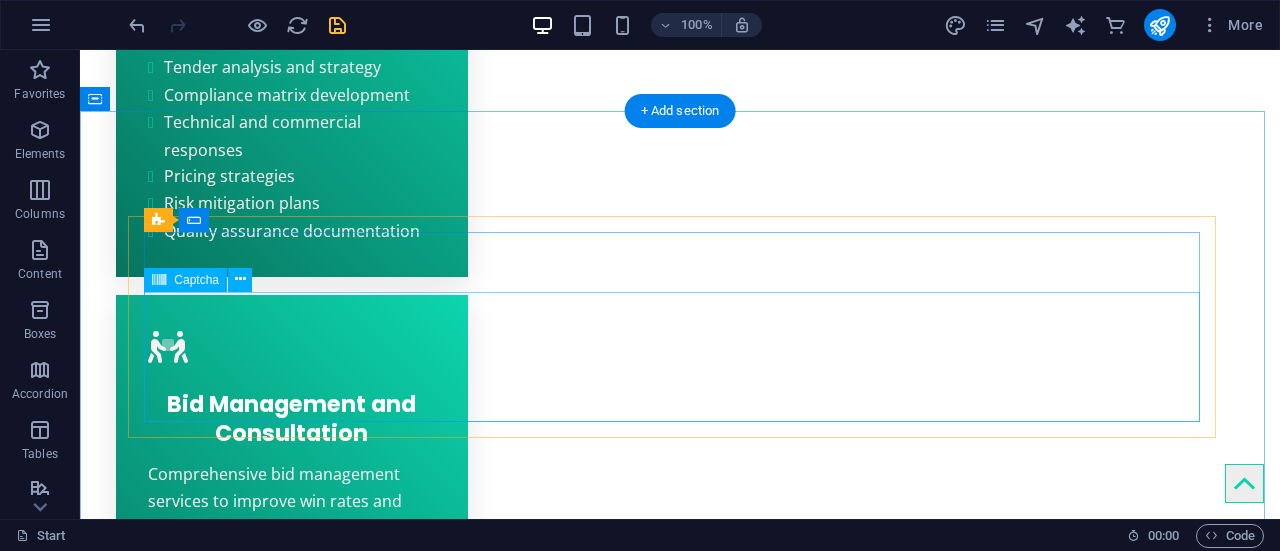 click on "Nicht lesbar? Neu generieren" at bounding box center [680, 3743] 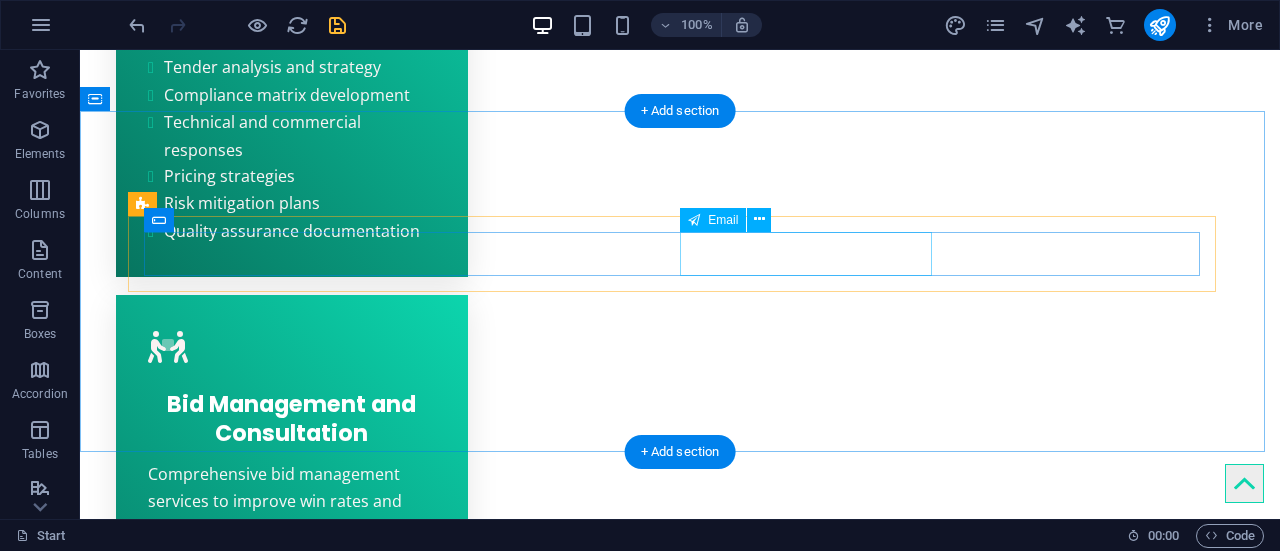 click at bounding box center (814, 3610) 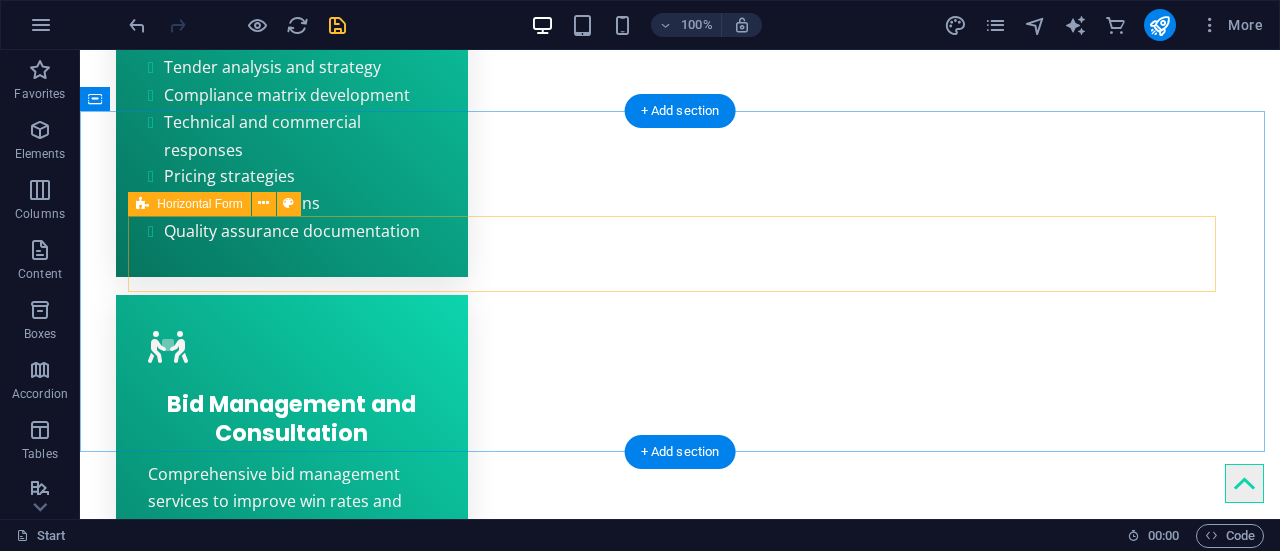 click on "Submit" at bounding box center (680, 3610) 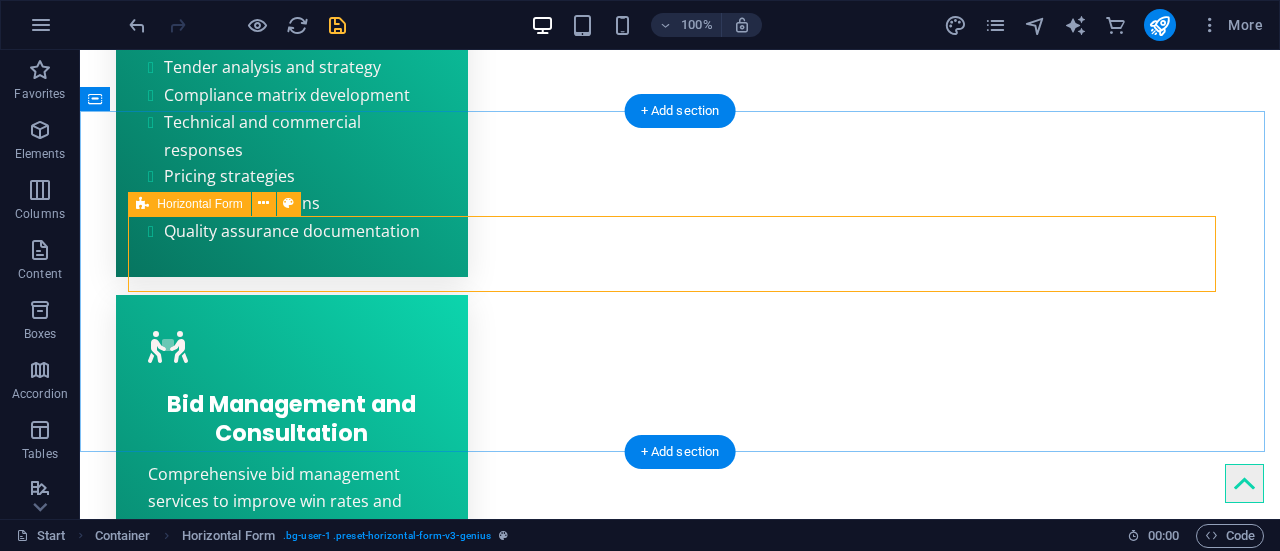 click on "Submit" at bounding box center [680, 3610] 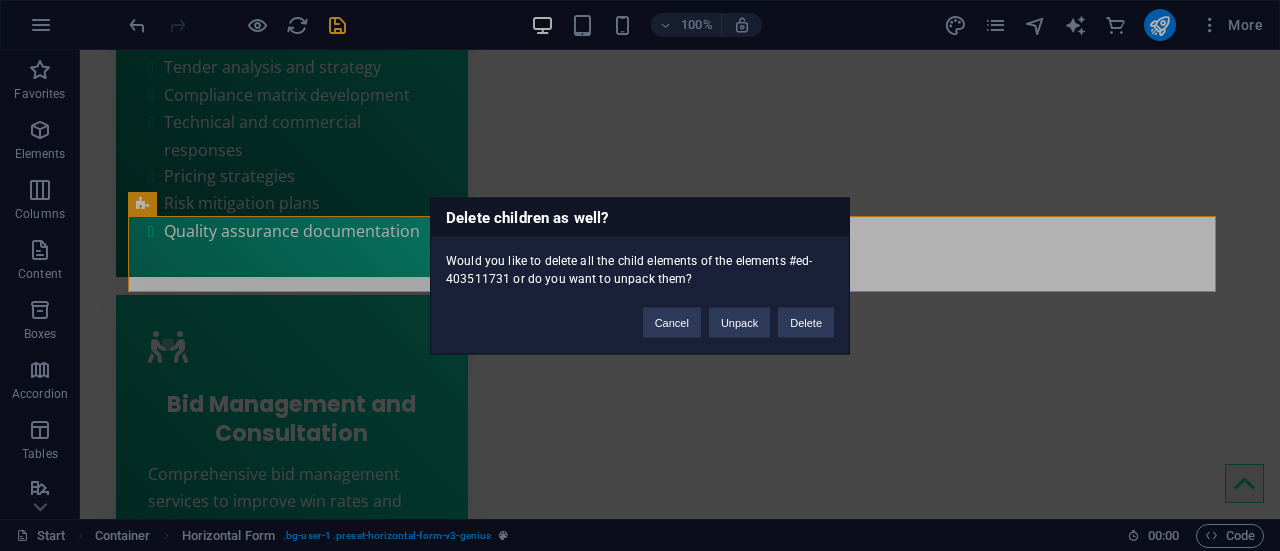 type 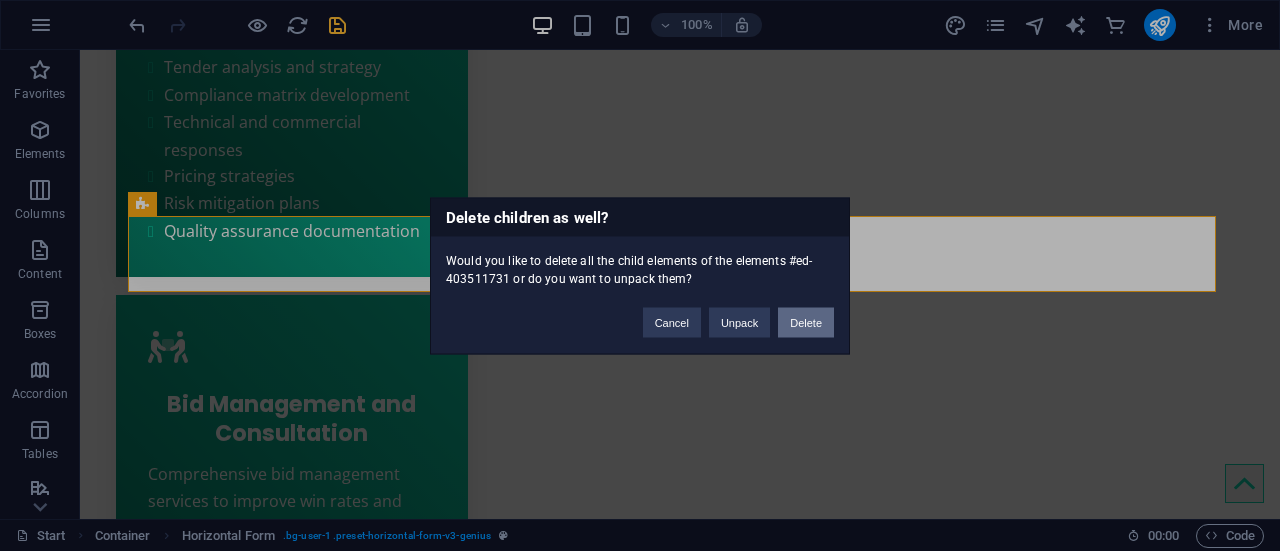 click on "Delete" at bounding box center (806, 322) 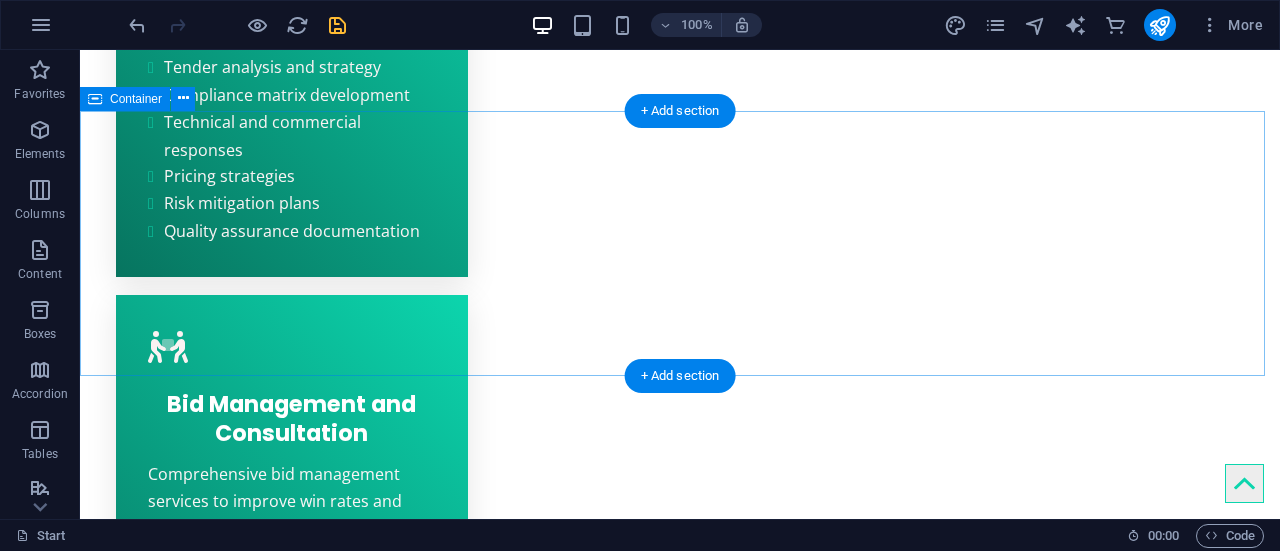 click at bounding box center (680, 3596) 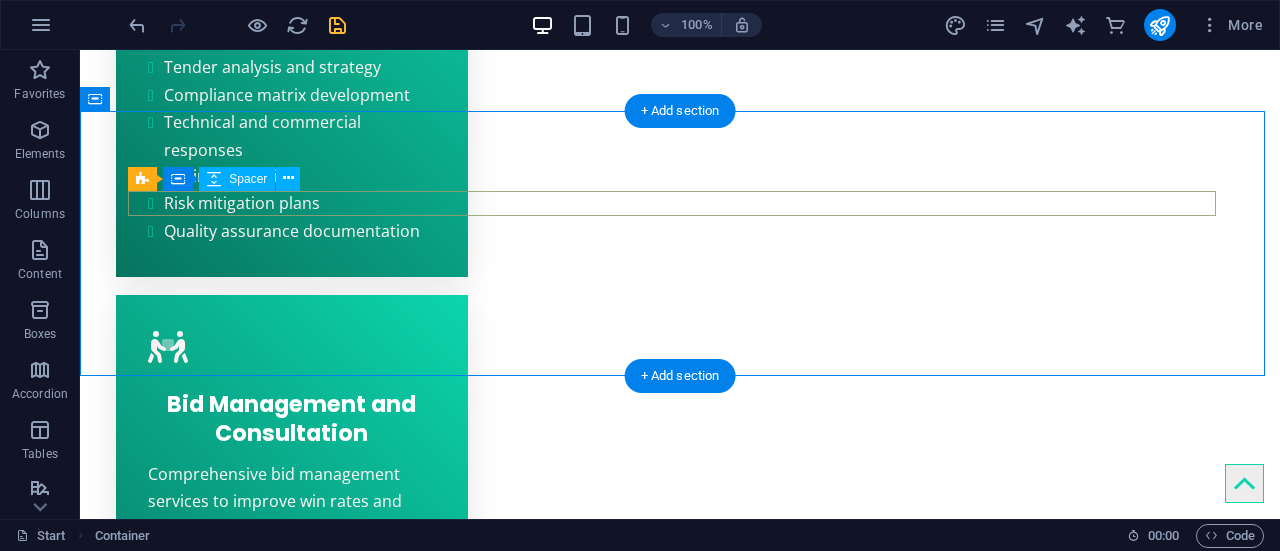 click at bounding box center [680, 3556] 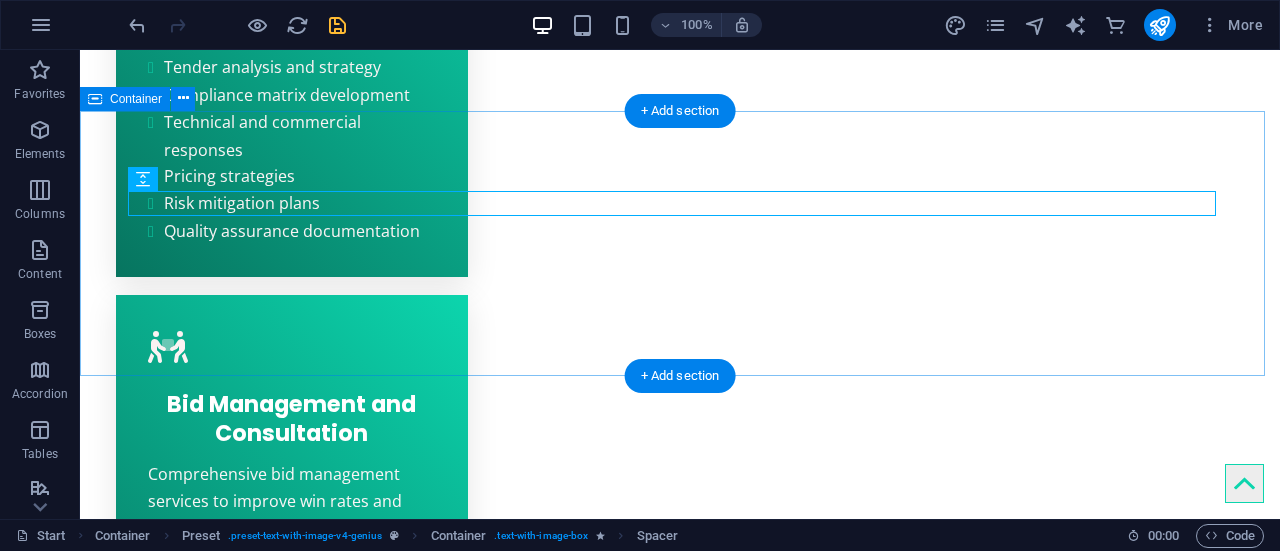 click at bounding box center [680, 3596] 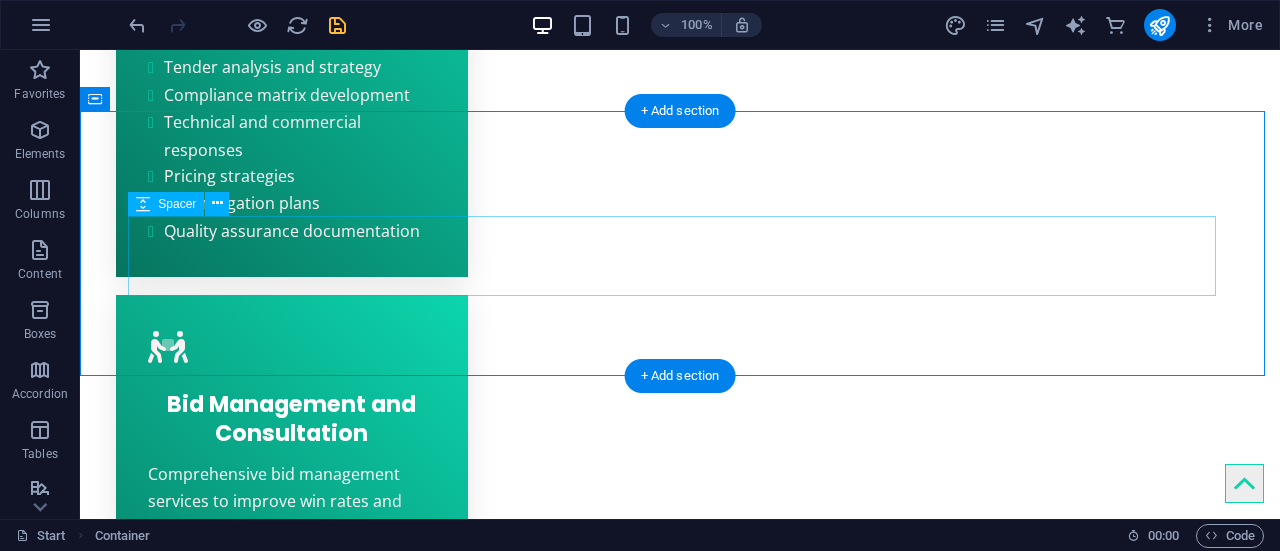 click at bounding box center [680, 3609] 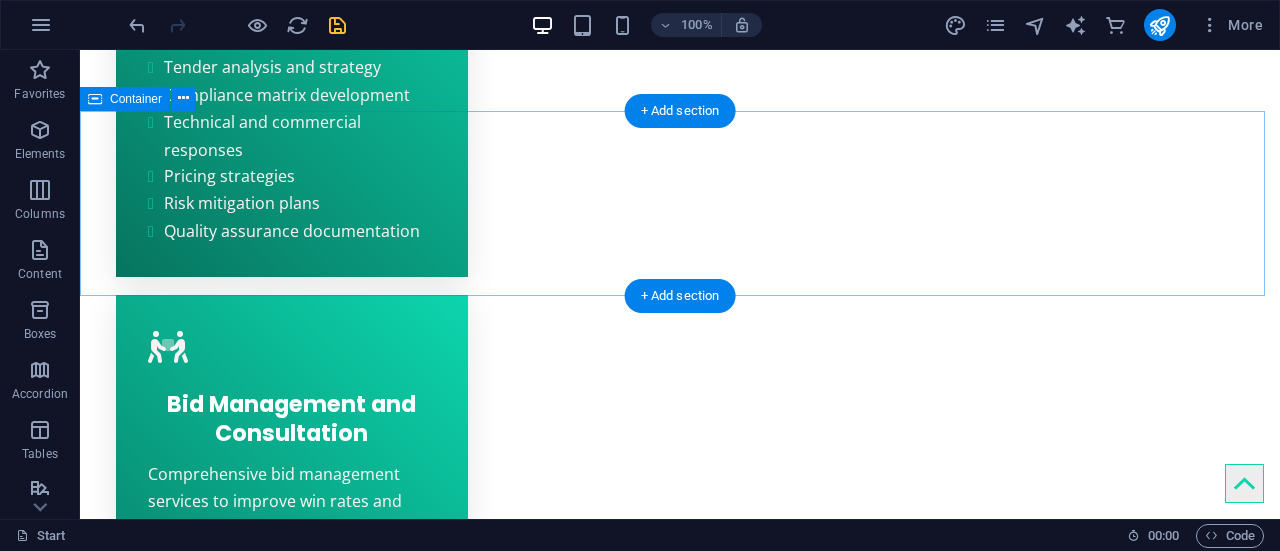 click at bounding box center [680, 3556] 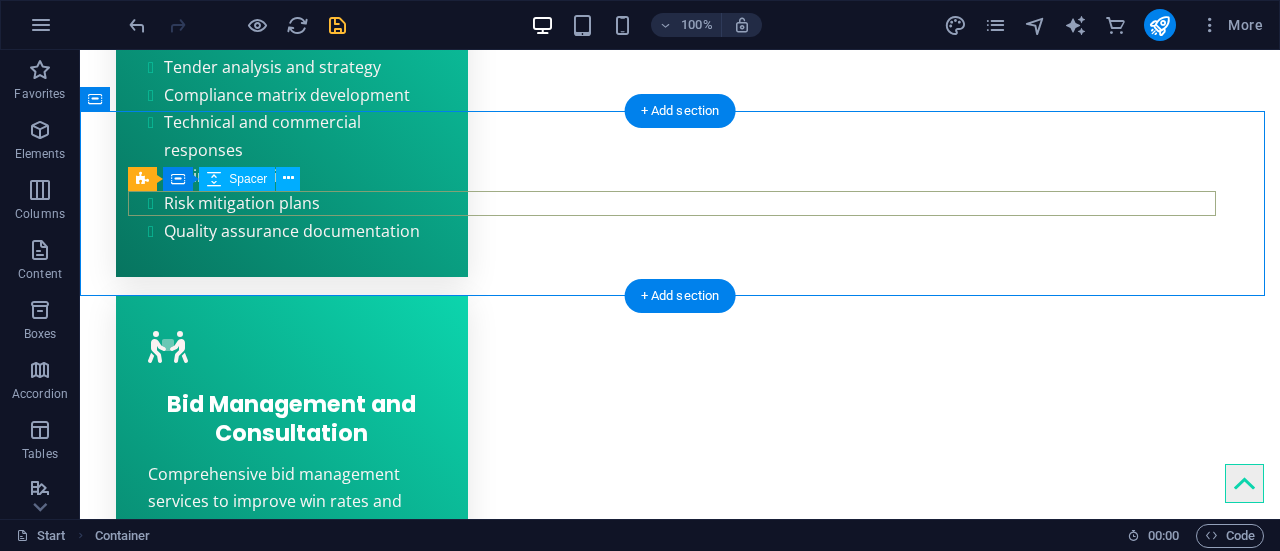 click at bounding box center [680, 3556] 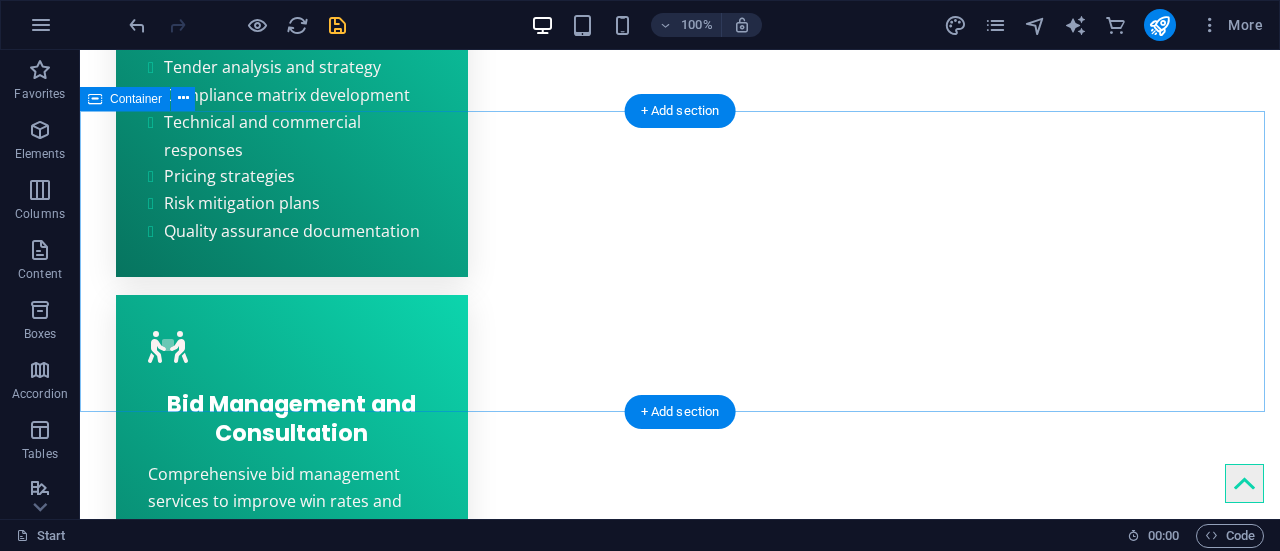 click on "Drop content here or  Add elements  Paste clipboard" at bounding box center (680, 3615) 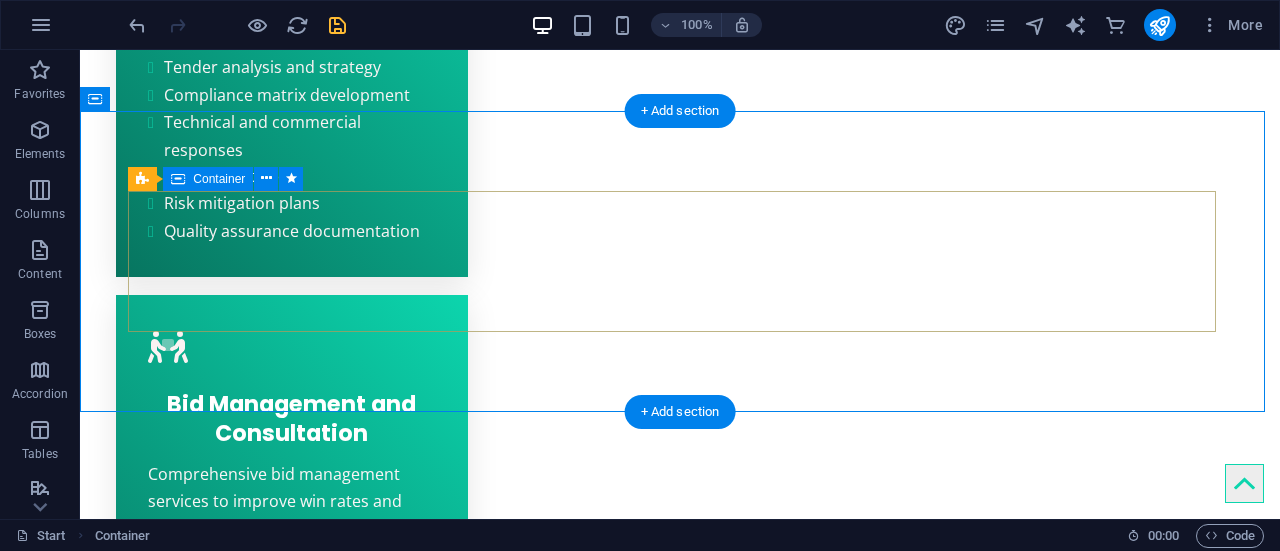 click on "Drop content here or  Add elements  Paste clipboard" at bounding box center [680, 3615] 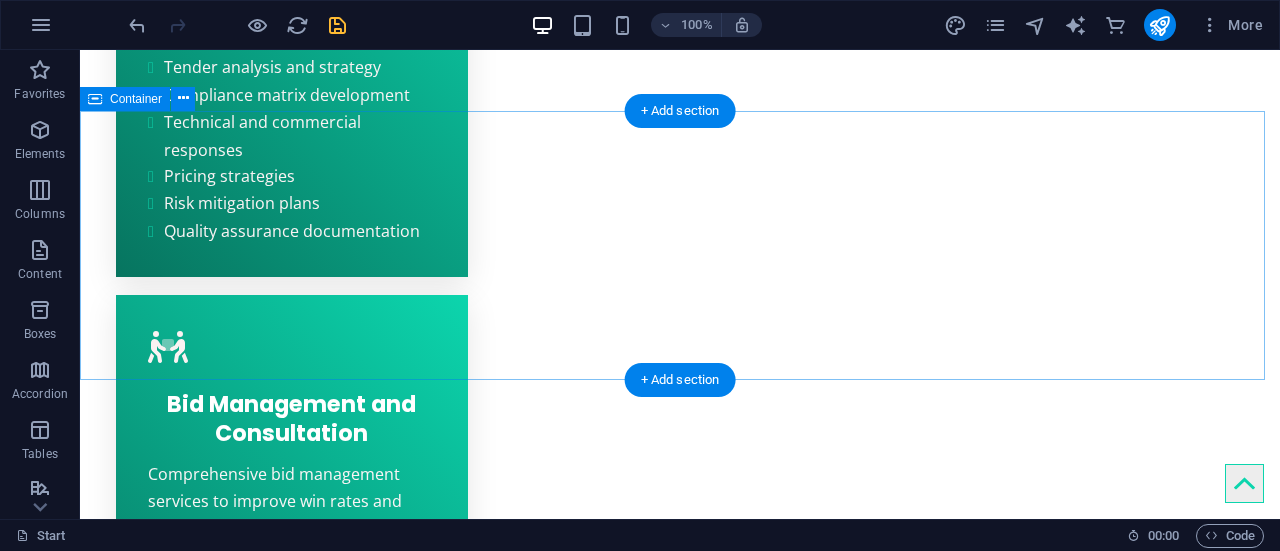 click on "Drop content here or  Add elements  Paste clipboard" at bounding box center [680, 3599] 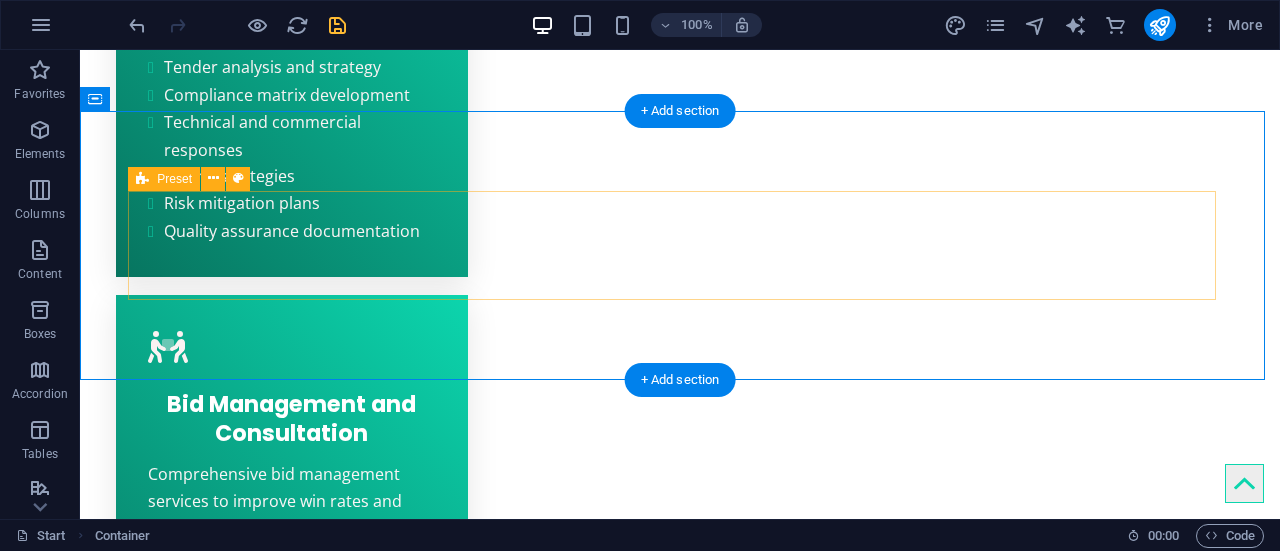 click on "Drop content here or  Add elements  Paste clipboard" at bounding box center (680, 3599) 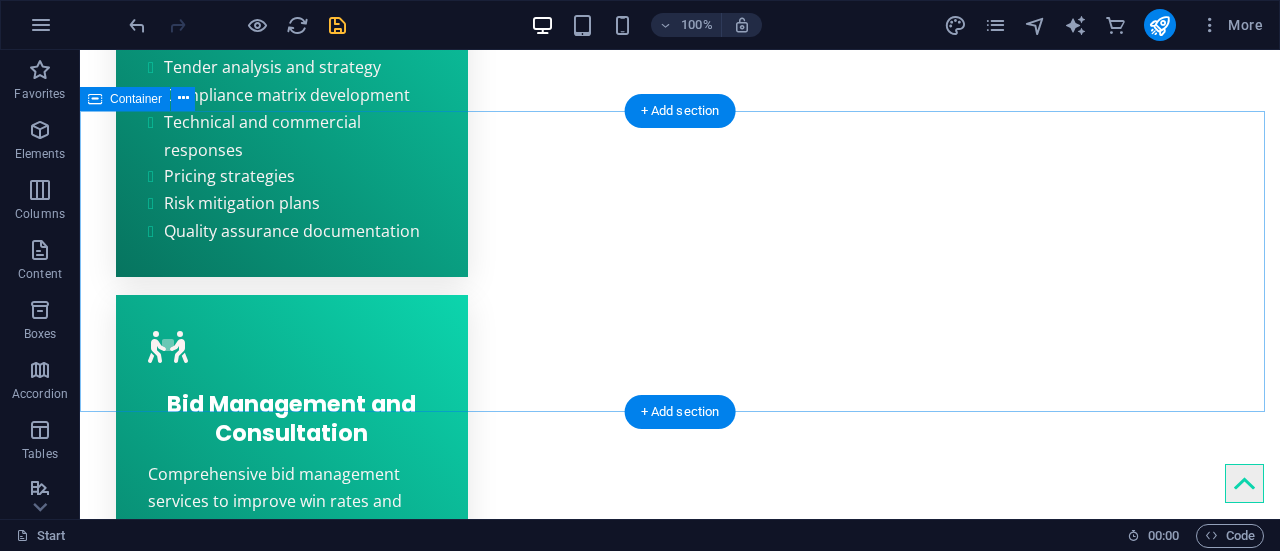 click on "Drop content here or  Add elements  Paste clipboard" at bounding box center (680, 3615) 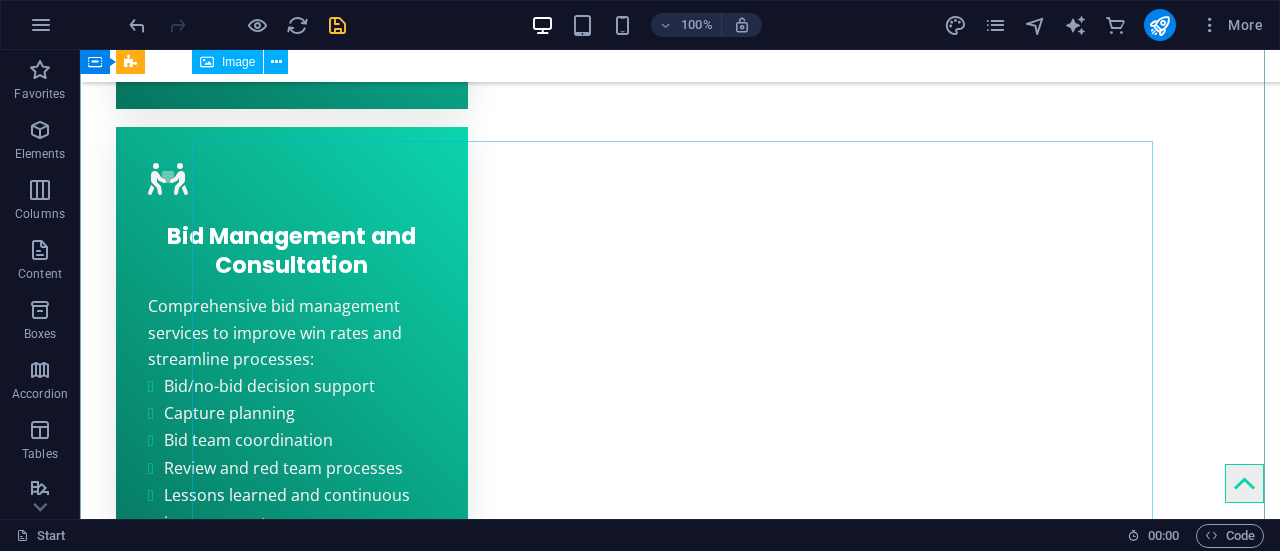 scroll, scrollTop: 3644, scrollLeft: 0, axis: vertical 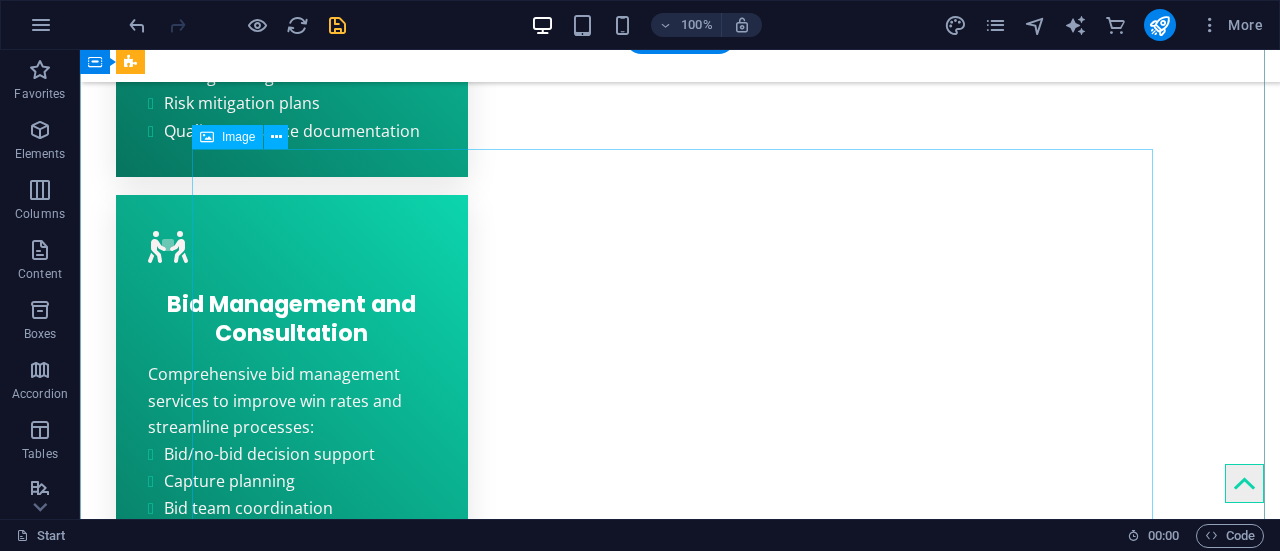 click at bounding box center [680, 4103] 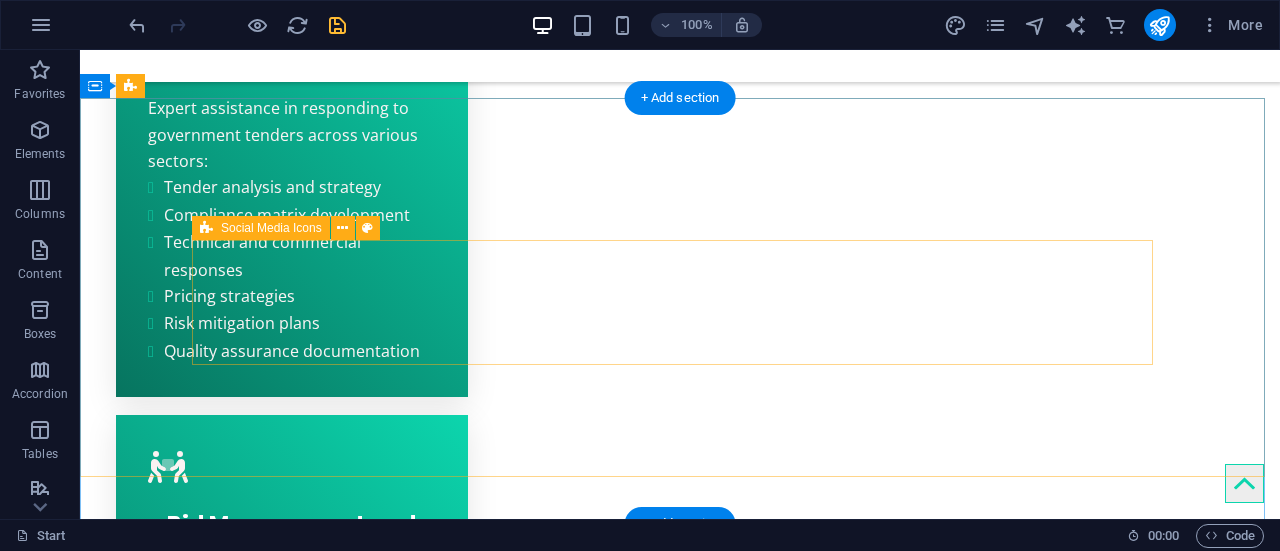 scroll, scrollTop: 3388, scrollLeft: 0, axis: vertical 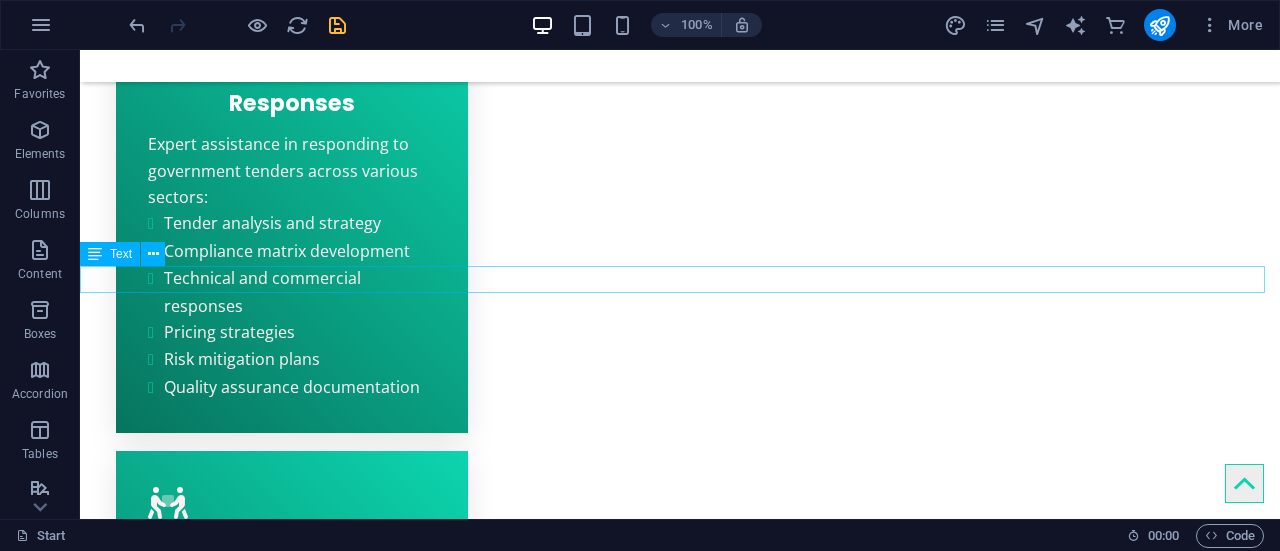 click on "Write to us: [EMAIL_ADDRESS][DOMAIN_NAME]" at bounding box center [680, 3633] 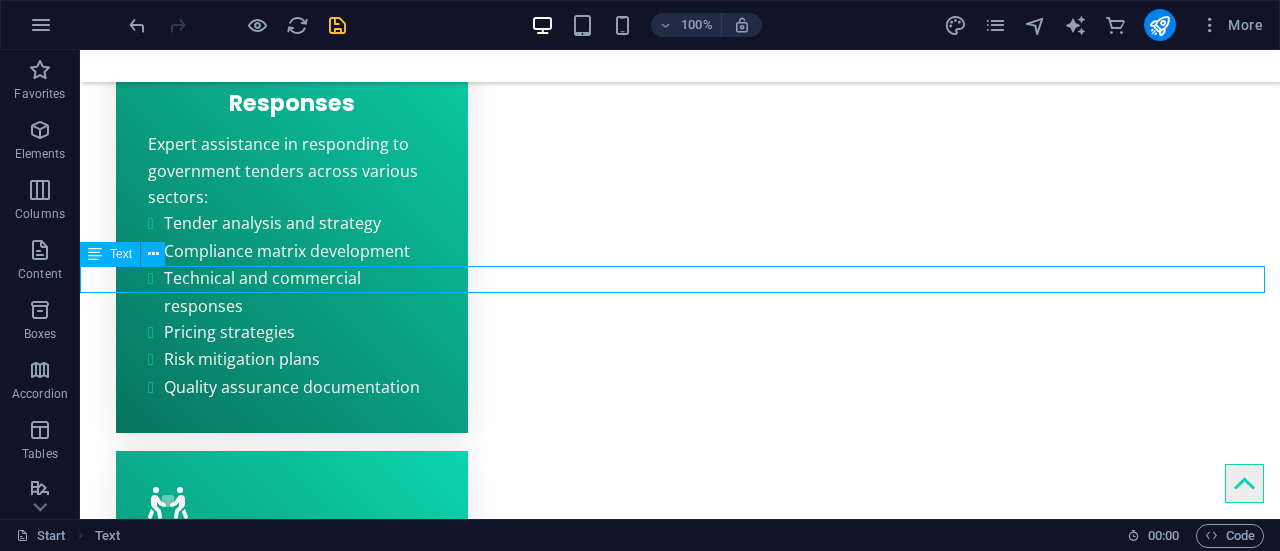 click on "Write to us: [EMAIL_ADDRESS][DOMAIN_NAME]" at bounding box center (680, 3633) 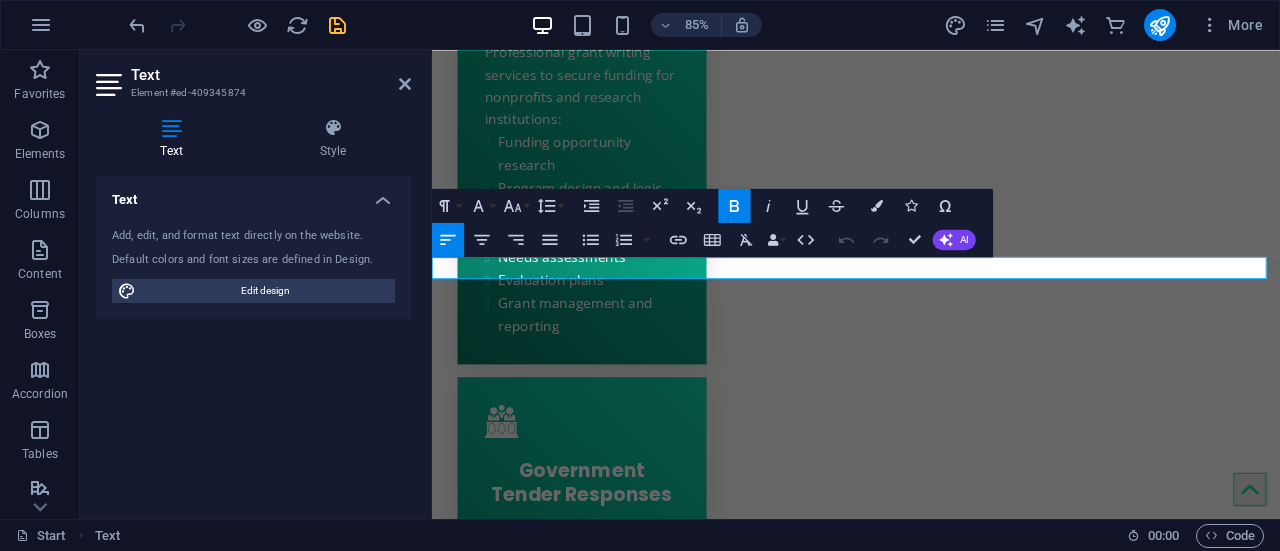 scroll, scrollTop: 3590, scrollLeft: 0, axis: vertical 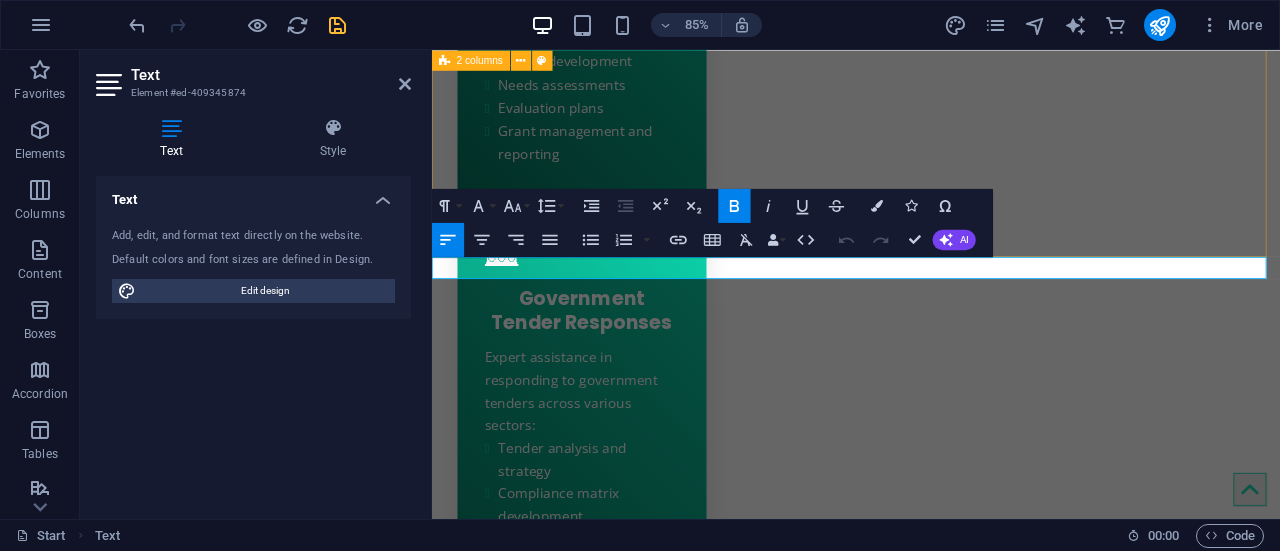 drag, startPoint x: 785, startPoint y: 302, endPoint x: 876, endPoint y: 281, distance: 93.39165 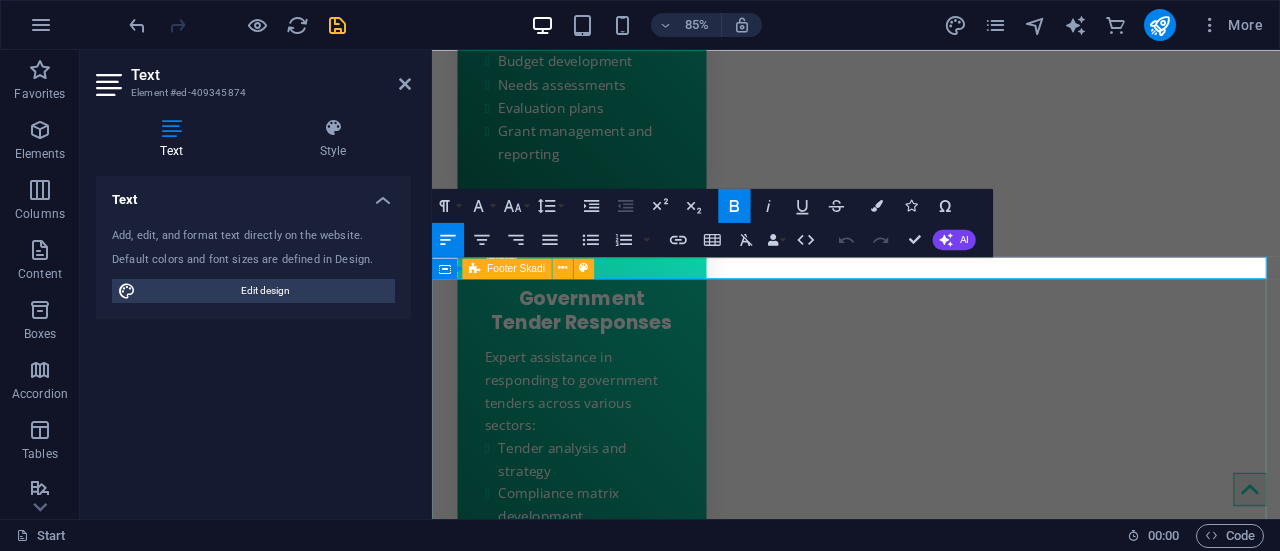 click on "Drop content here or  Add elements  Paste clipboard" at bounding box center [931, 4367] 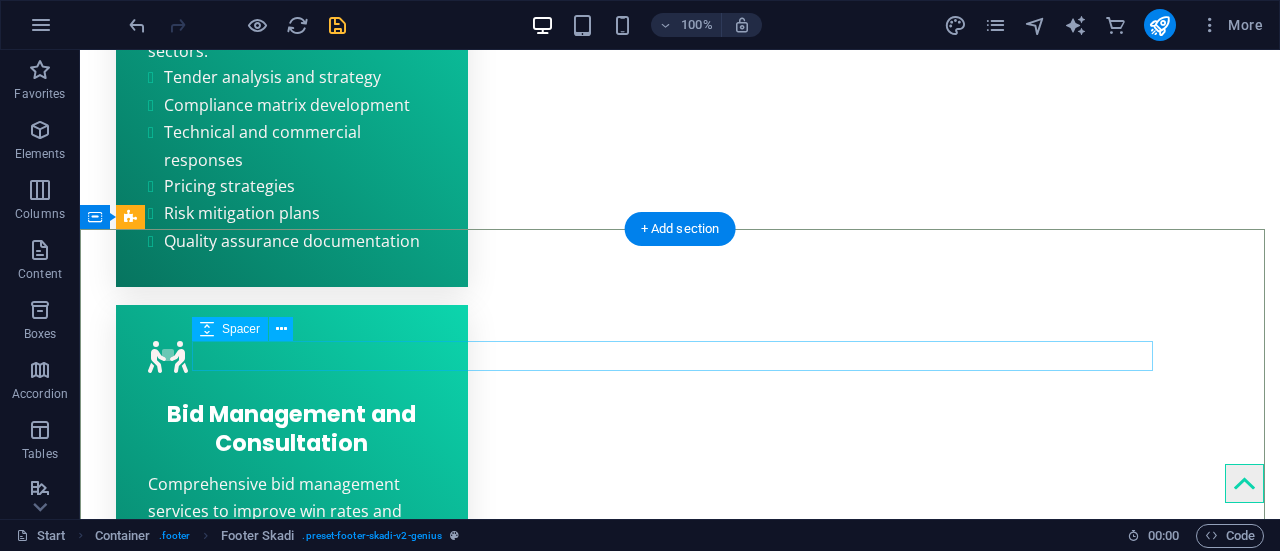 scroll, scrollTop: 3588, scrollLeft: 0, axis: vertical 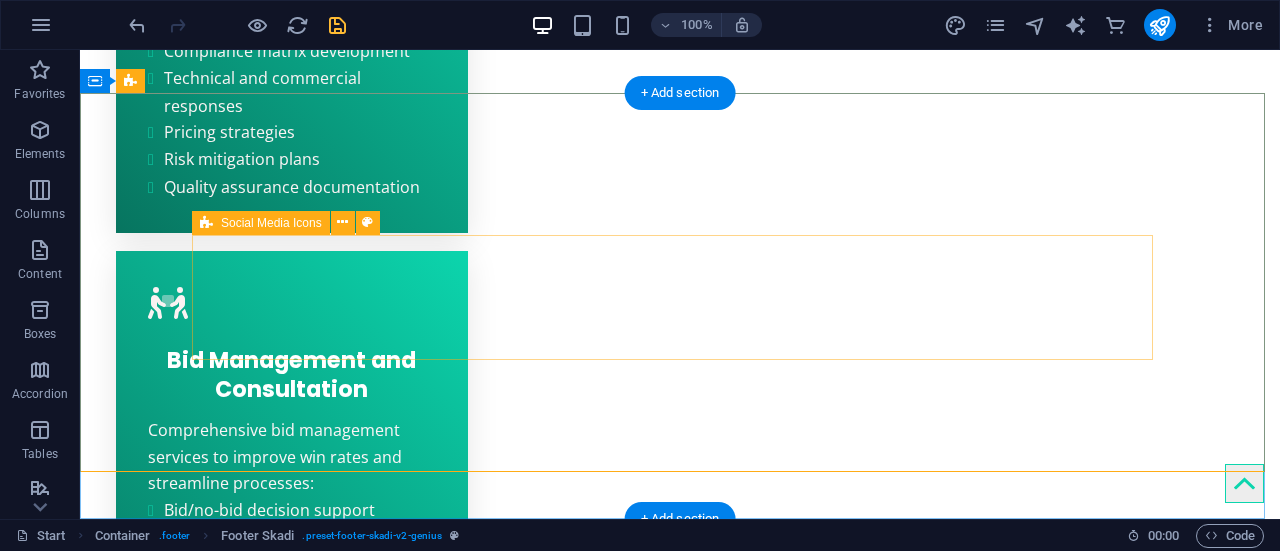 click on "Add elements" at bounding box center (621, 3682) 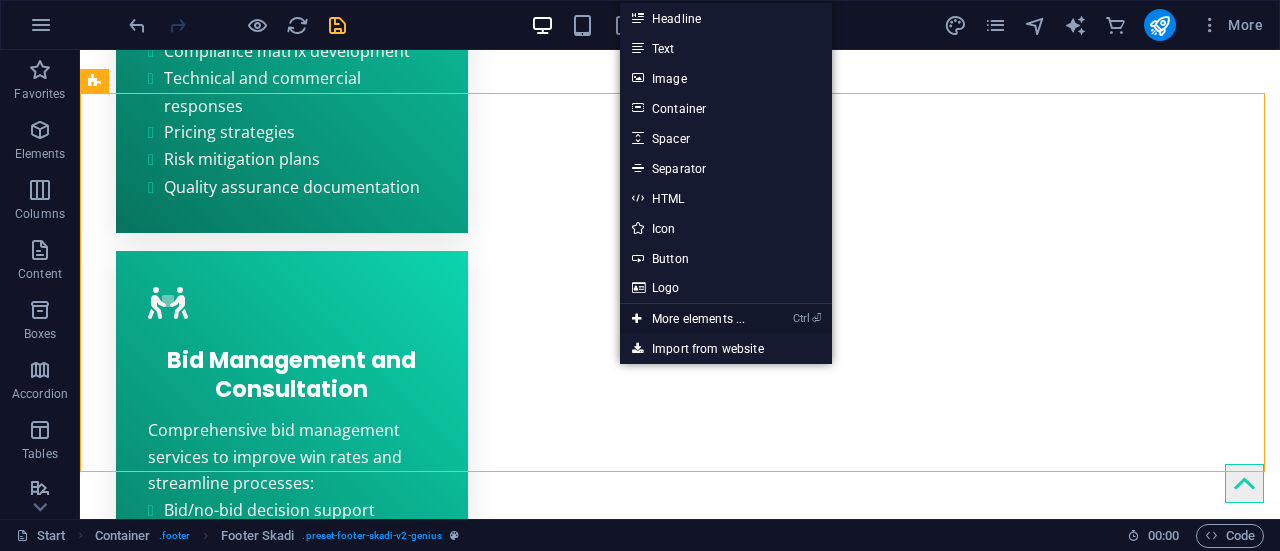 click on "Ctrl ⏎  More elements ..." at bounding box center (688, 319) 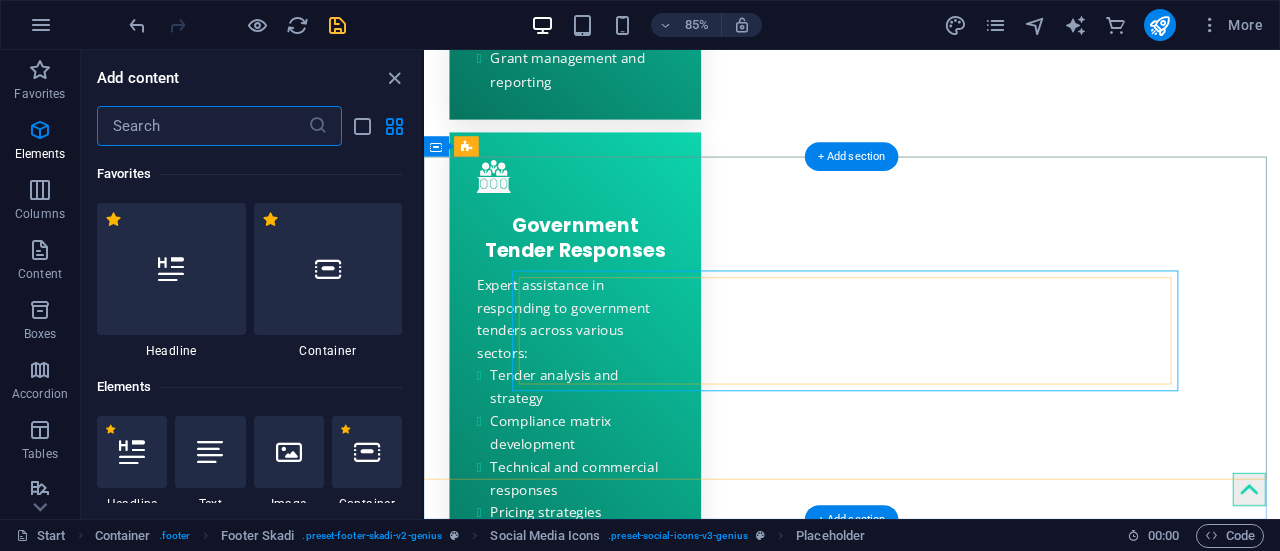 scroll, scrollTop: 3736, scrollLeft: 0, axis: vertical 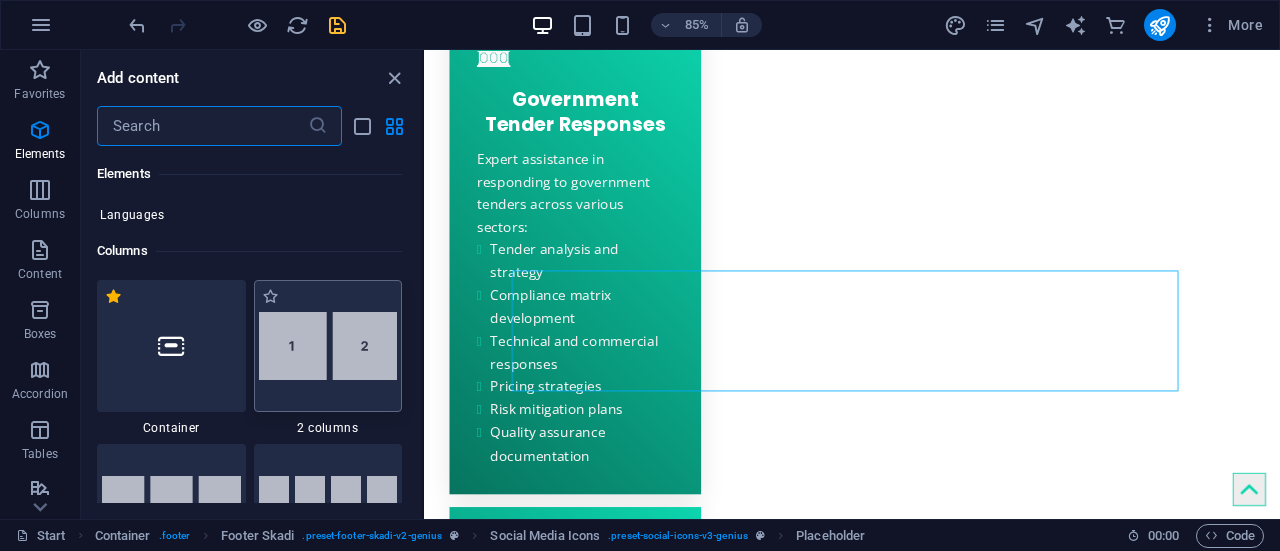click at bounding box center [328, 346] 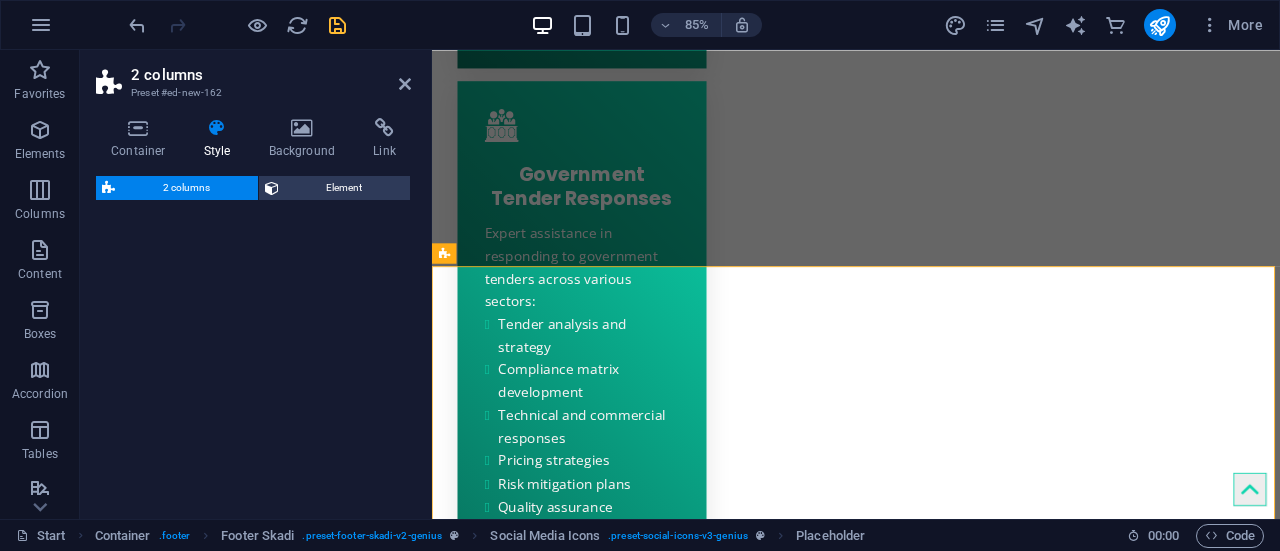 select on "rem" 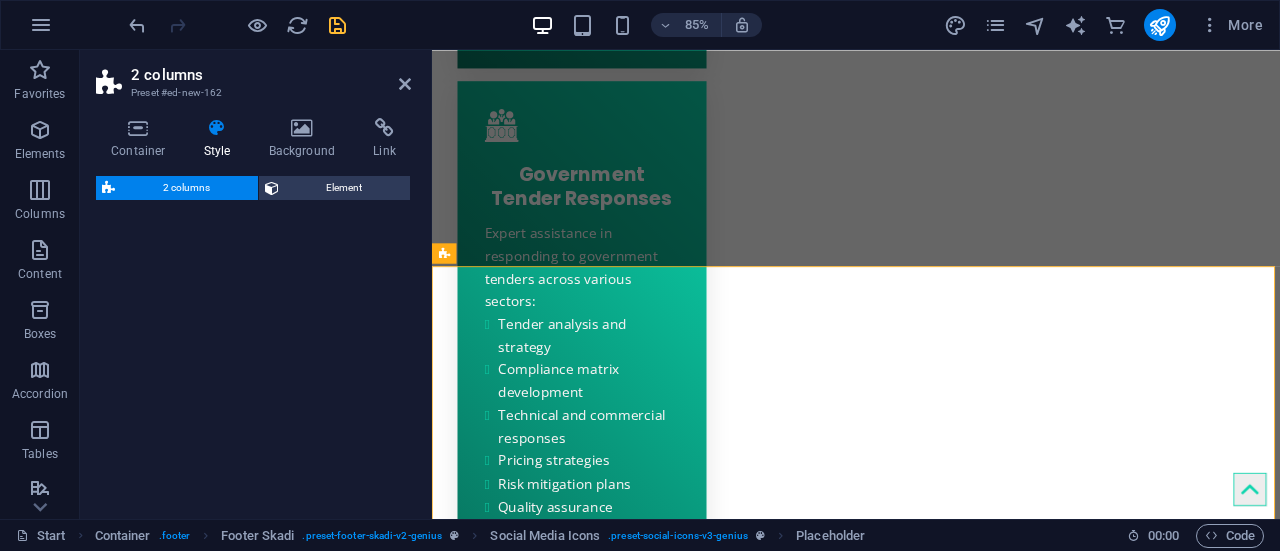 select on "preset-columns-two-v2-default" 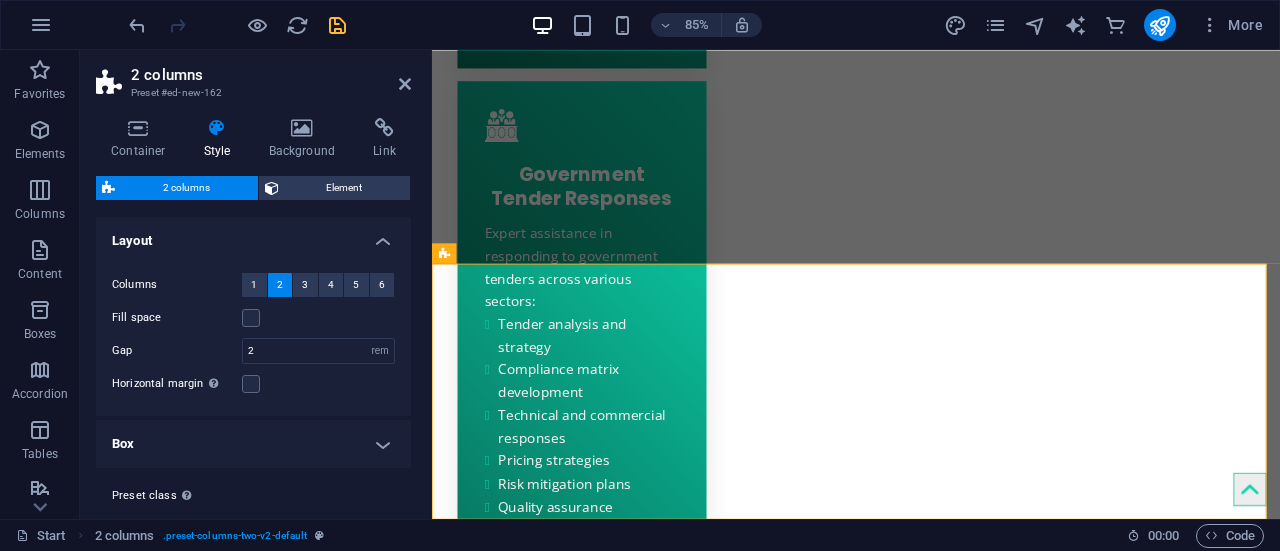 scroll, scrollTop: 4034, scrollLeft: 0, axis: vertical 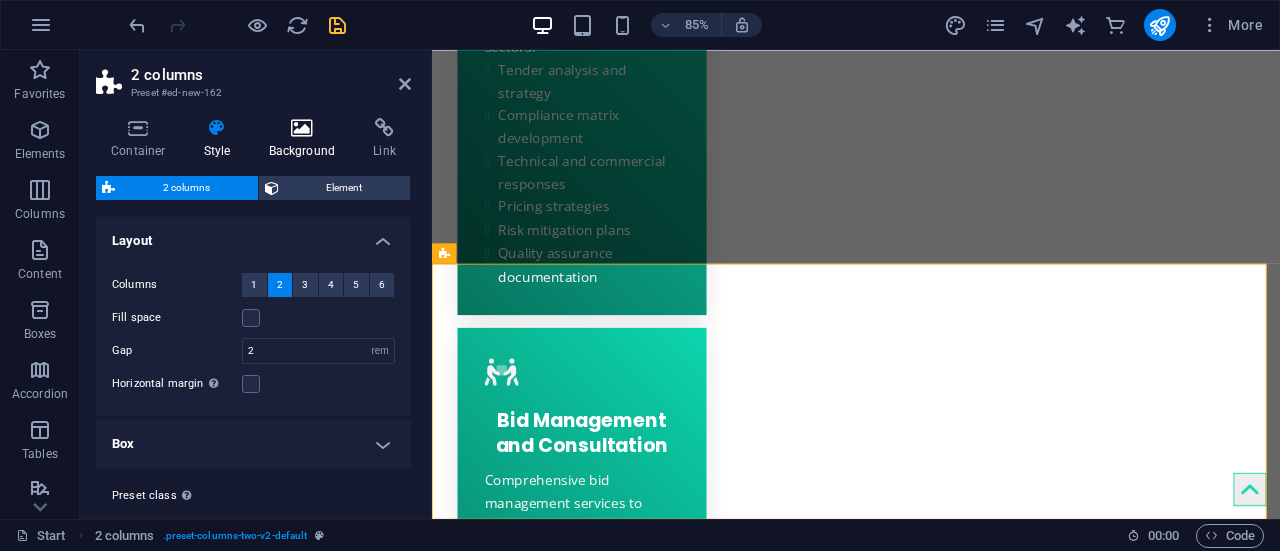 click at bounding box center (302, 128) 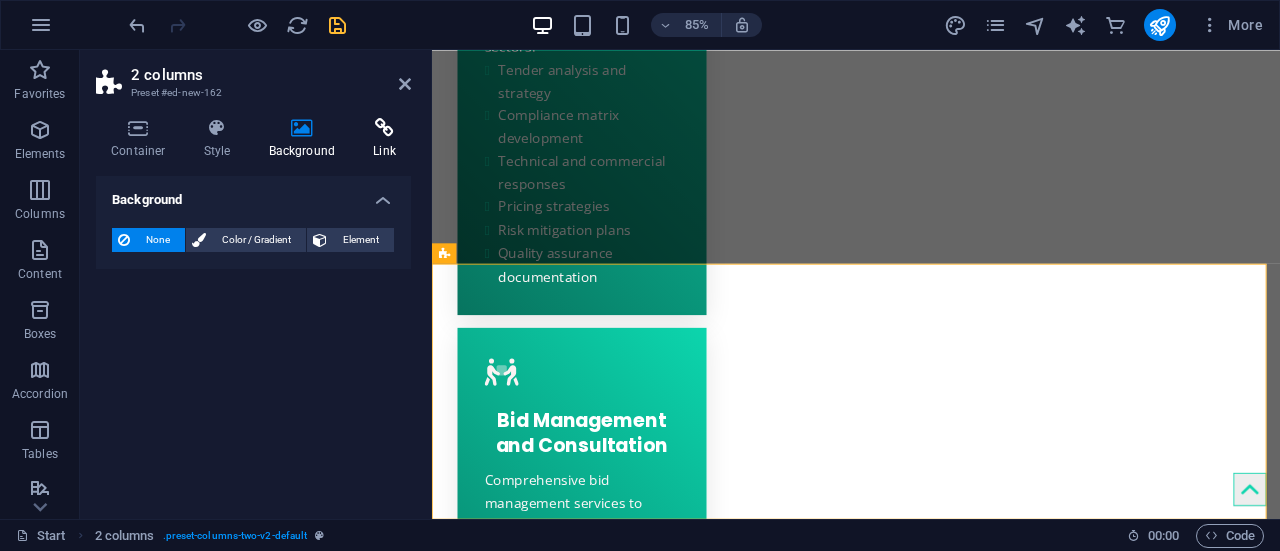 click at bounding box center [384, 128] 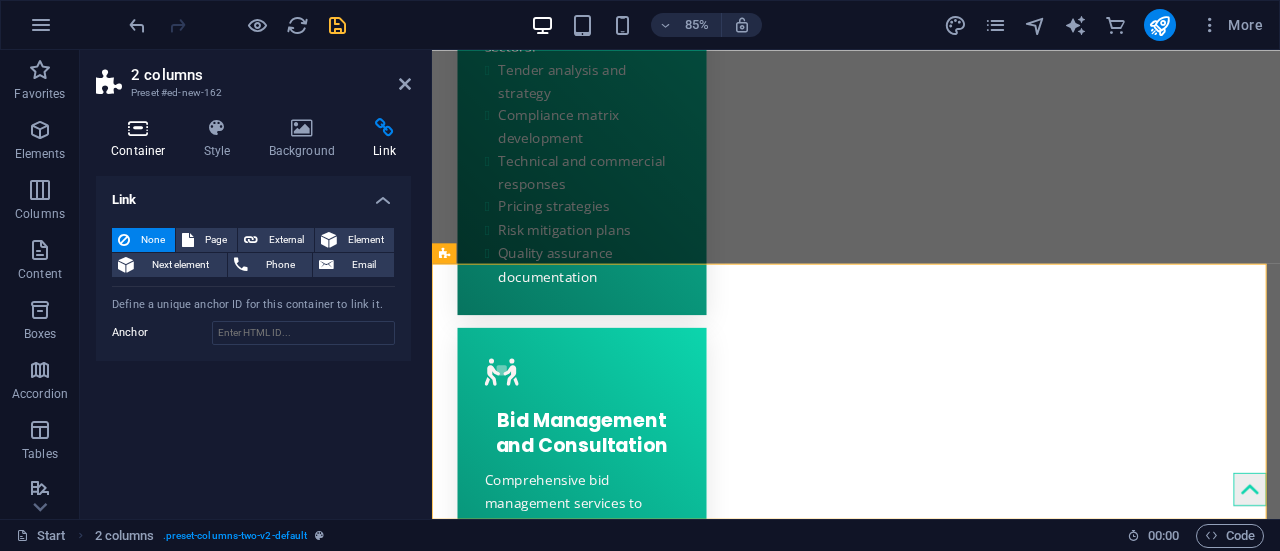 click on "Container" at bounding box center [142, 139] 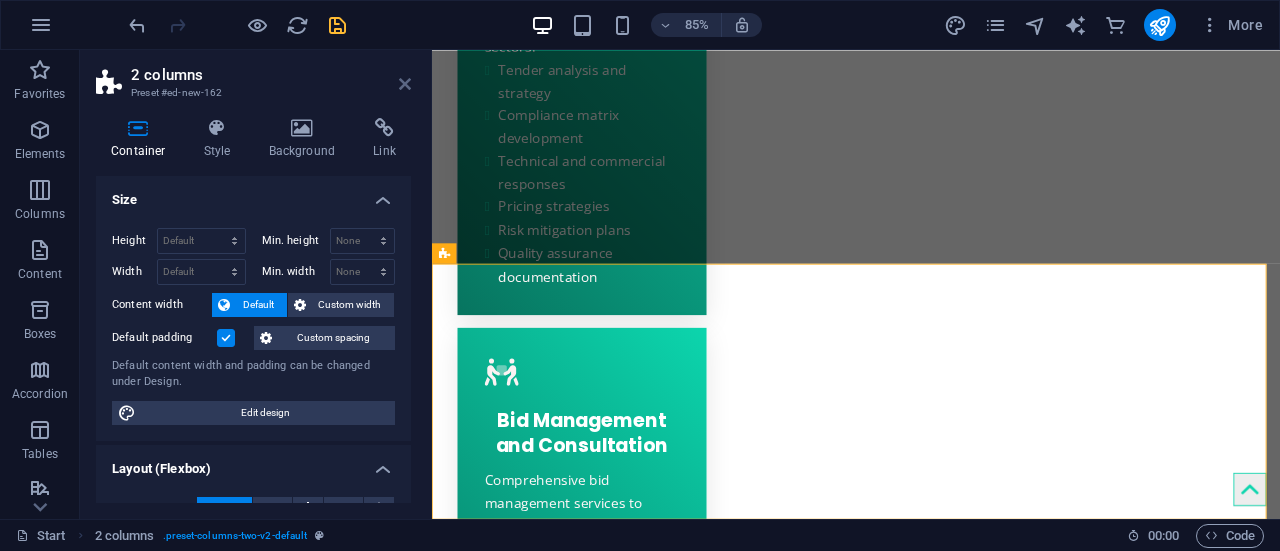 click at bounding box center (405, 84) 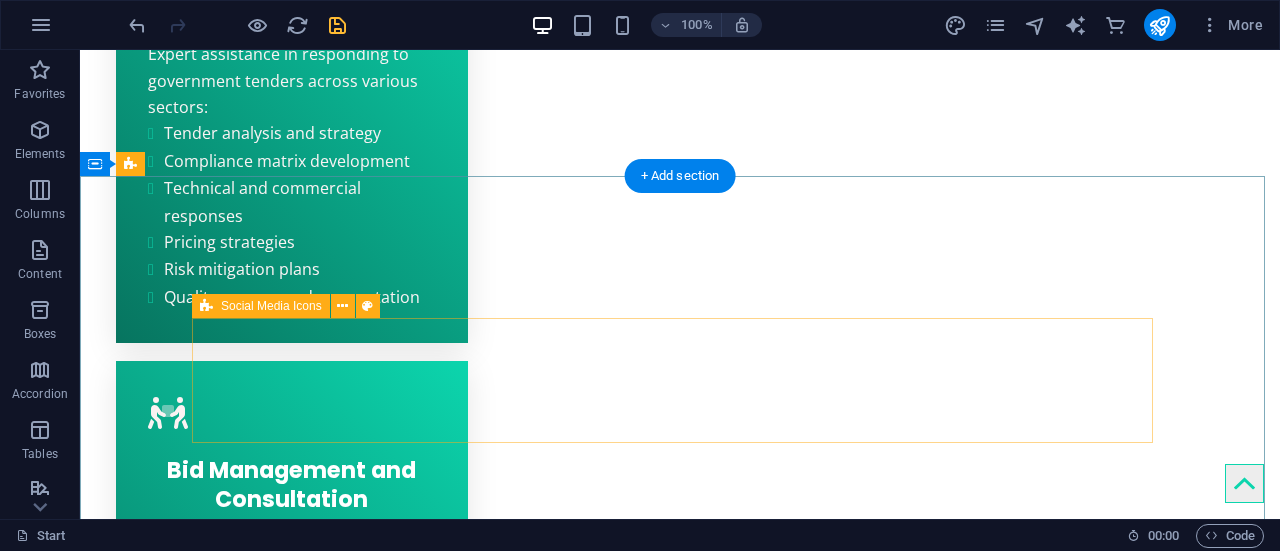 scroll, scrollTop: 3507, scrollLeft: 0, axis: vertical 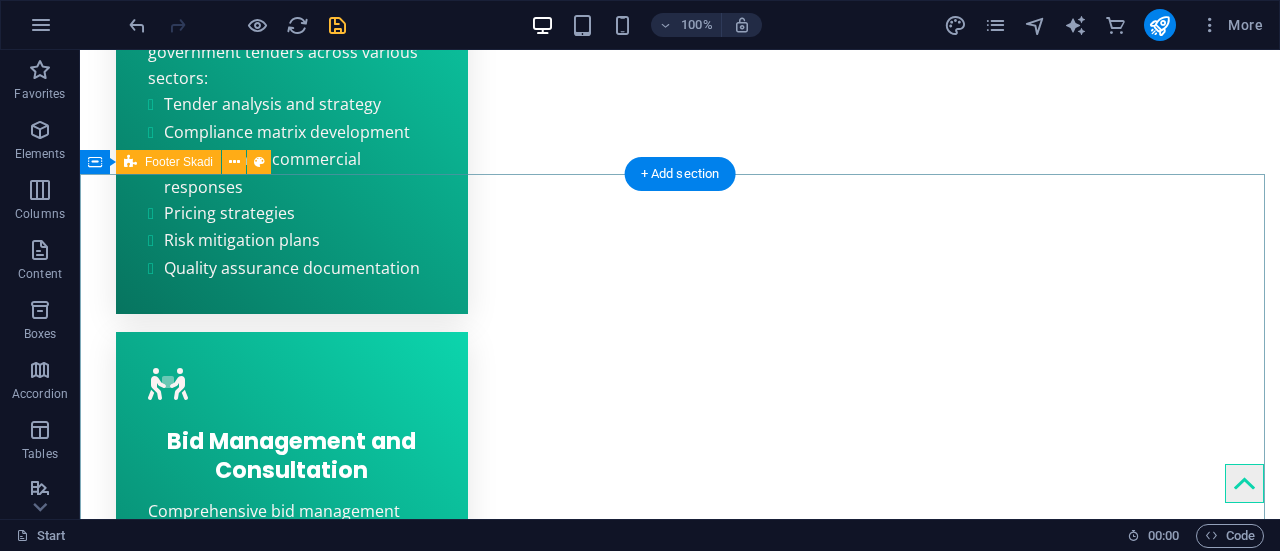 click on "Drop content here or  Add elements  Paste clipboard" at bounding box center (680, 3718) 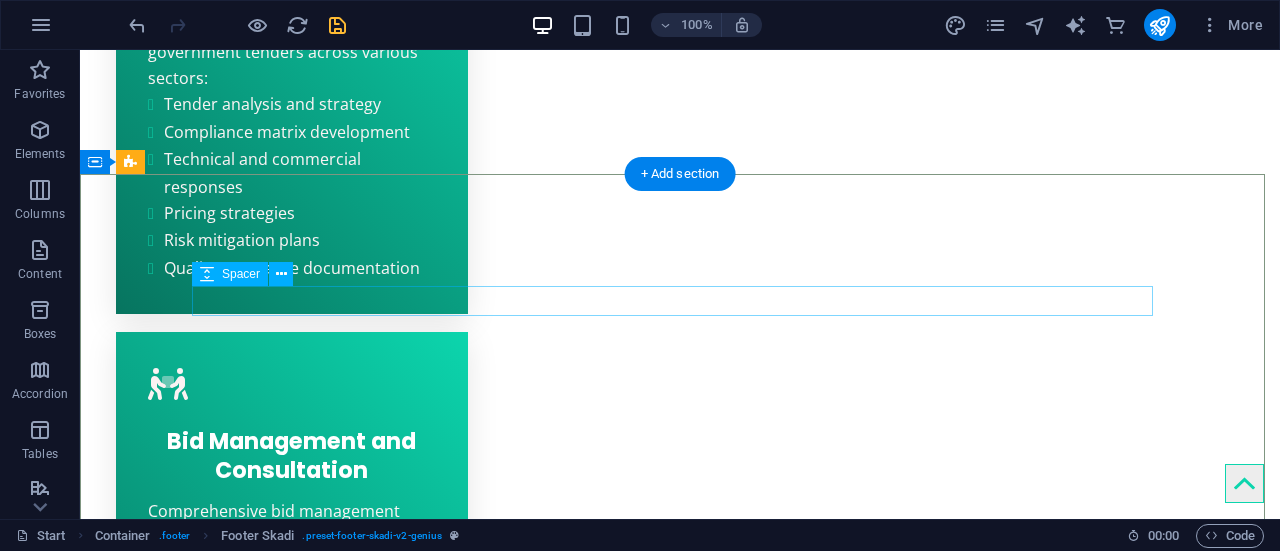 click at bounding box center (680, 3655) 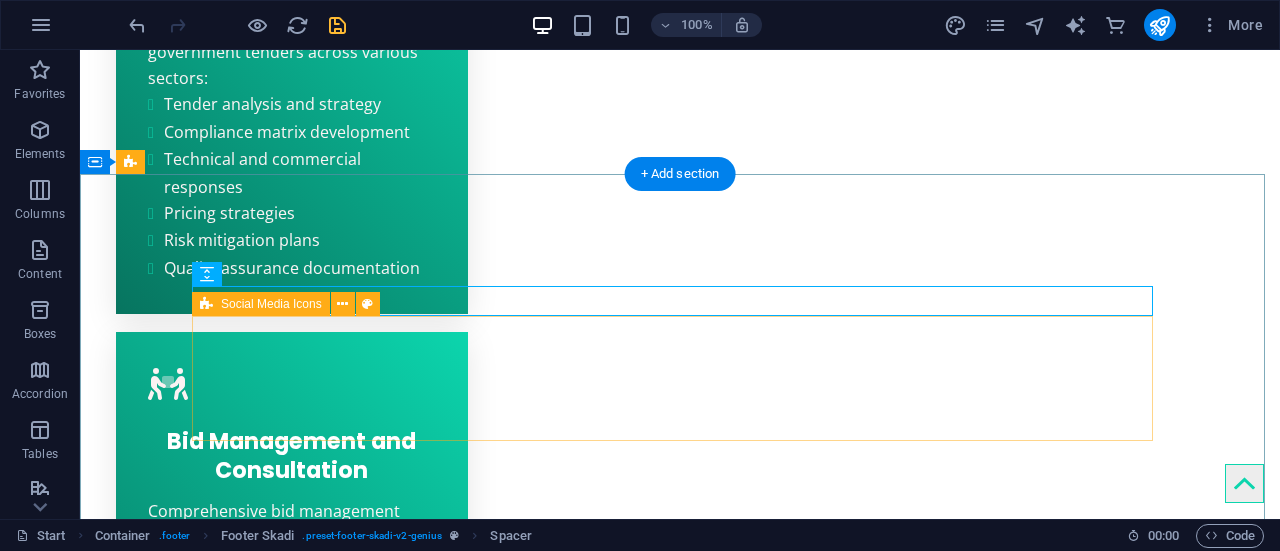 click on "Drop content here or  Add elements  Paste clipboard" at bounding box center [680, 3733] 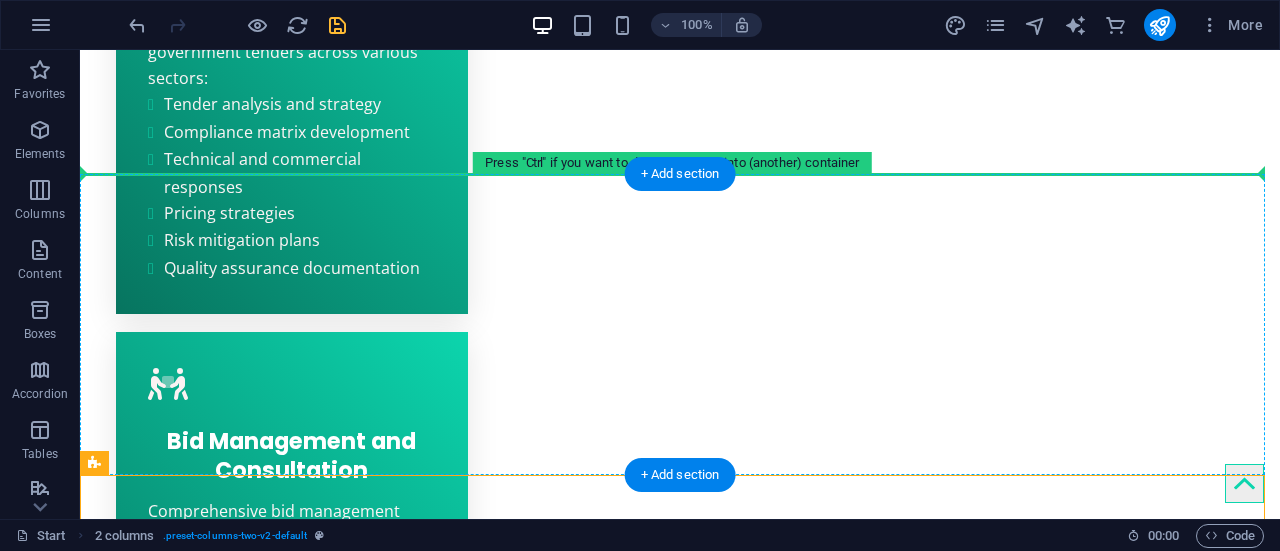 drag, startPoint x: 582, startPoint y: 493, endPoint x: 563, endPoint y: 272, distance: 221.81523 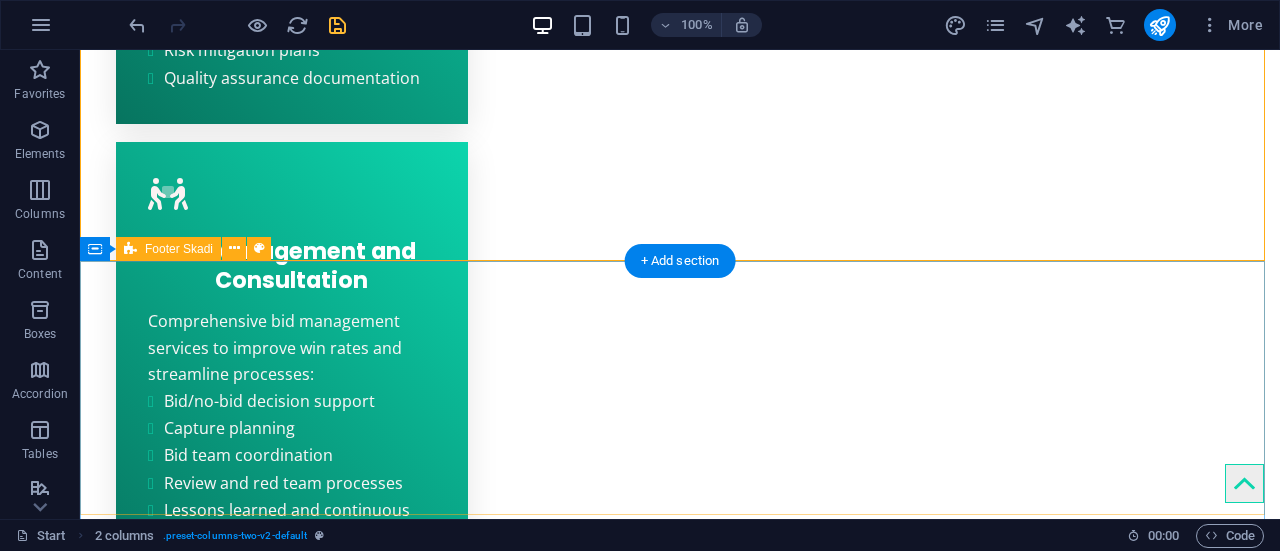 scroll, scrollTop: 3764, scrollLeft: 0, axis: vertical 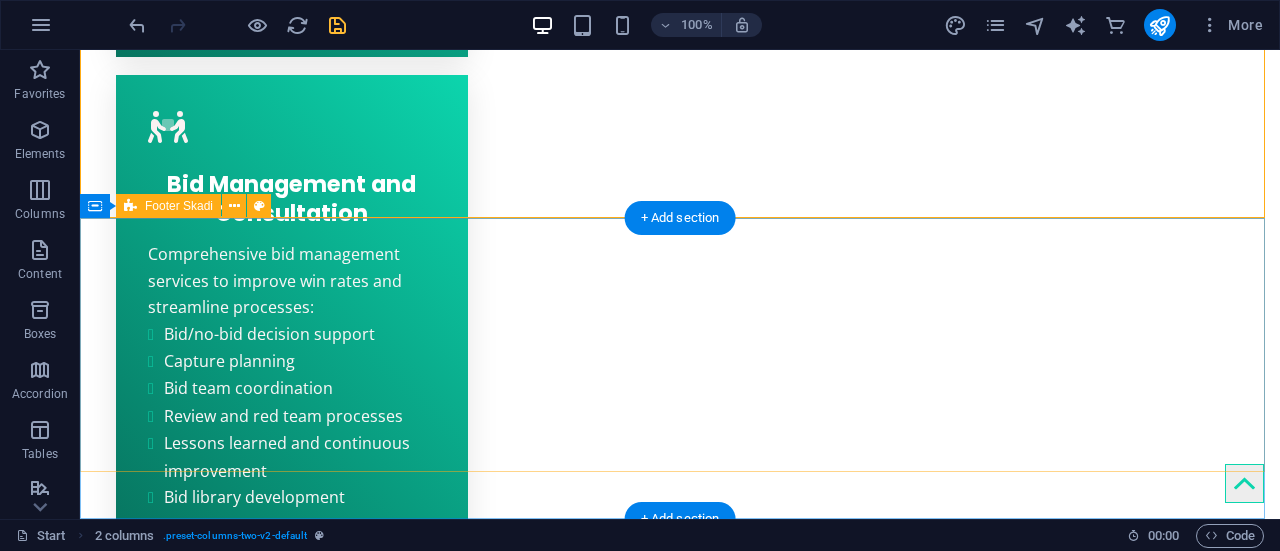 click at bounding box center [680, 3858] 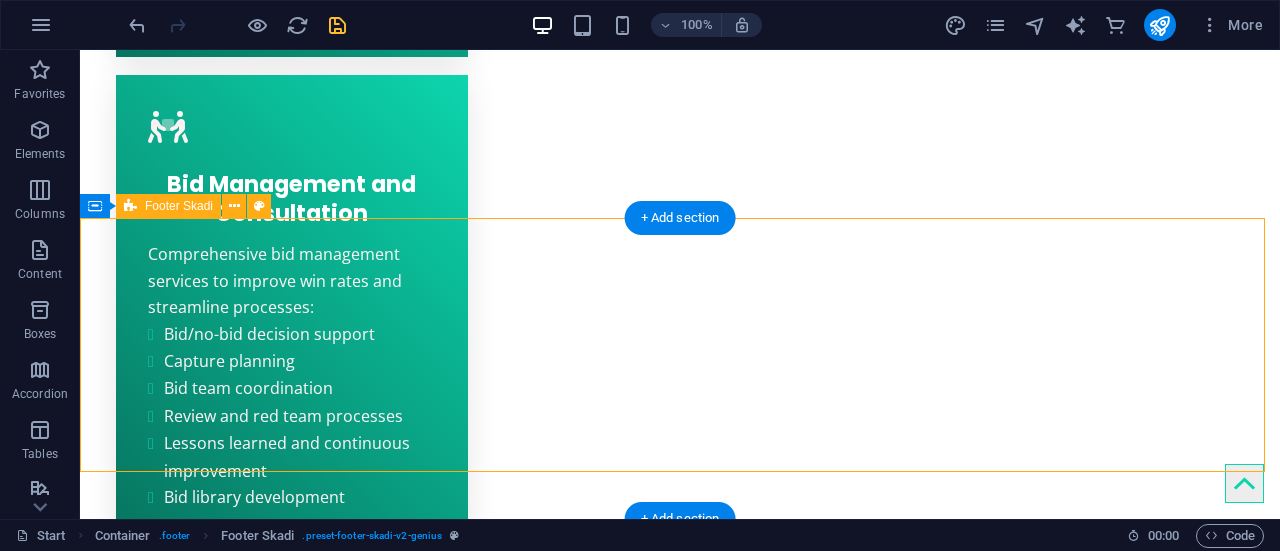 click at bounding box center (680, 3858) 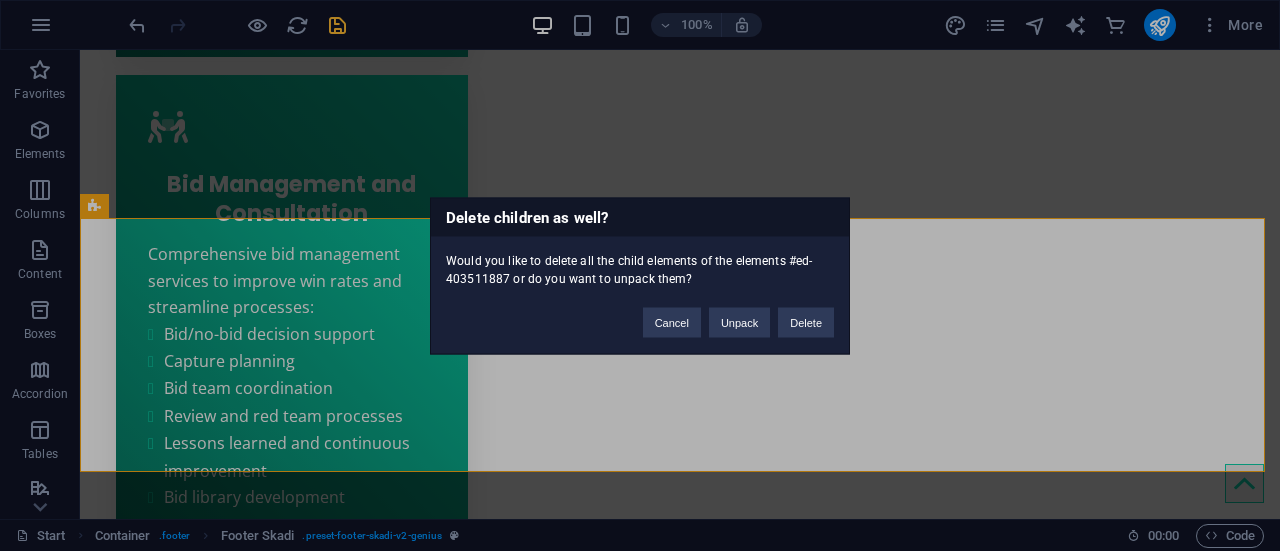 type 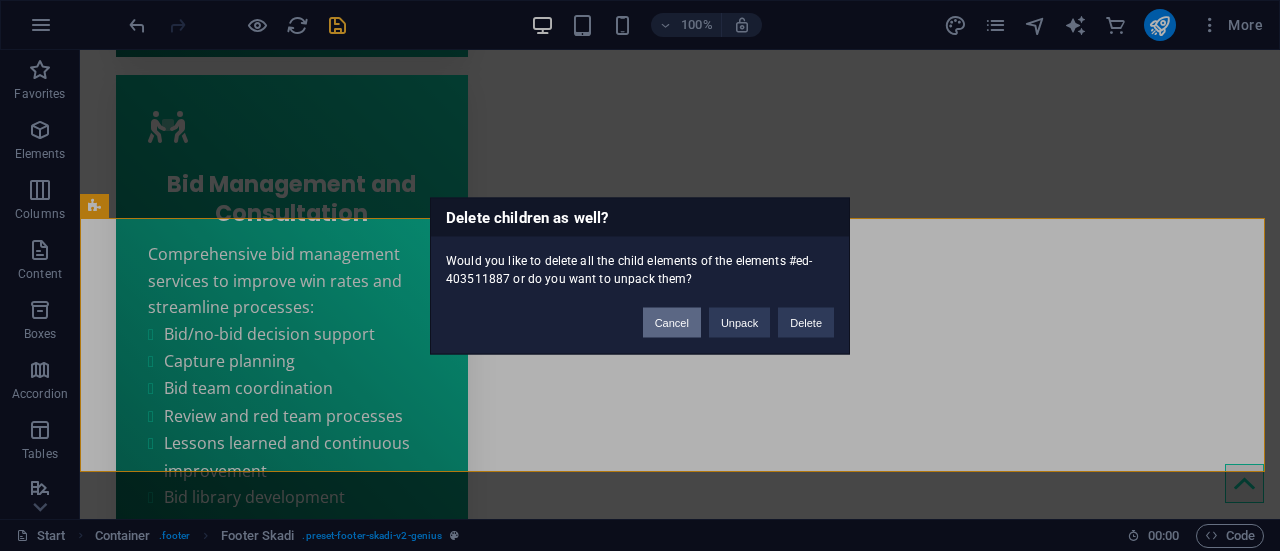 click on "Cancel" at bounding box center [672, 322] 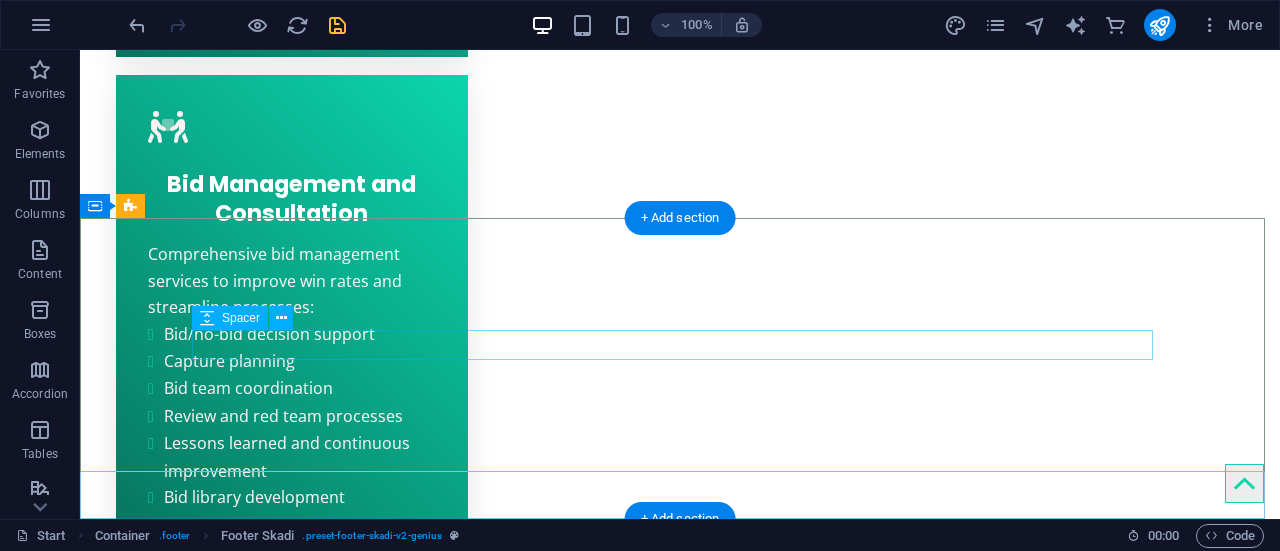 click at bounding box center (680, 3858) 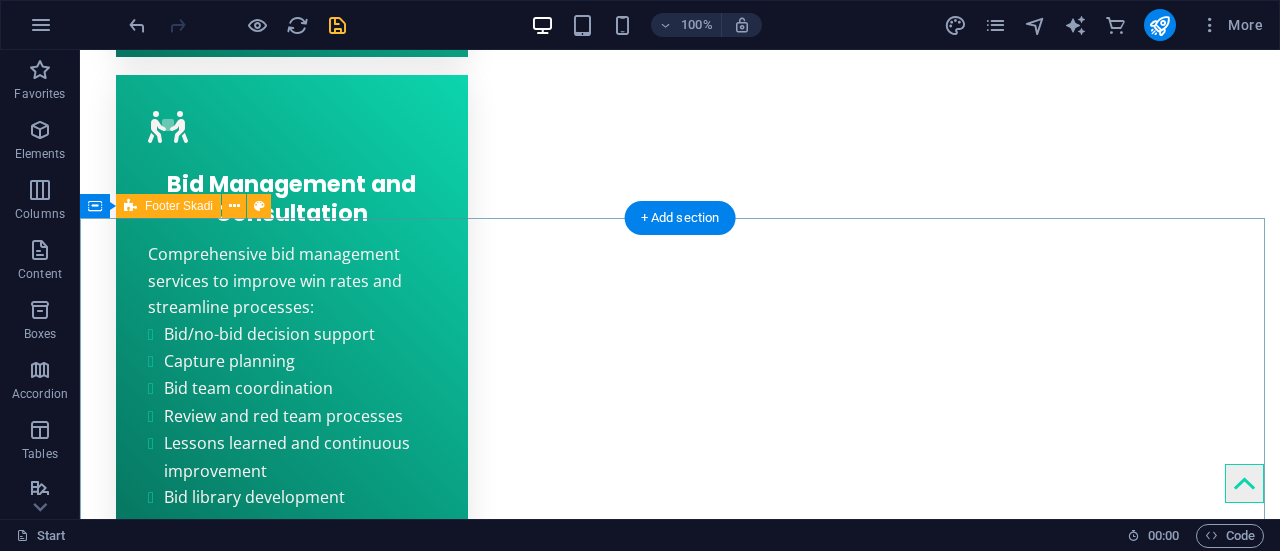 click on "Drop content here or  Add elements  Paste clipboard" at bounding box center (680, 3914) 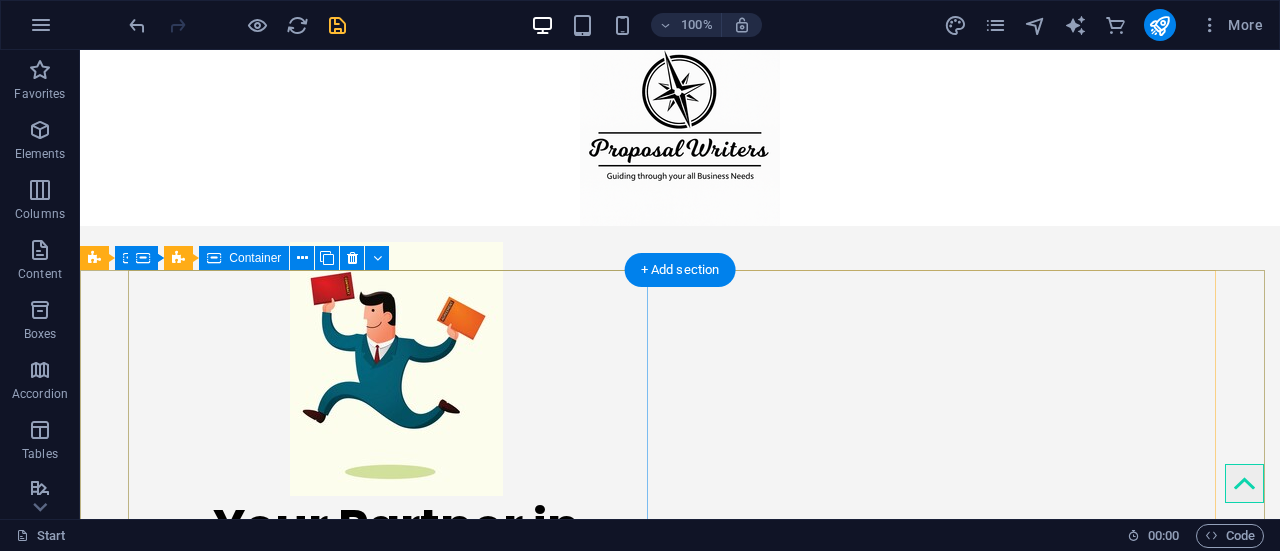 scroll, scrollTop: 0, scrollLeft: 0, axis: both 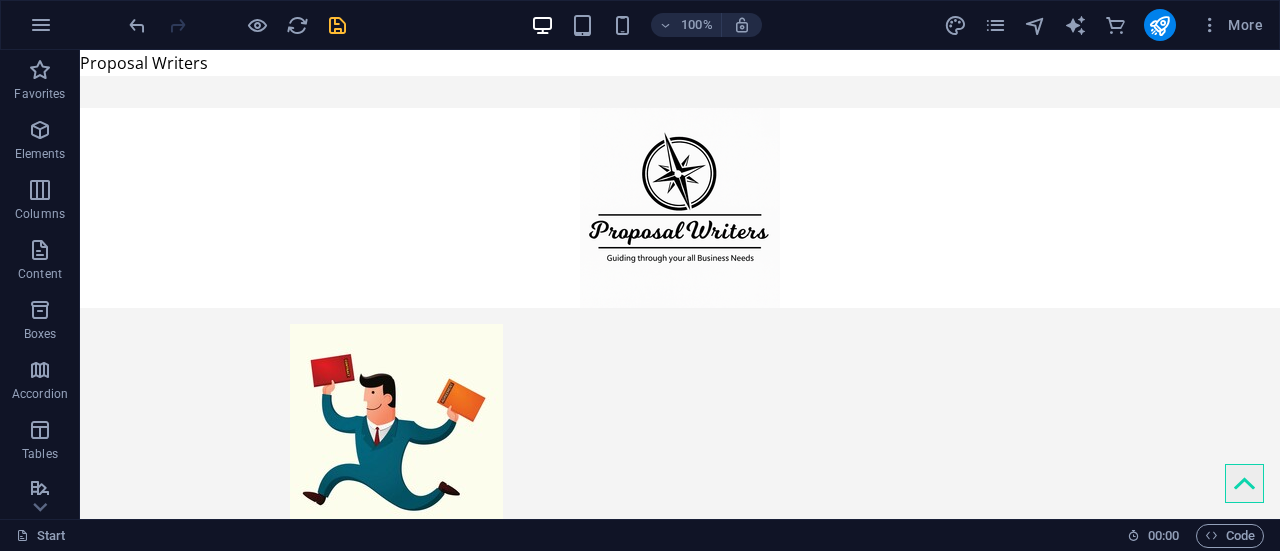 click on "Proposal Writers
Your Partner in Winning Proposals and Grants Get in touch Proposal Writing Expert assistance in crafting compelling proposals for diverse business needs. Our services include: Strategic proposal development Tailored value propositions Competitive analysis Win themes and discriminators Executive summaries Technical approach narratives Business Plan Writing Comprehensive business plan development to secure funding and guide your venture: Market analysis and research Financial projections and modeling Strategic planning Operational plans Marketing strategies Risk assessment Federal Contract Proposals Specialized services for navigating complex government contracting opportunities: Federal Acquisition Regulation (FAR) compliance Past performance documentation Technical volume development Cost volume preparation Small business subcontracting plans Teaming agreements Grant Writing Professional grant writing services to secure funding for nonprofits and research institutions: or or" at bounding box center [680, 3796] 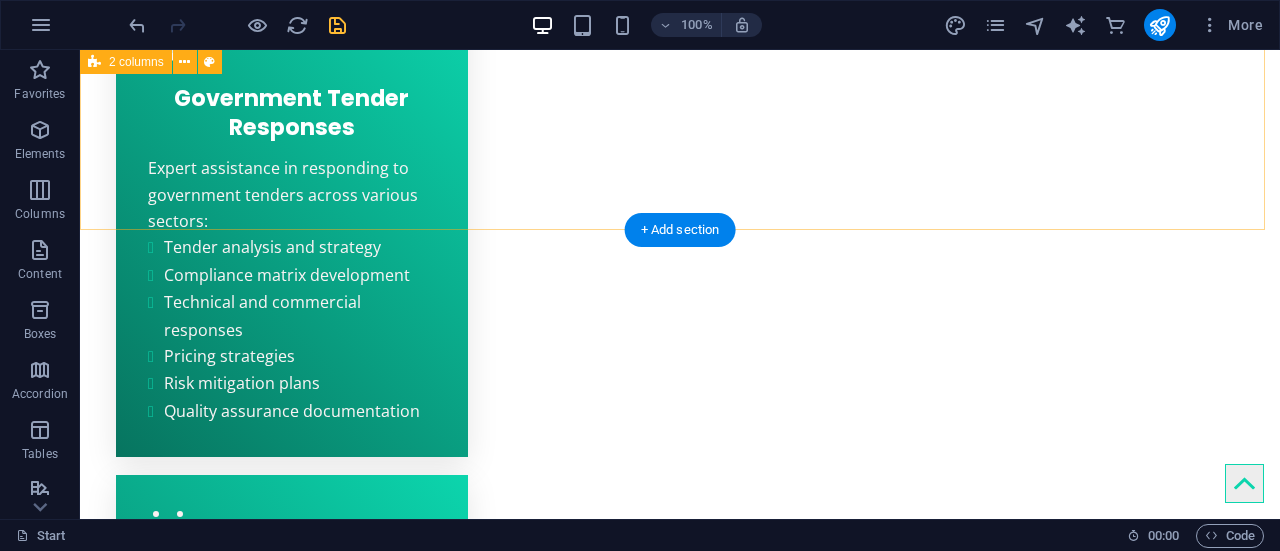 scroll, scrollTop: 3510, scrollLeft: 0, axis: vertical 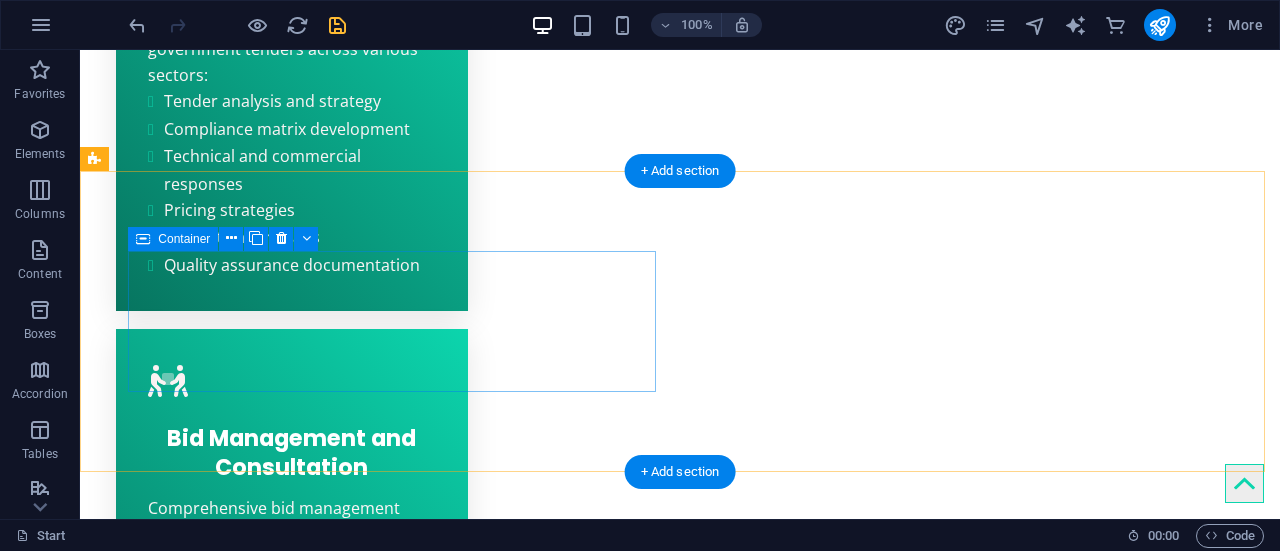 click on "Add elements" at bounding box center [301, 3706] 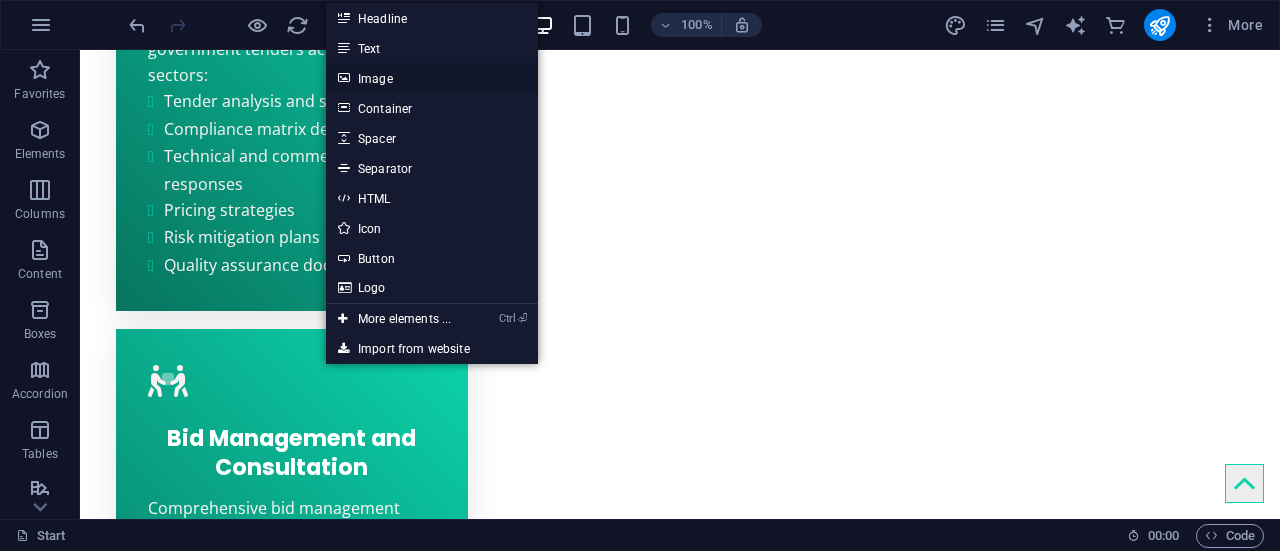 click on "Image" at bounding box center (432, 78) 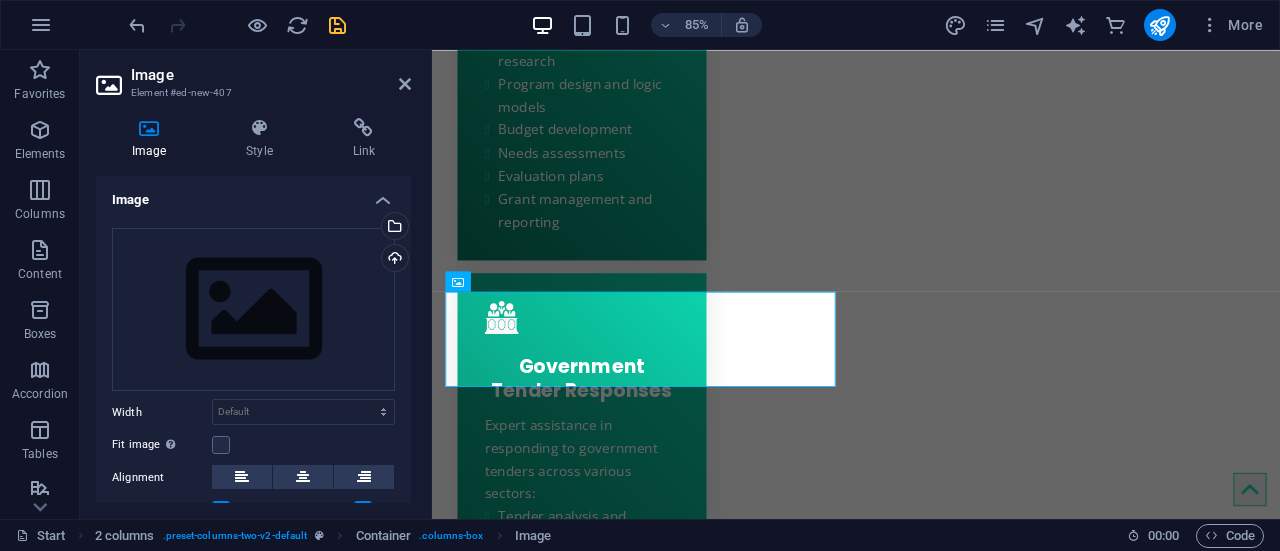 scroll, scrollTop: 3655, scrollLeft: 0, axis: vertical 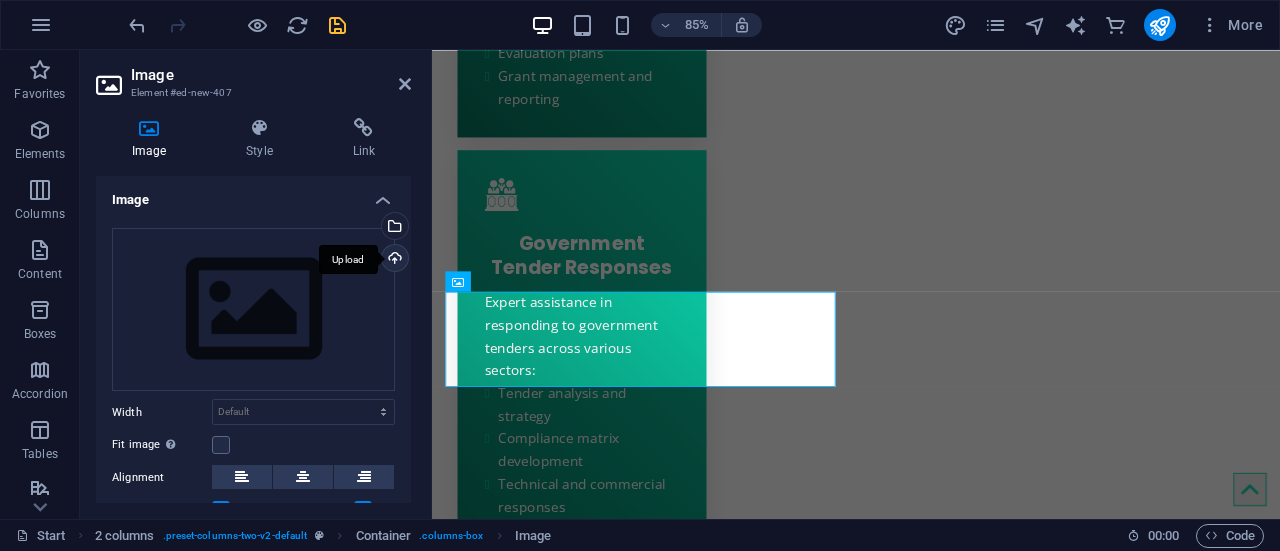 click on "Upload" at bounding box center [393, 260] 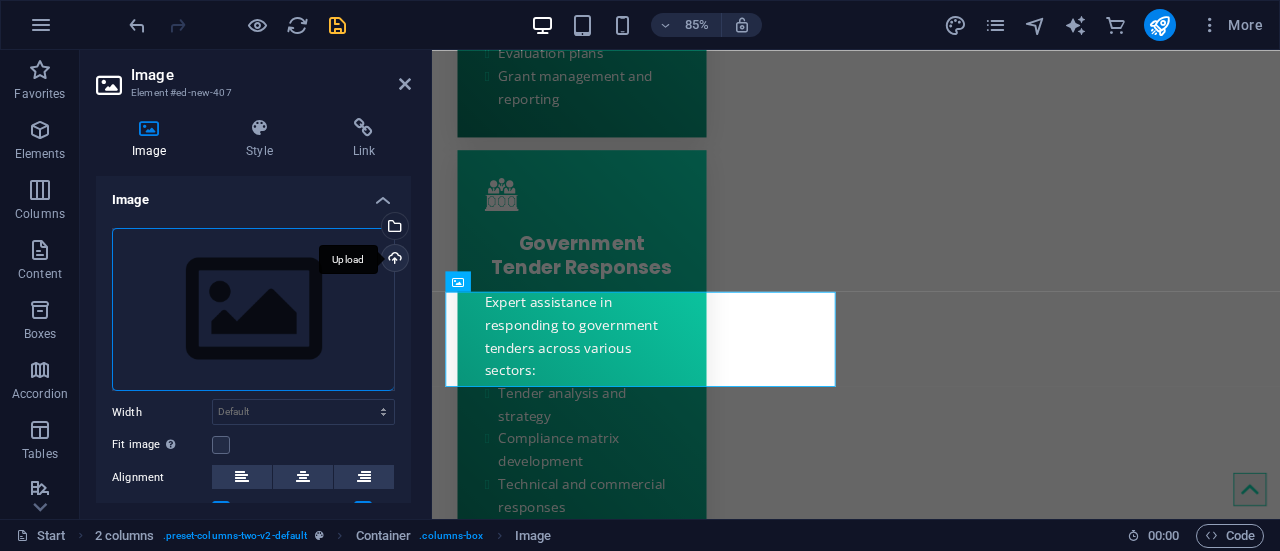 scroll, scrollTop: 3733, scrollLeft: 0, axis: vertical 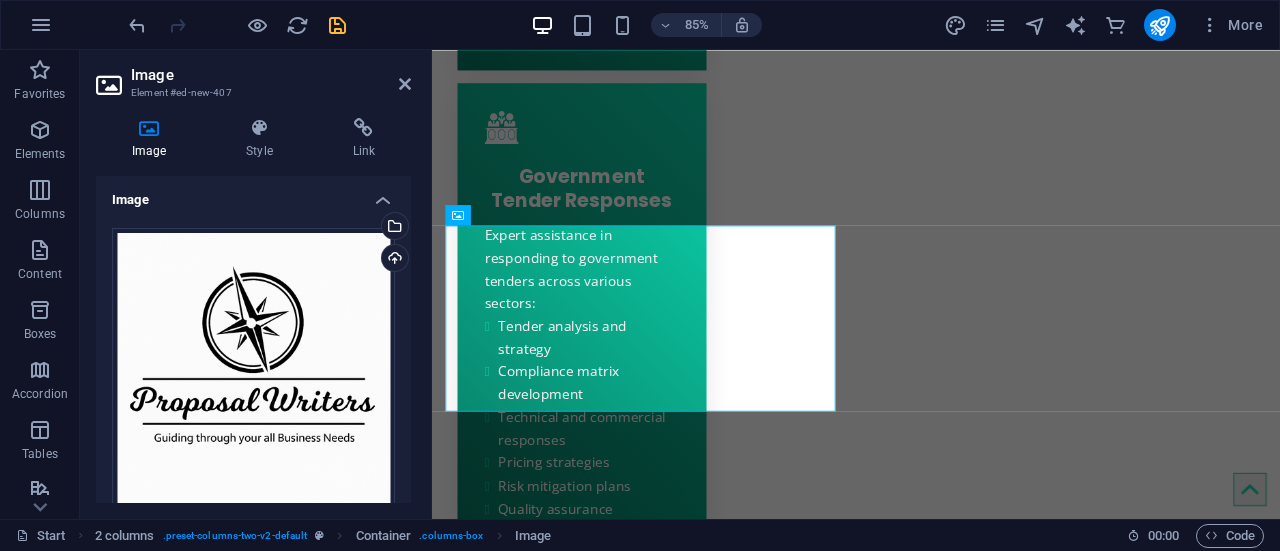 click at bounding box center [221, 565] 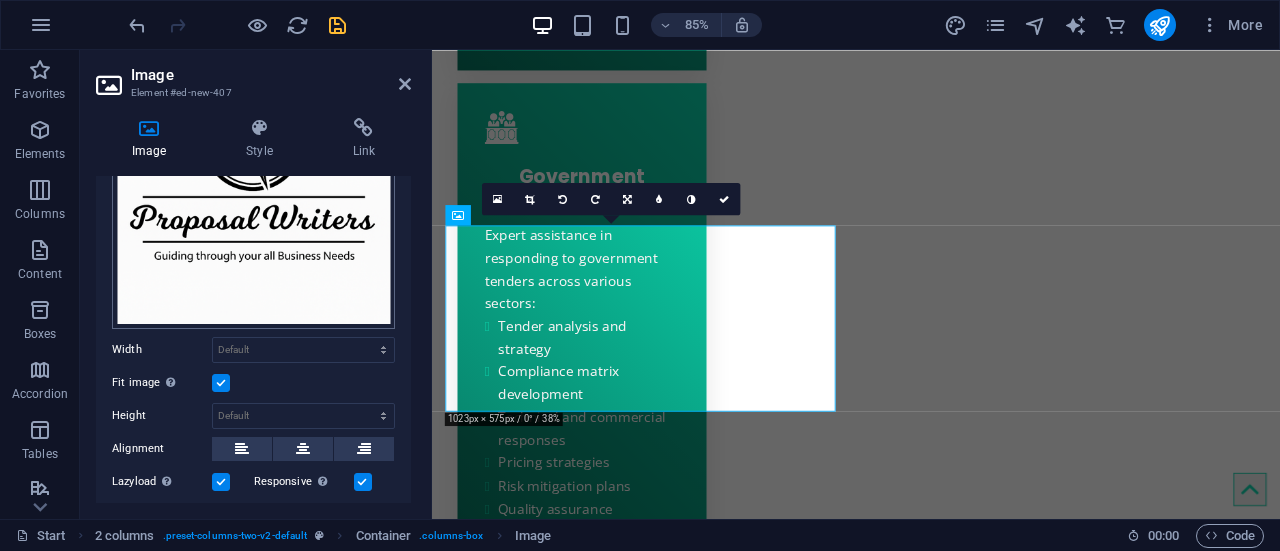 scroll, scrollTop: 200, scrollLeft: 0, axis: vertical 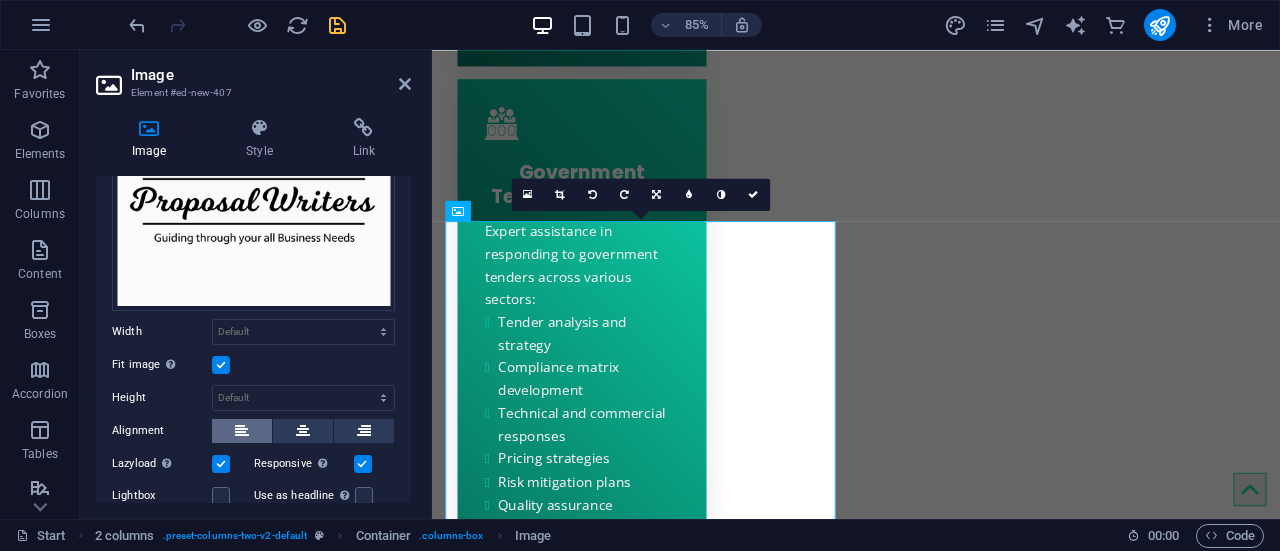 click at bounding box center [242, 431] 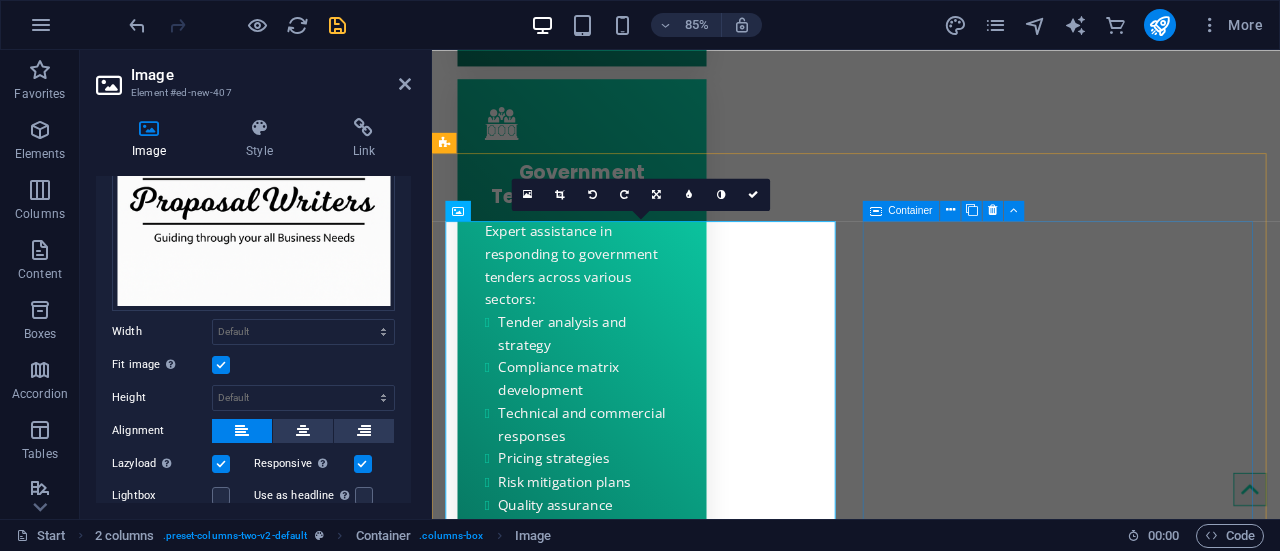 click at bounding box center (581, 5224) 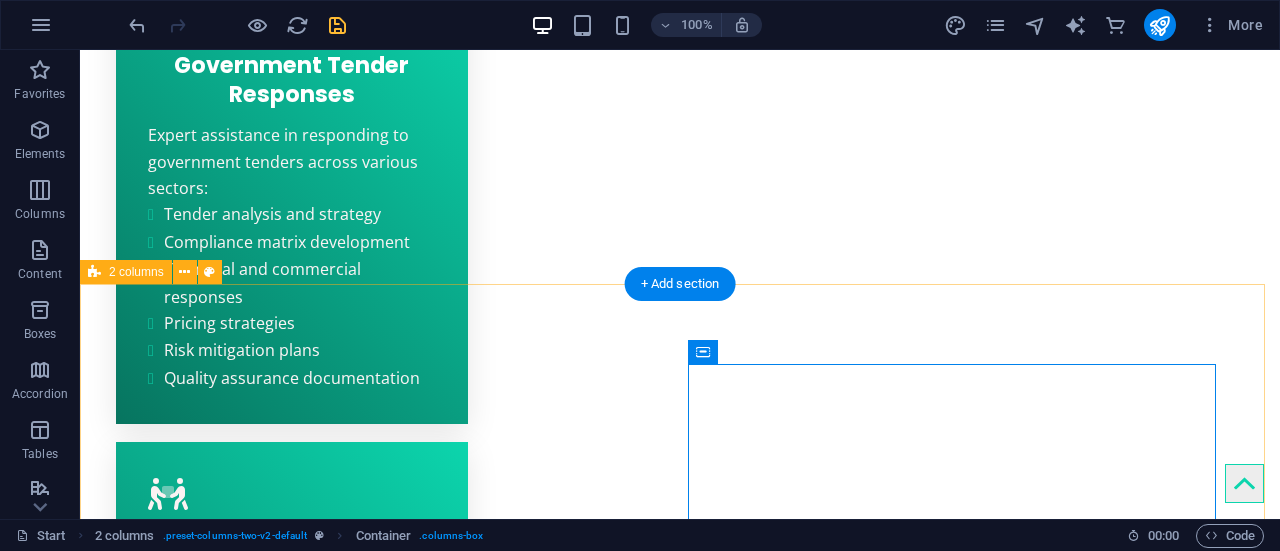 scroll, scrollTop: 3497, scrollLeft: 0, axis: vertical 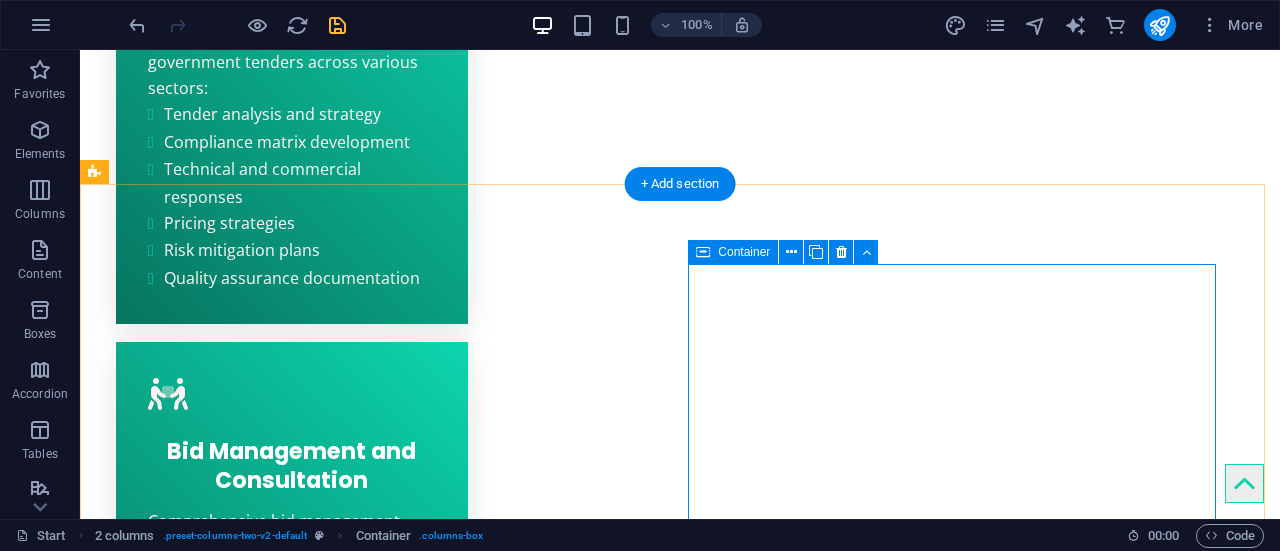 click on "Add elements" at bounding box center (301, 4935) 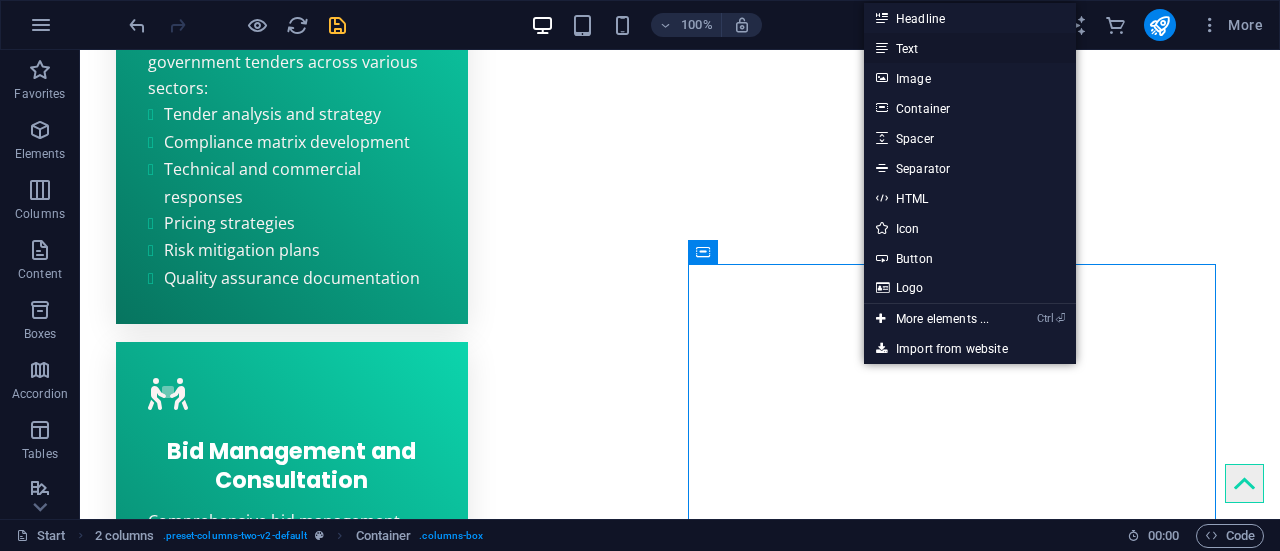 click on "Text" at bounding box center (970, 48) 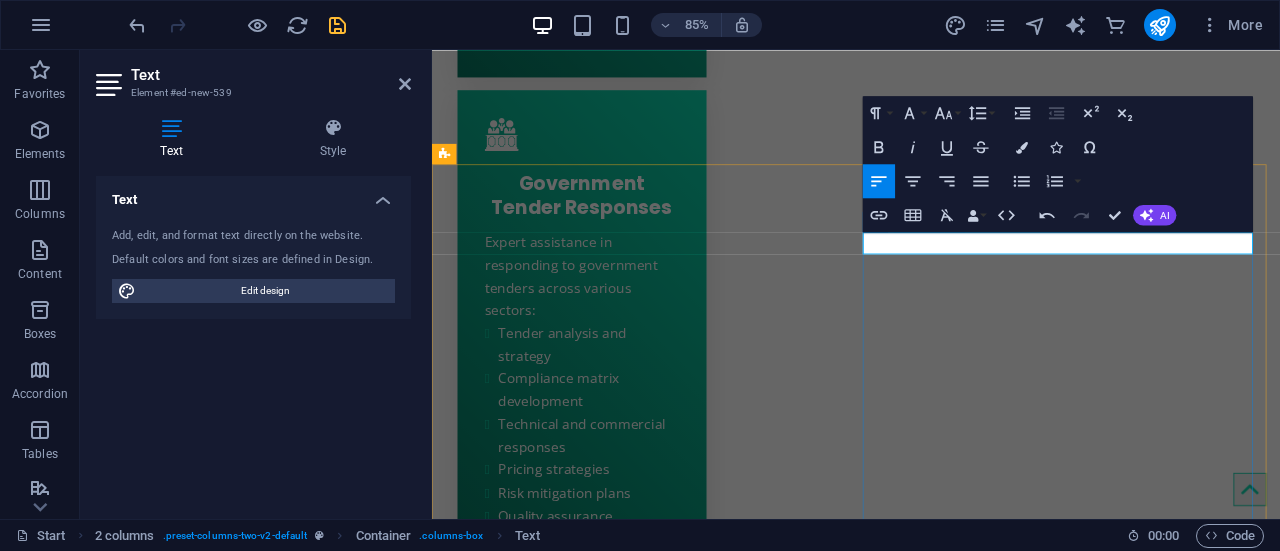 type 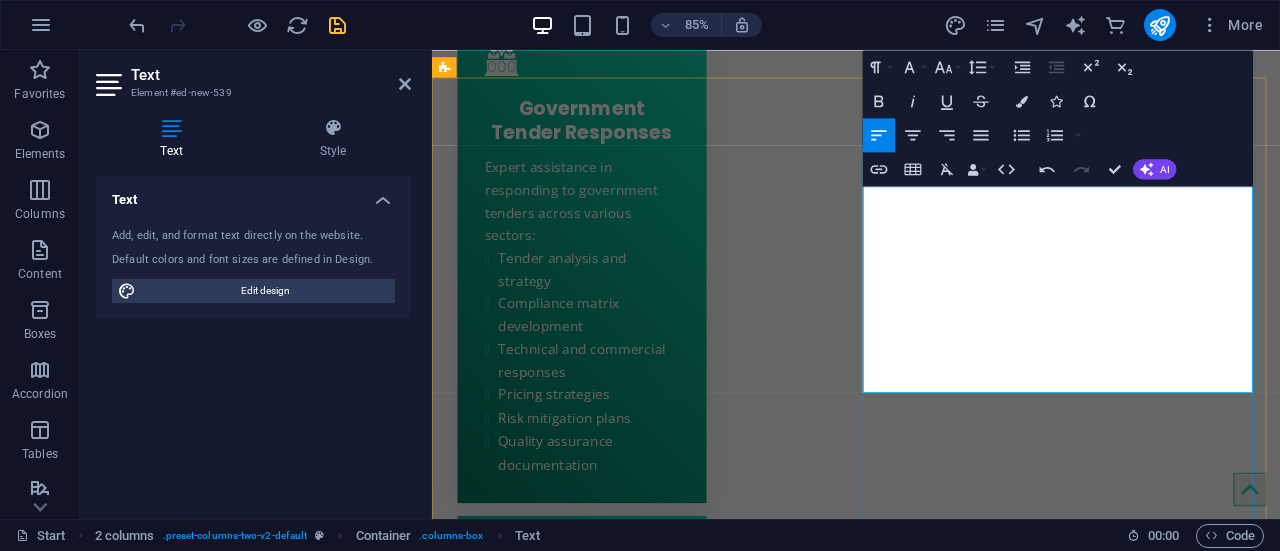 scroll, scrollTop: 3873, scrollLeft: 0, axis: vertical 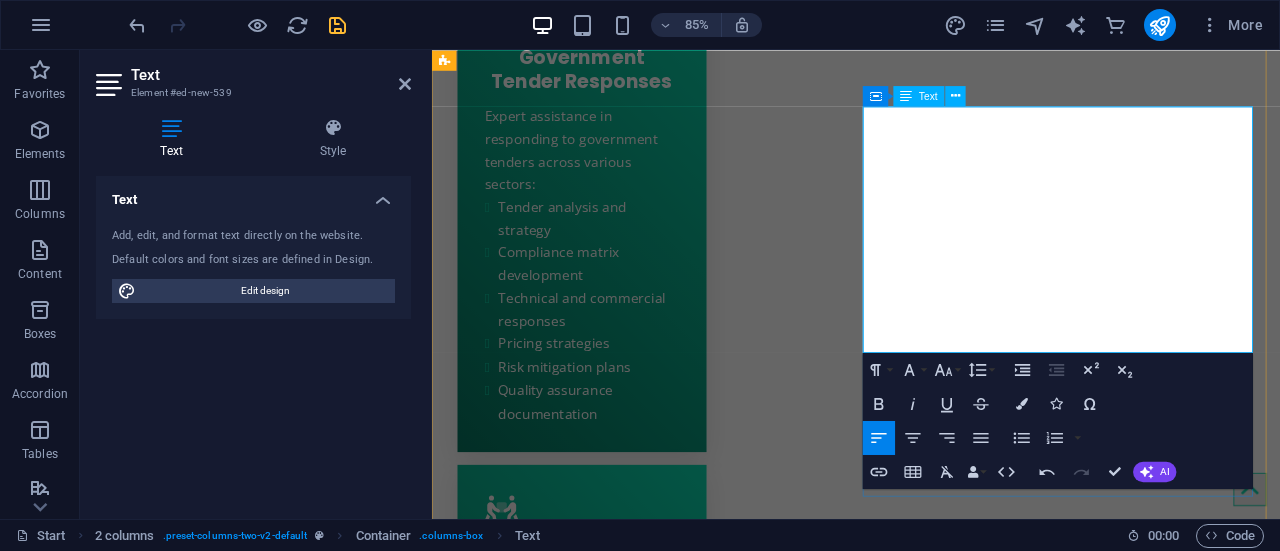 click on "Write to us @  [EMAIL_ADDRESS][DOMAIN_NAME]" at bounding box center [681, 5001] 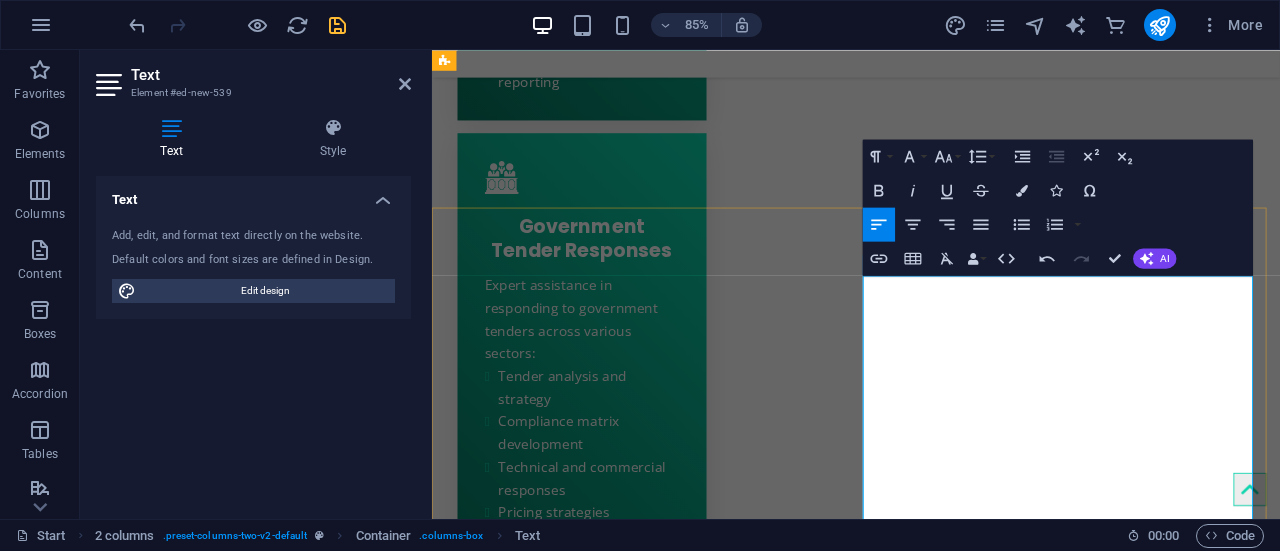 scroll, scrollTop: 3673, scrollLeft: 0, axis: vertical 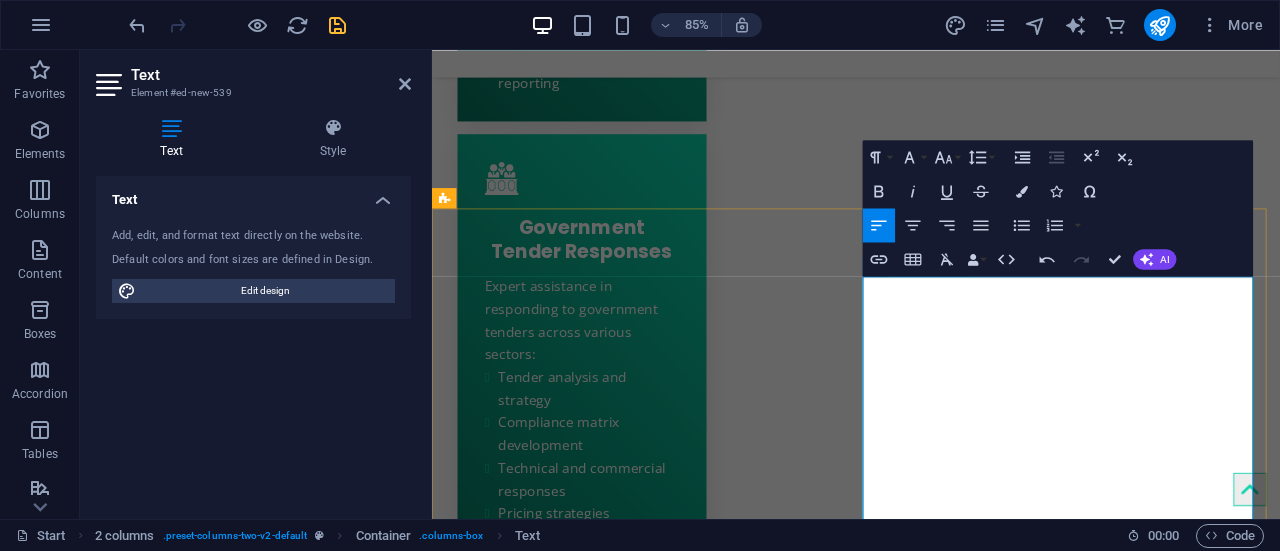 click at bounding box center [681, 5228] 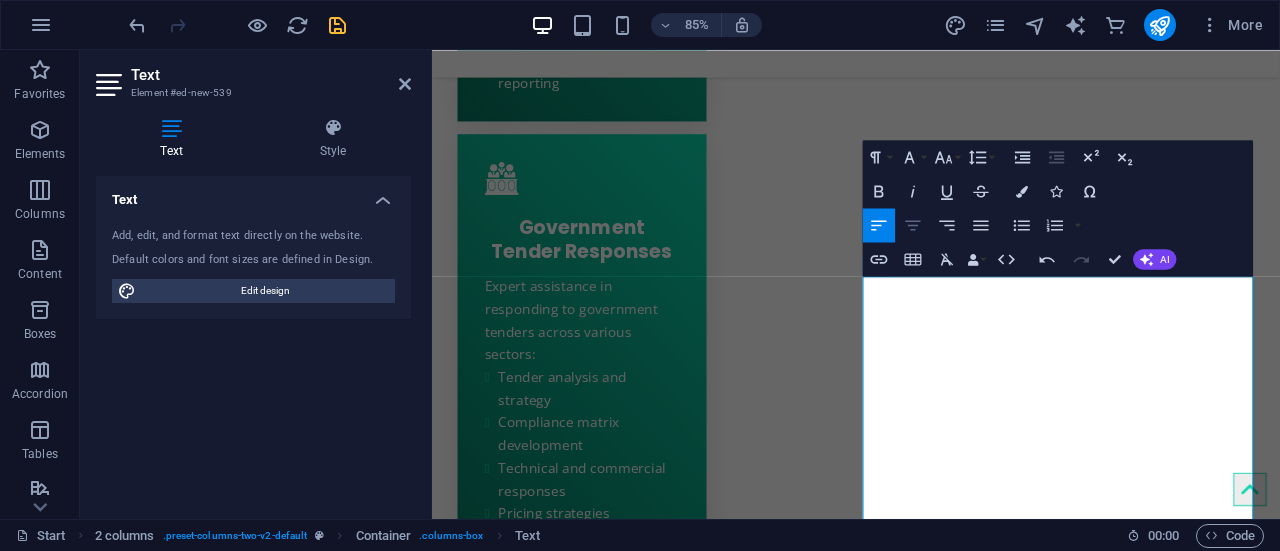 click on "Align Center" at bounding box center (913, 225) 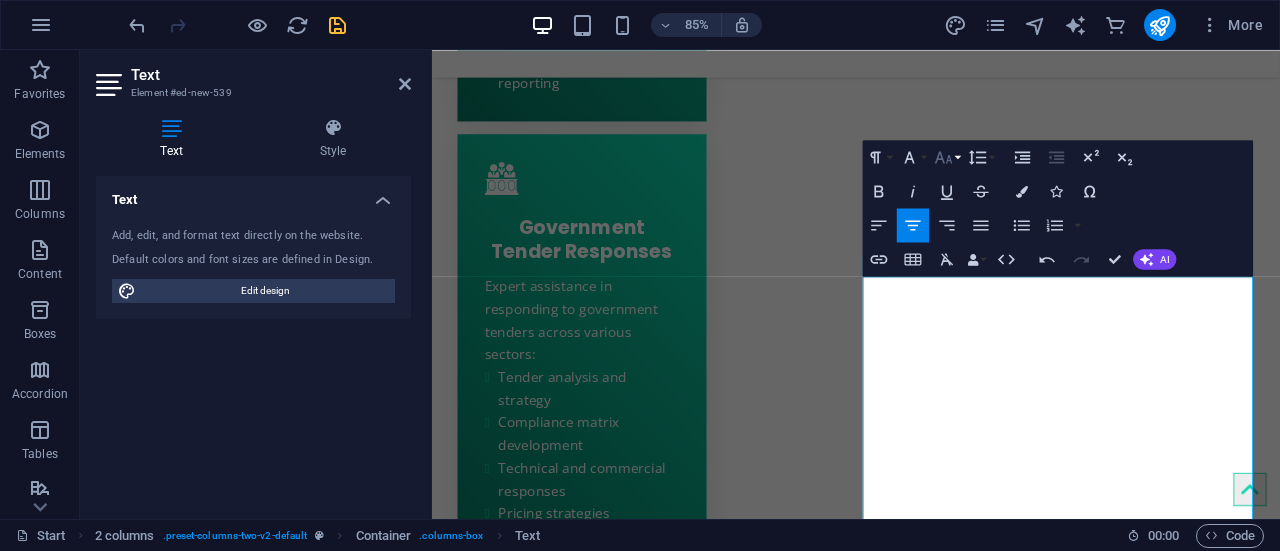 click 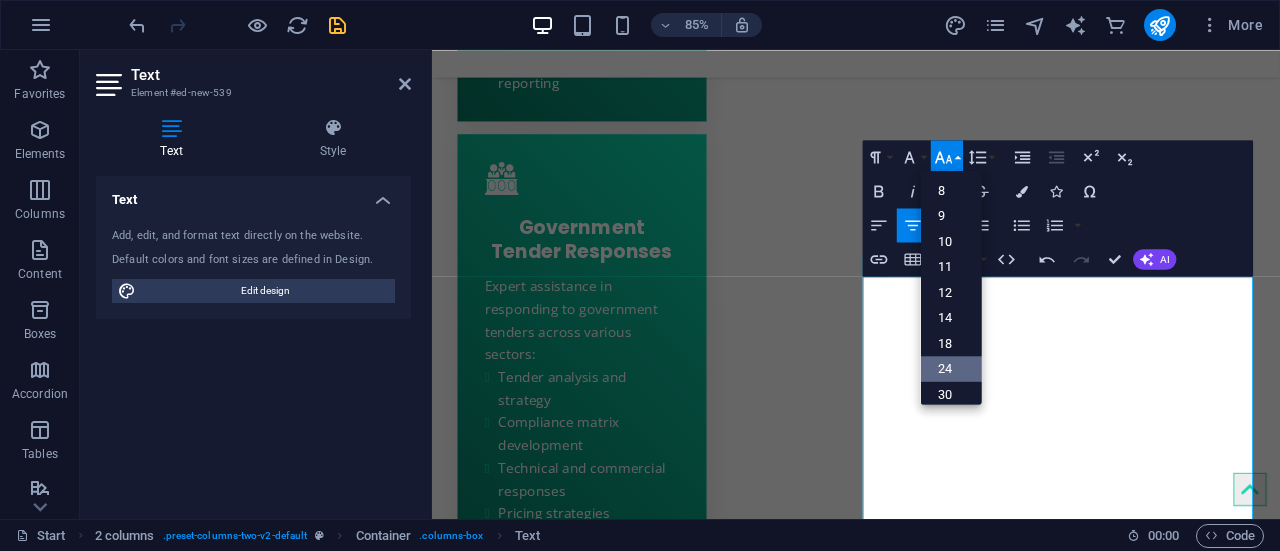 click on "24" at bounding box center [951, 369] 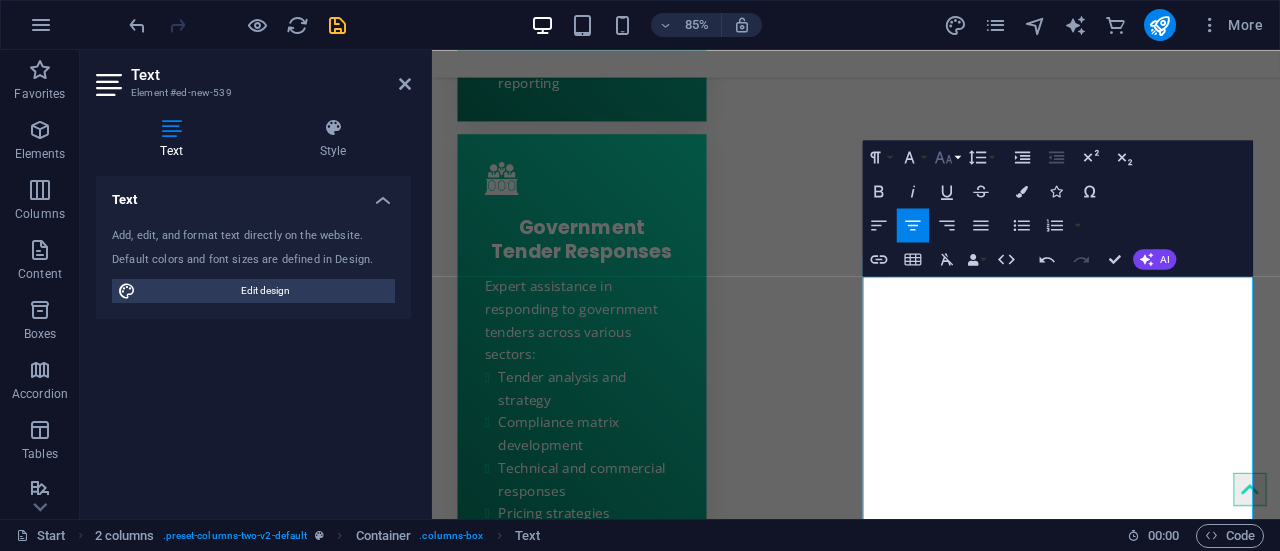 click 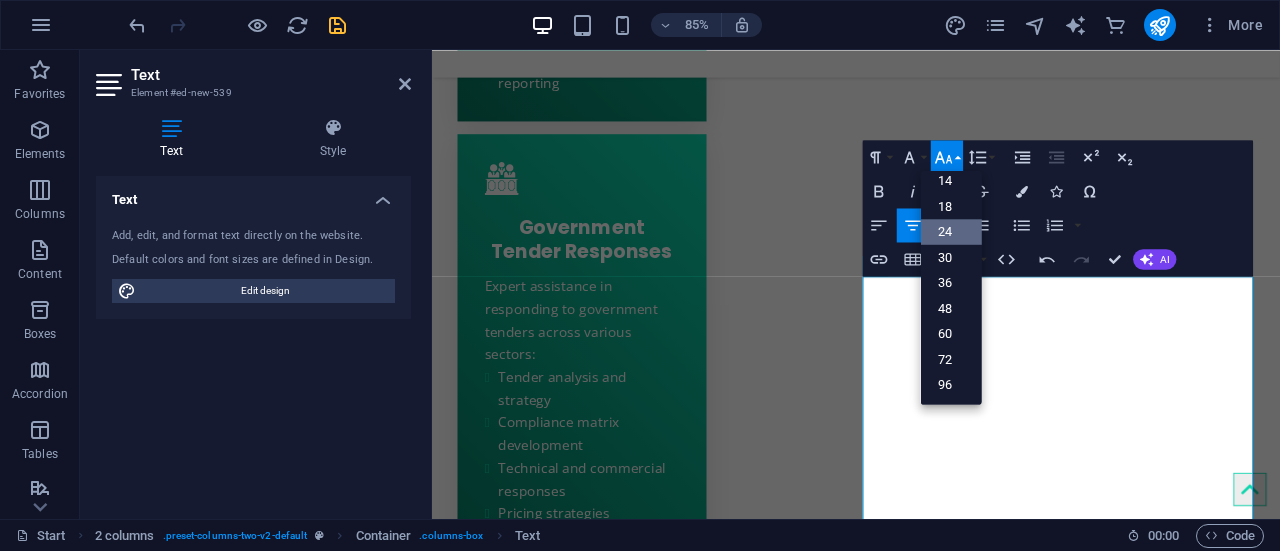 scroll, scrollTop: 160, scrollLeft: 0, axis: vertical 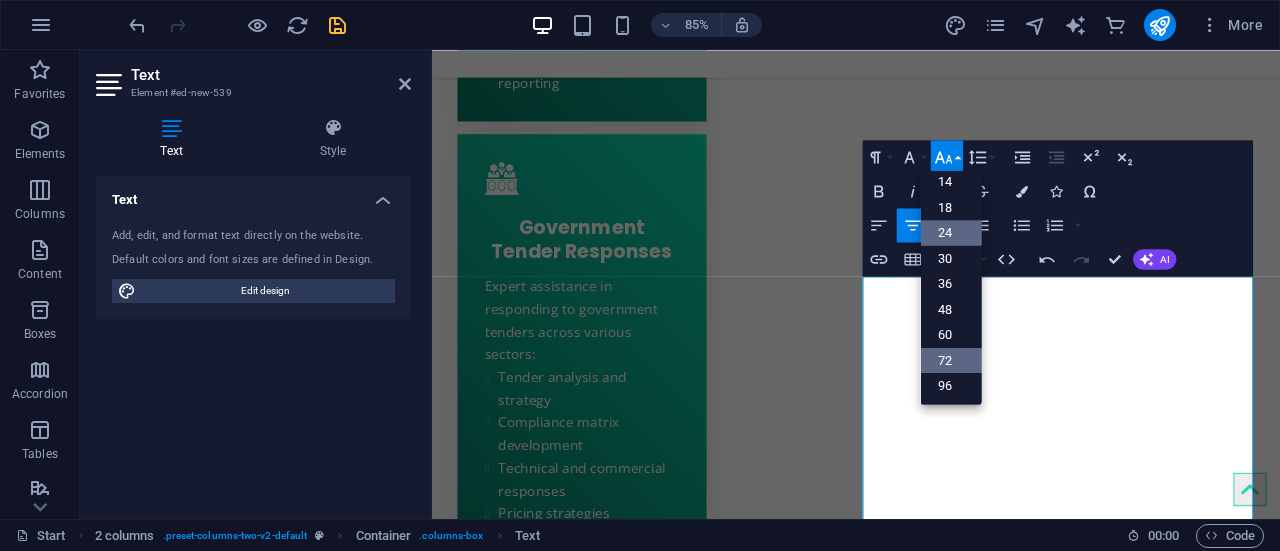 click on "72" at bounding box center (951, 360) 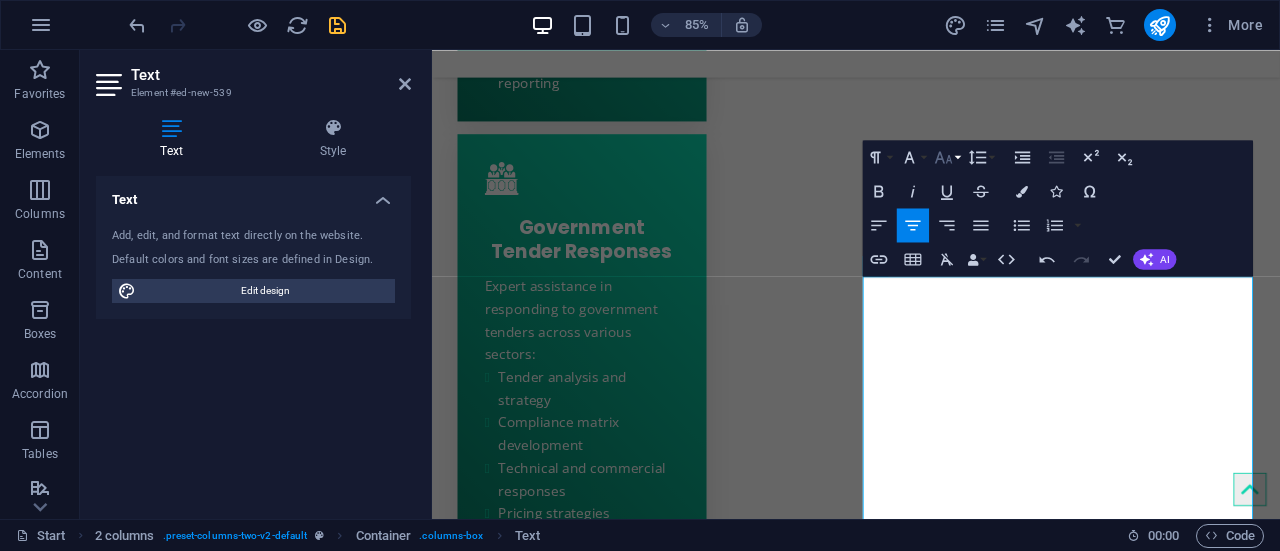 click on "Font Size" at bounding box center (947, 157) 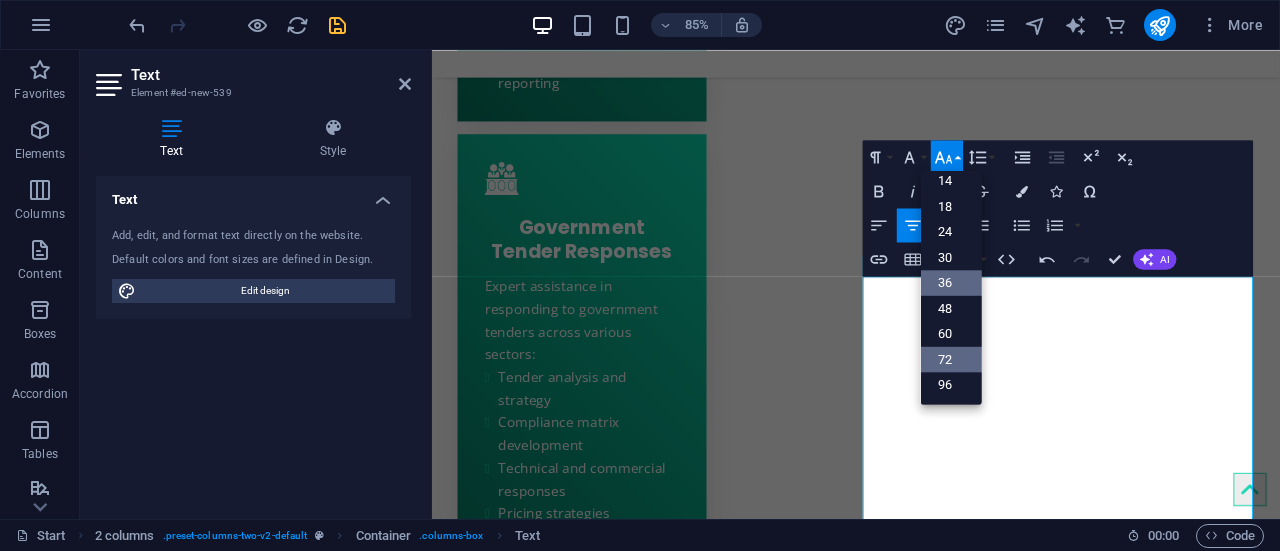 scroll, scrollTop: 160, scrollLeft: 0, axis: vertical 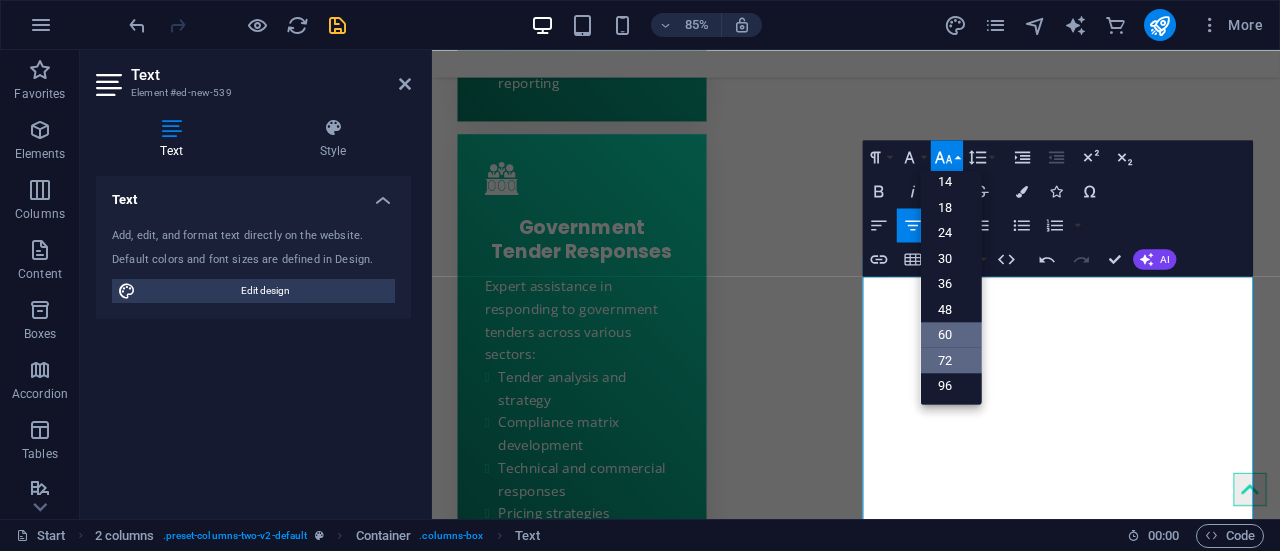 click on "60" at bounding box center [951, 335] 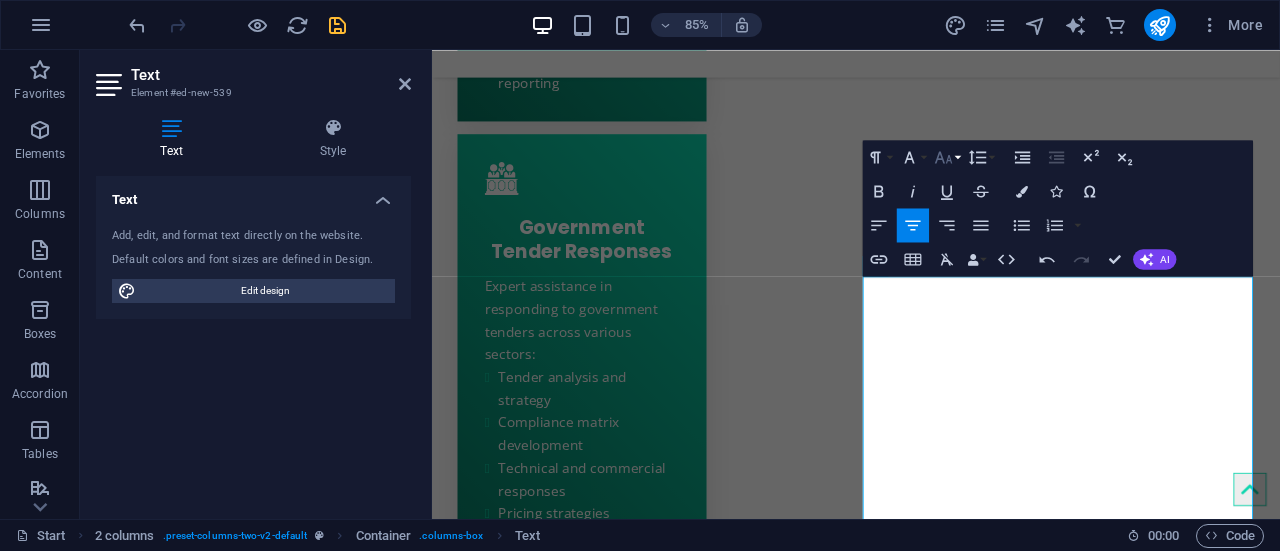 click 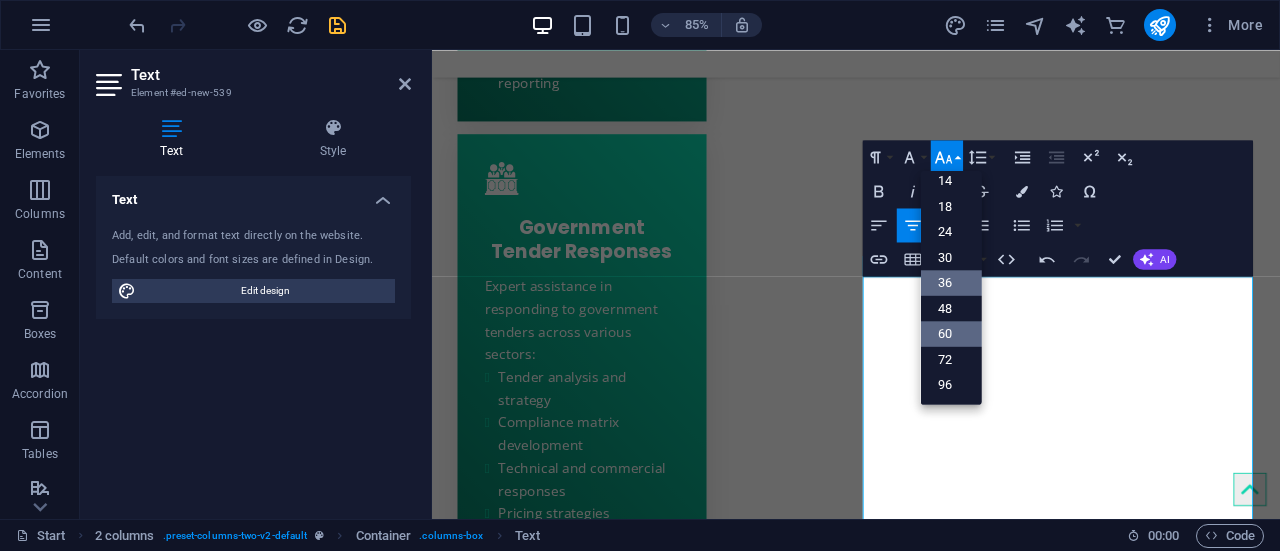 scroll, scrollTop: 160, scrollLeft: 0, axis: vertical 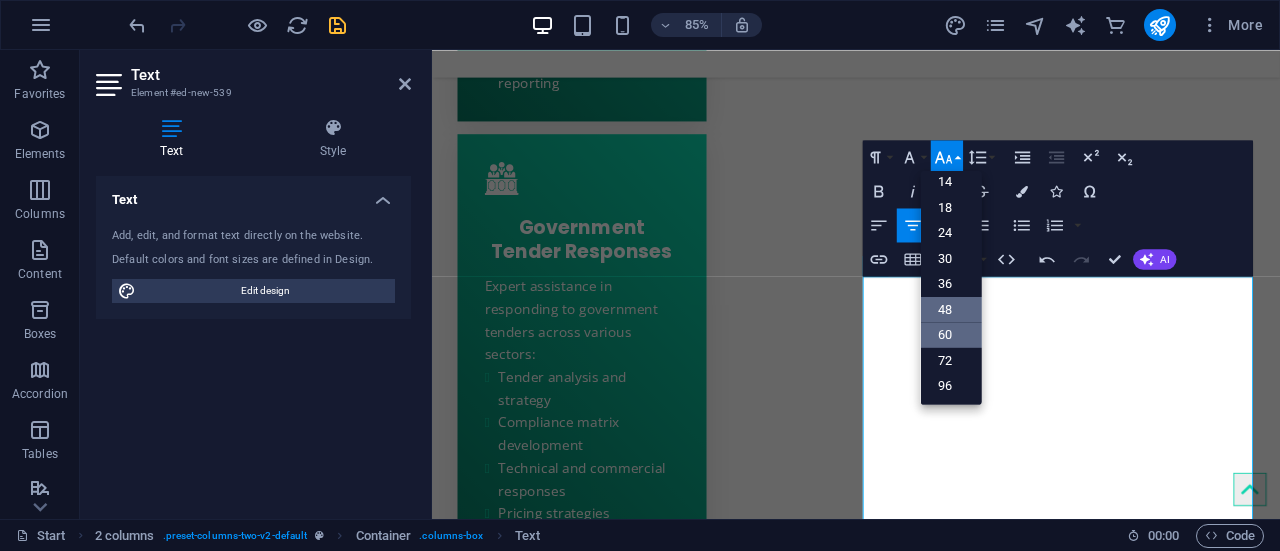 click on "48" at bounding box center (951, 309) 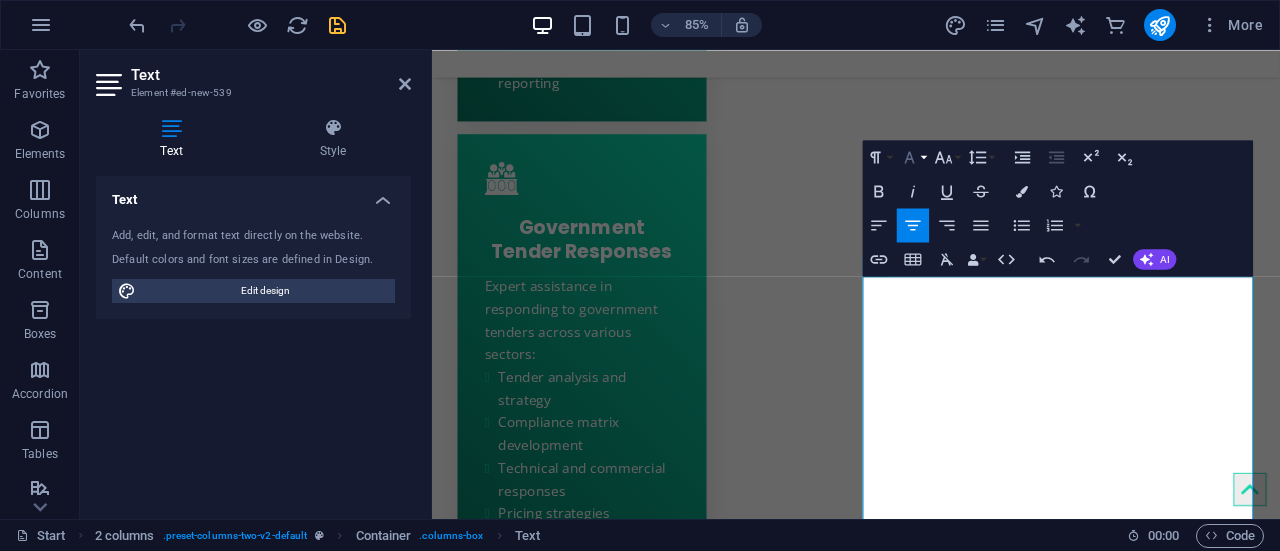 click 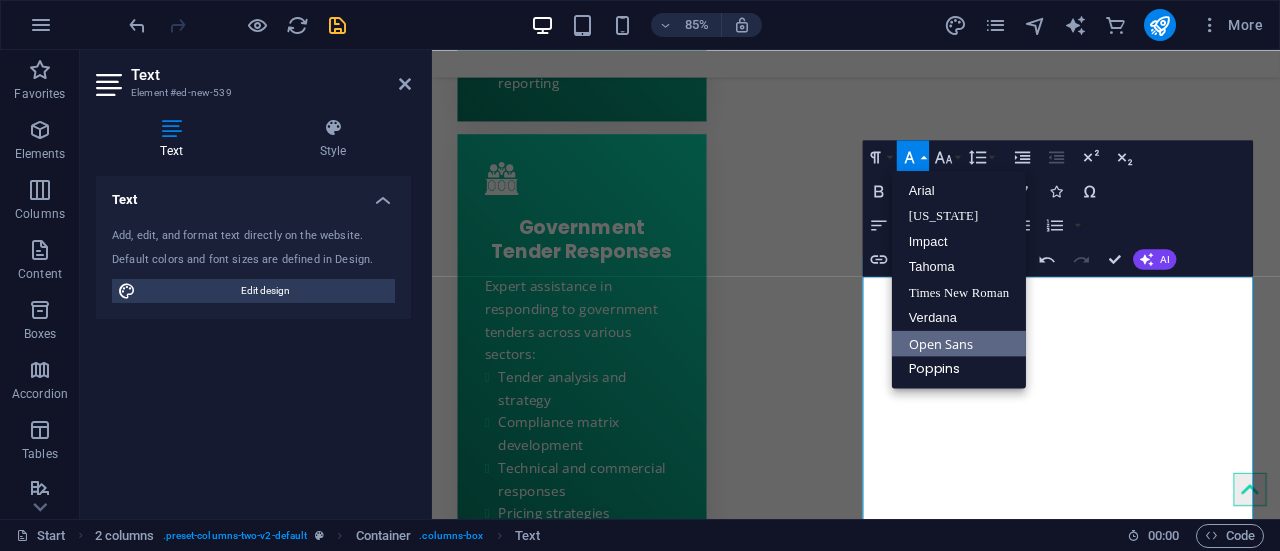 scroll, scrollTop: 0, scrollLeft: 0, axis: both 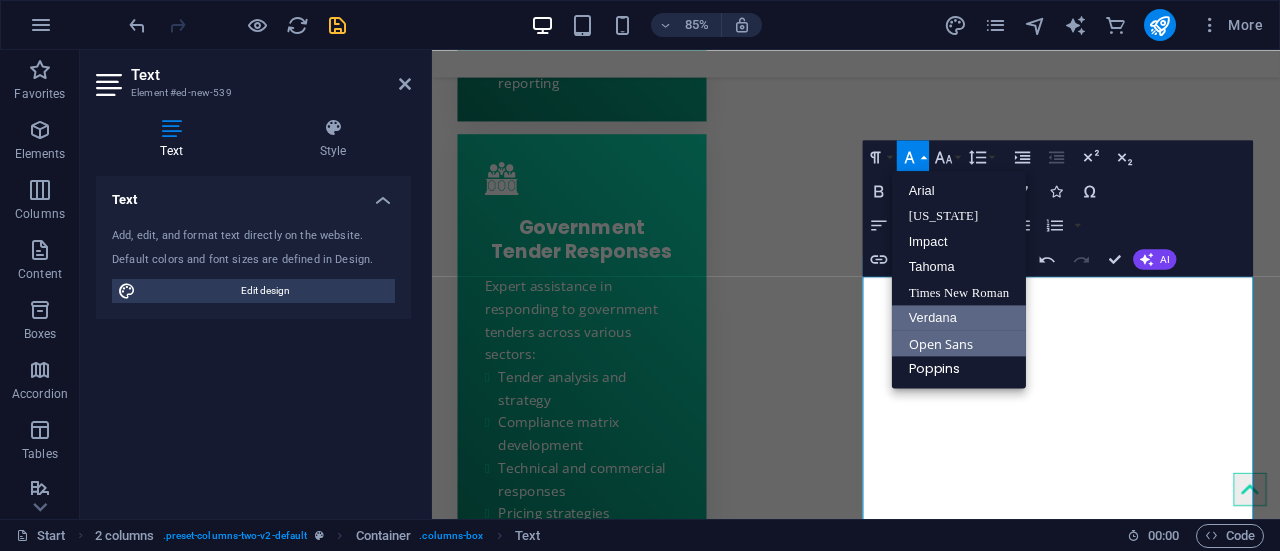 click on "Verdana" at bounding box center (959, 318) 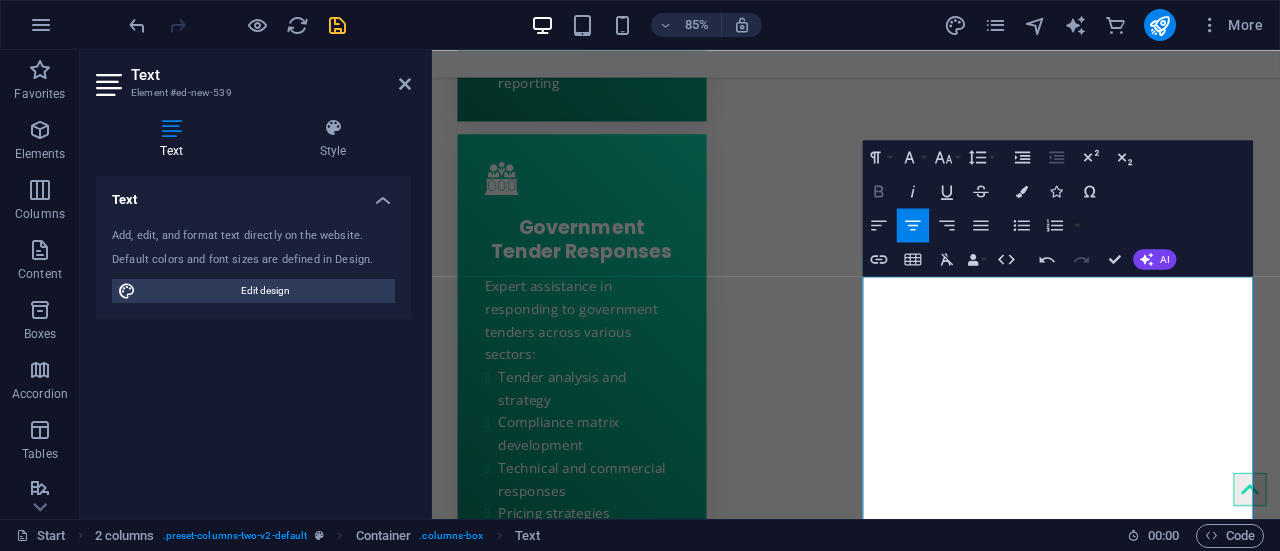 click 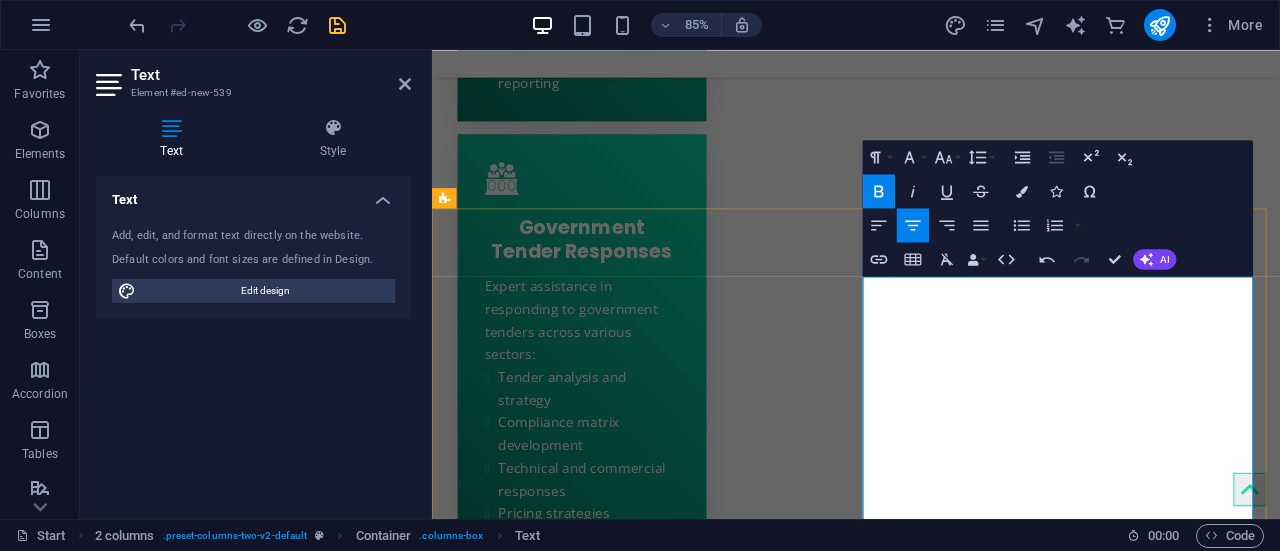click at bounding box center (681, 5307) 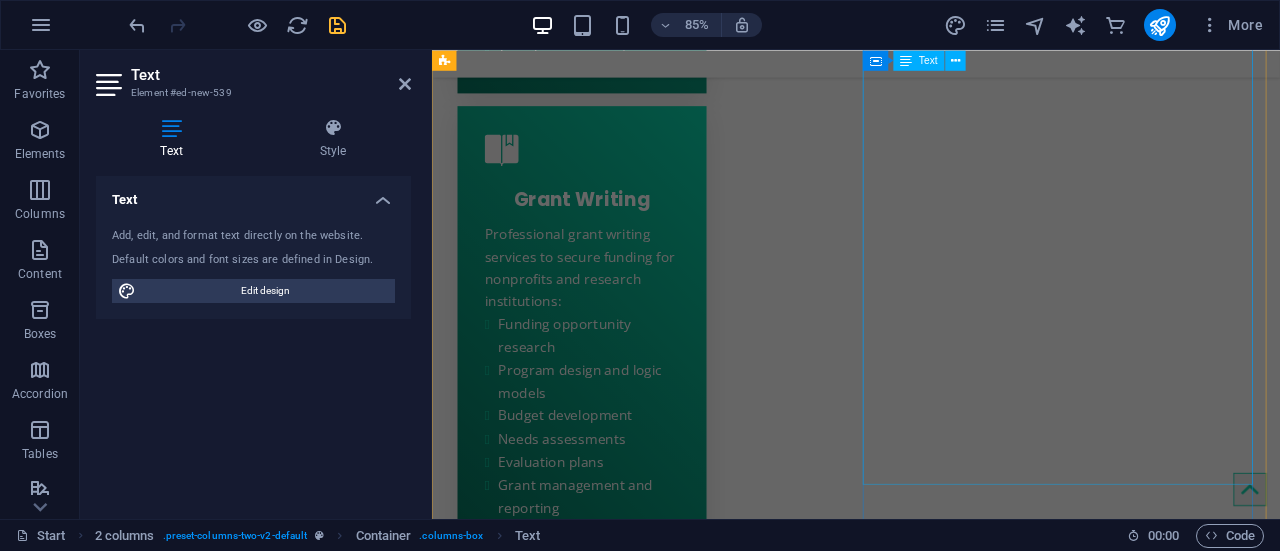 click on "Elevate Your Proposal Strategy In addition to our core proposal writing services, we offer comprehensive advisory and documentation support. Our training courses in the art and science of tendering equip clients with advanced techniques to market their expertise effectively throughout the bidding process. Choose Proposal Writers for unparalleled proposal writing services that span the entire spectrum of business verticals. From tech startups to established construction firms, we have the expertise to craft proposals that win contracts and secure funding. Contact Proposal Writers [DATE] to take the first step towards proposal success. Our expert proposal writers are ready to transform your ideas into compelling, results-driven proposals that get you noticed and win bids." at bounding box center [681, 4200] 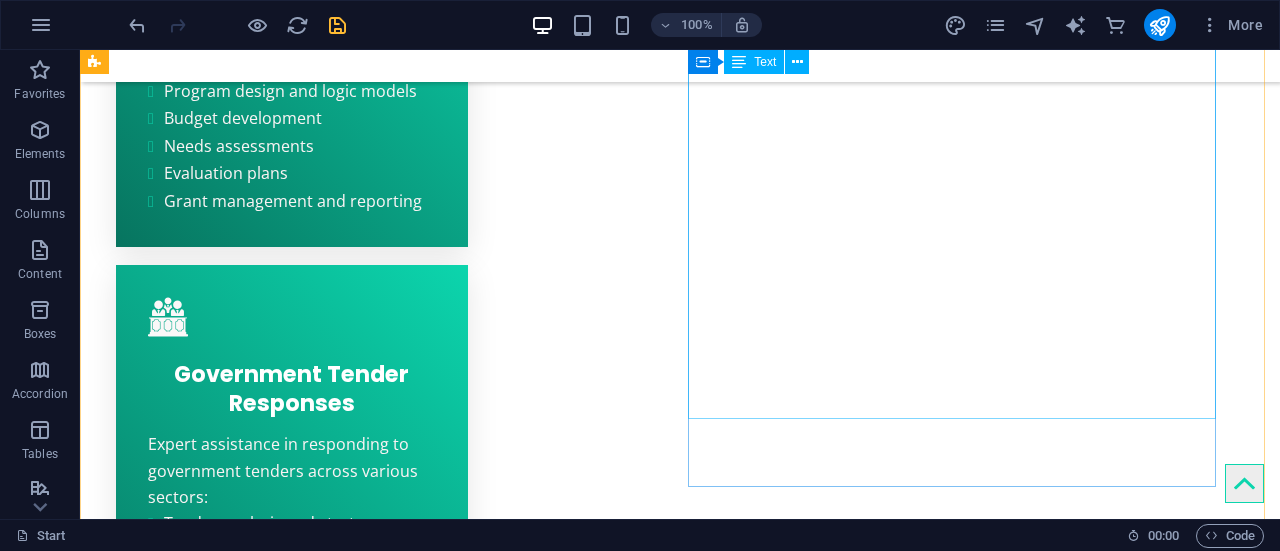 scroll, scrollTop: 2688, scrollLeft: 0, axis: vertical 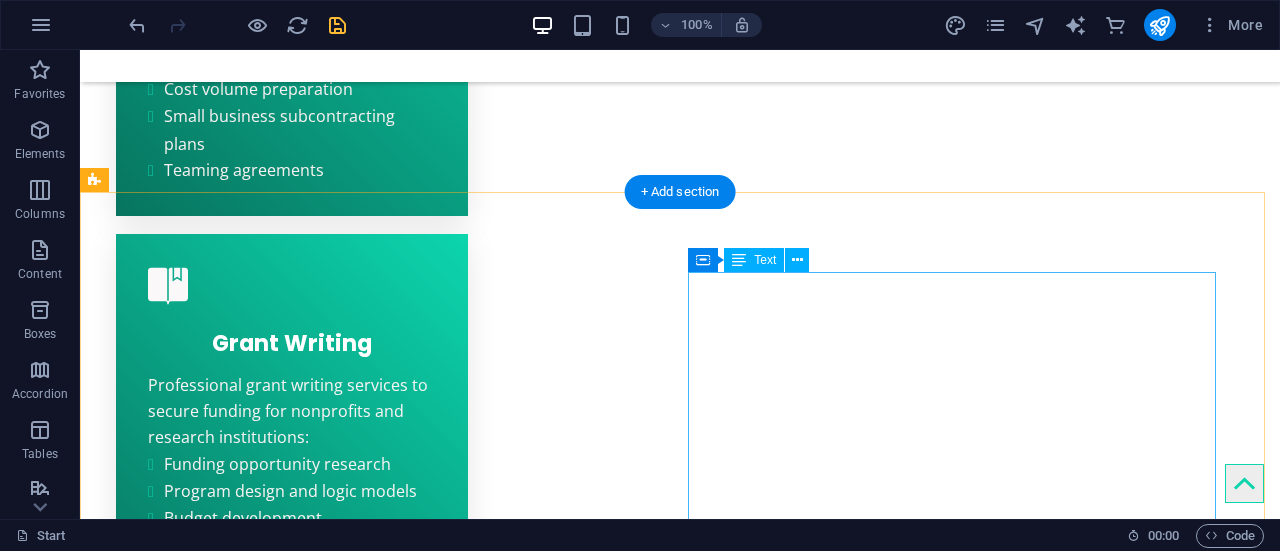 click on "Elevate Your Proposal Strategy In addition to our core proposal writing services, we offer comprehensive advisory and documentation support. Our training courses in the art and science of tendering equip clients with advanced techniques to market their expertise effectively throughout the bidding process. Choose Proposal Writers for unparalleled proposal writing services that span the entire spectrum of business verticals. From tech startups to established construction firms, we have the expertise to craft proposals that win contracts and secure funding. Contact Proposal Writers [DATE] to take the first step towards proposal success. Our expert proposal writers are ready to transform your ideas into compelling, results-driven proposals that get you noticed and win bids." at bounding box center (360, 3966) 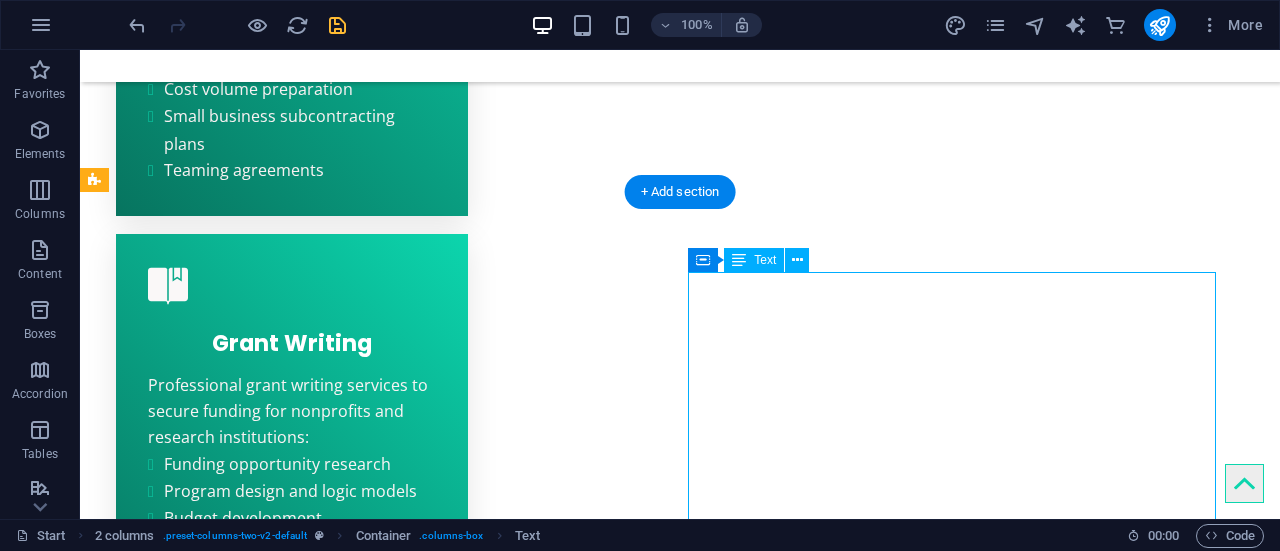 click on "Elevate Your Proposal Strategy In addition to our core proposal writing services, we offer comprehensive advisory and documentation support. Our training courses in the art and science of tendering equip clients with advanced techniques to market their expertise effectively throughout the bidding process. Choose Proposal Writers for unparalleled proposal writing services that span the entire spectrum of business verticals. From tech startups to established construction firms, we have the expertise to craft proposals that win contracts and secure funding. Contact Proposal Writers [DATE] to take the first step towards proposal success. Our expert proposal writers are ready to transform your ideas into compelling, results-driven proposals that get you noticed and win bids." at bounding box center [360, 3966] 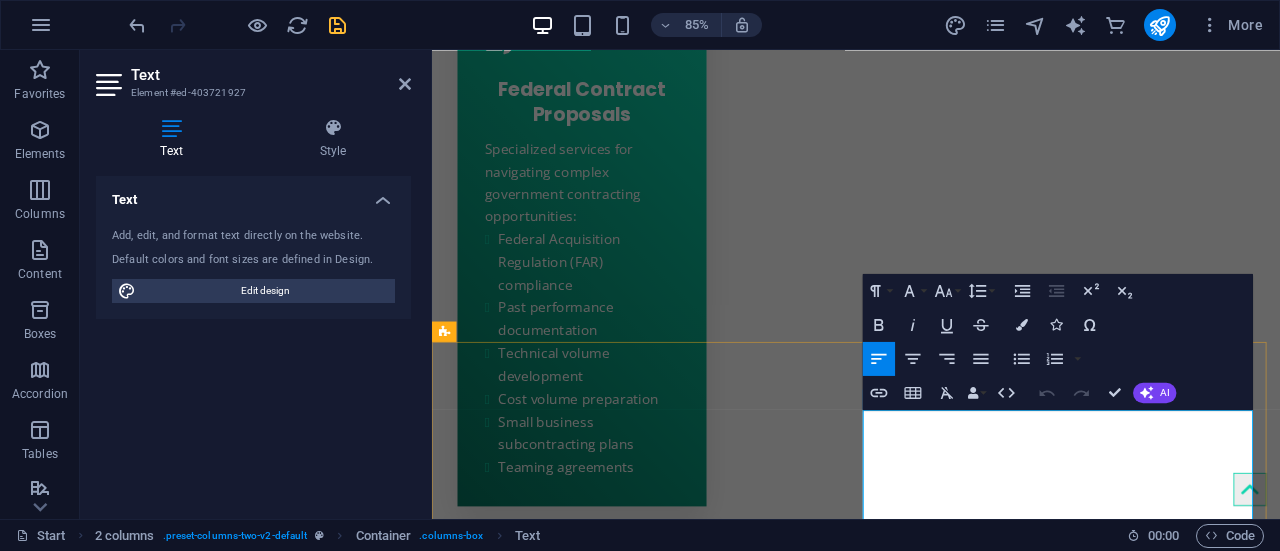 click on "Elevate Your Proposal Strategy" at bounding box center [681, 4461] 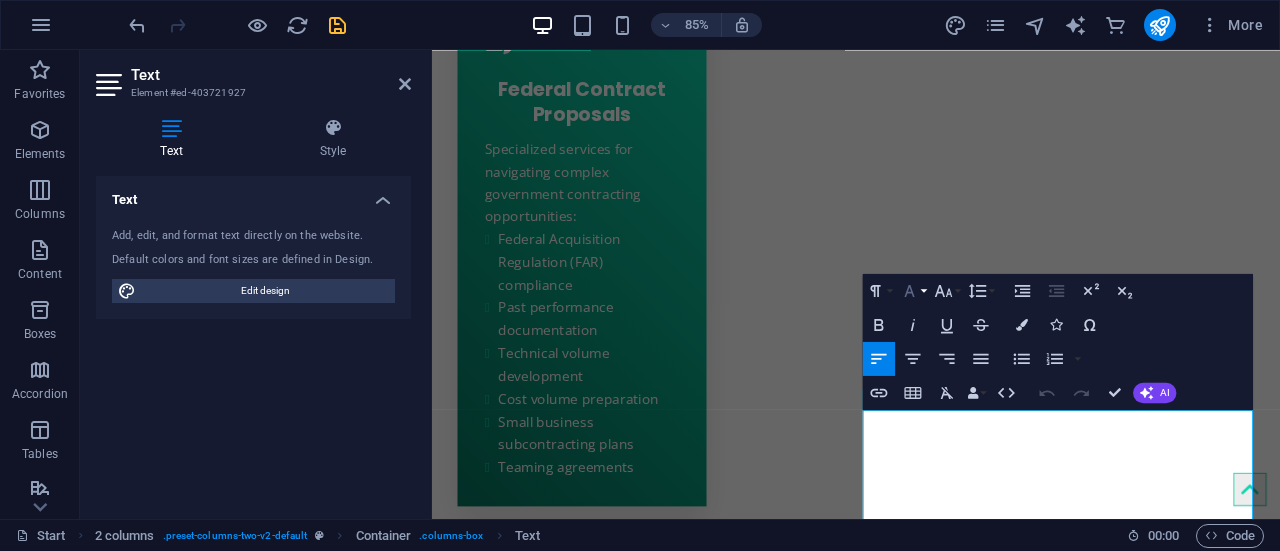 click 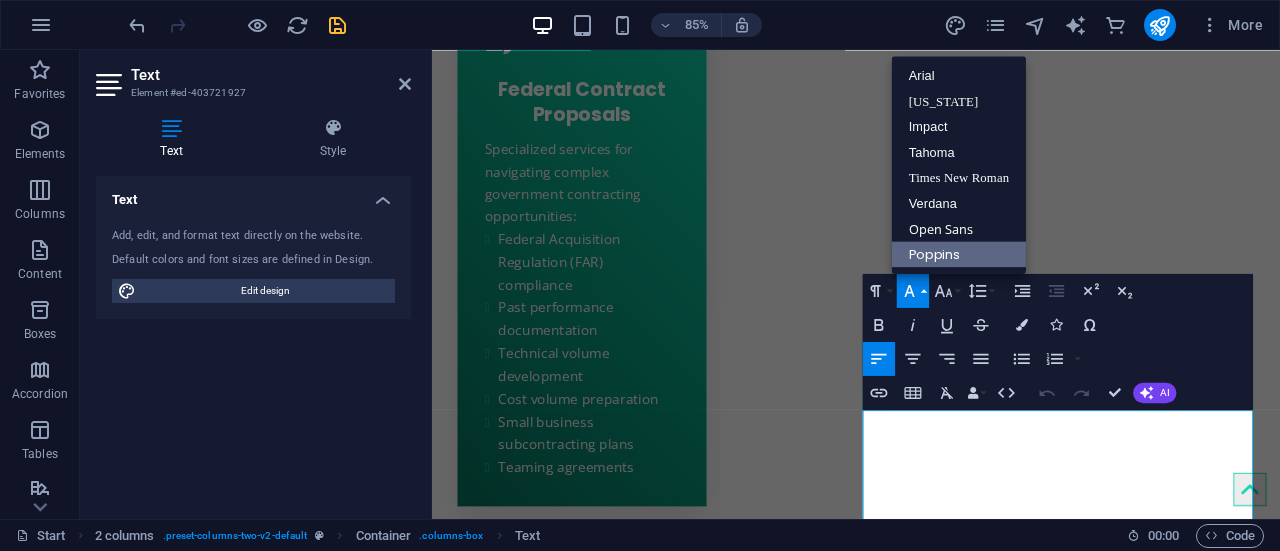 scroll, scrollTop: 0, scrollLeft: 0, axis: both 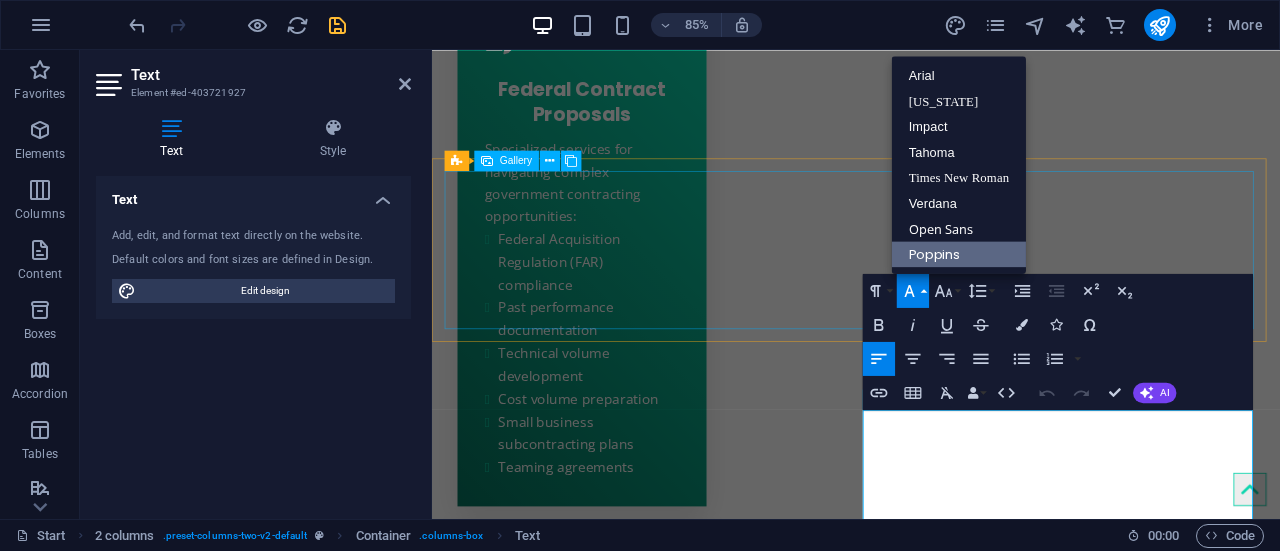 click at bounding box center [1294, 3523] 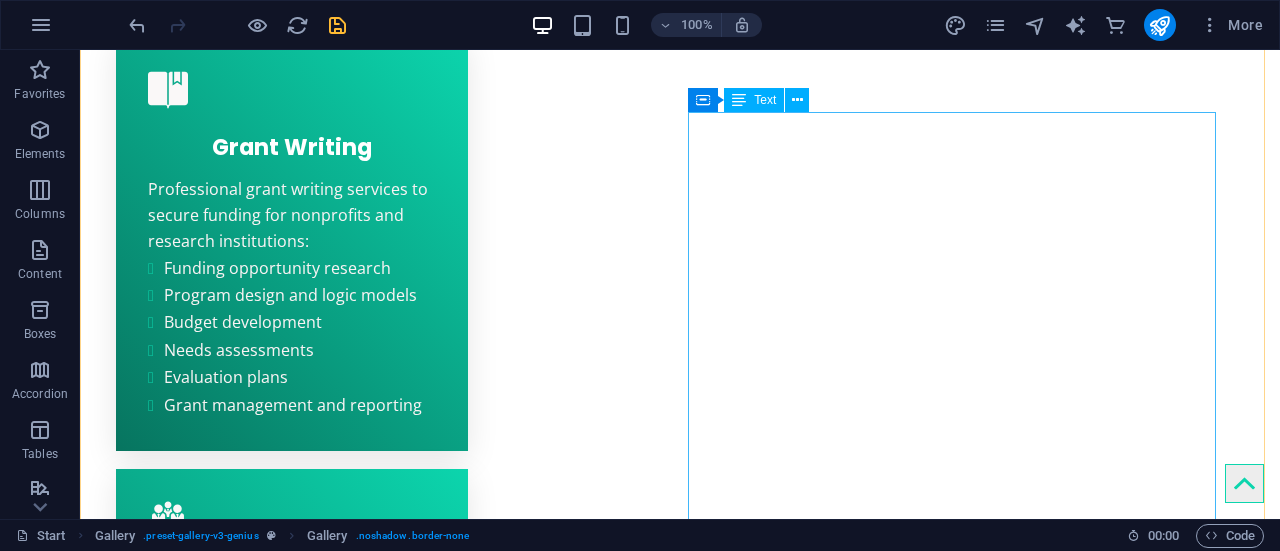 scroll, scrollTop: 2894, scrollLeft: 0, axis: vertical 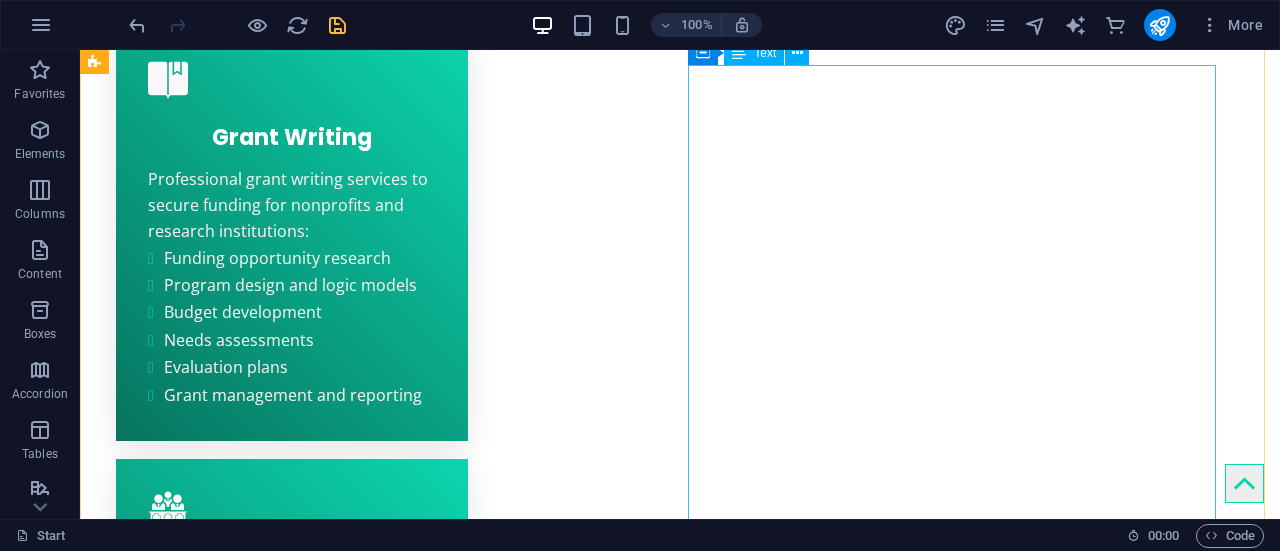 click on "Elevate Your Proposal Strategy In addition to our core proposal writing services, we offer comprehensive advisory and documentation support. Our training courses in the art and science of tendering equip clients with advanced techniques to market their expertise effectively throughout the bidding process. Choose Proposal Writers for unparalleled proposal writing services that span the entire spectrum of business verticals. From tech startups to established construction firms, we have the expertise to craft proposals that win contracts and secure funding. Contact Proposal Writers [DATE] to take the first step towards proposal success. Our expert proposal writers are ready to transform your ideas into compelling, results-driven proposals that get you noticed and win bids." at bounding box center (360, 3760) 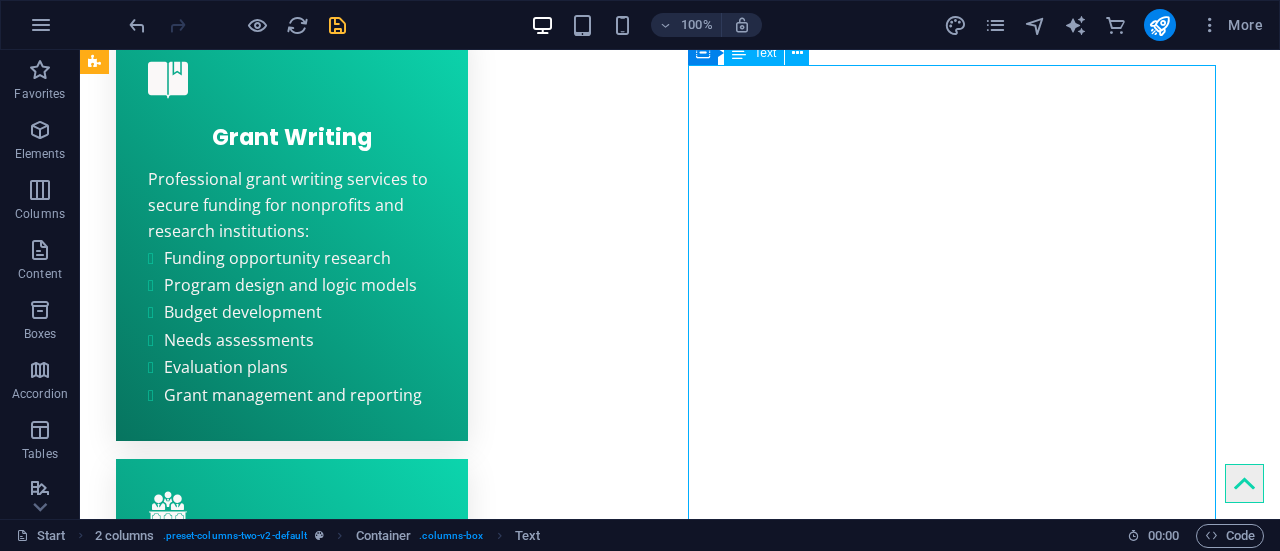 click on "Elevate Your Proposal Strategy In addition to our core proposal writing services, we offer comprehensive advisory and documentation support. Our training courses in the art and science of tendering equip clients with advanced techniques to market their expertise effectively throughout the bidding process. Choose Proposal Writers for unparalleled proposal writing services that span the entire spectrum of business verticals. From tech startups to established construction firms, we have the expertise to craft proposals that win contracts and secure funding. Contact Proposal Writers [DATE] to take the first step towards proposal success. Our expert proposal writers are ready to transform your ideas into compelling, results-driven proposals that get you noticed and win bids." at bounding box center [360, 3760] 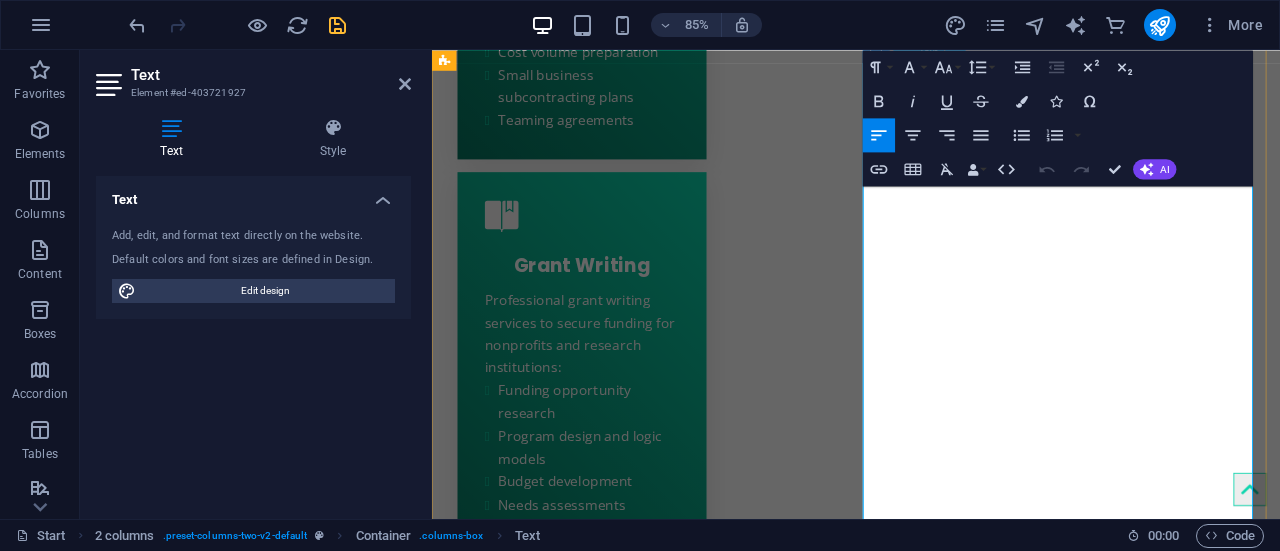 click at bounding box center (681, 4288) 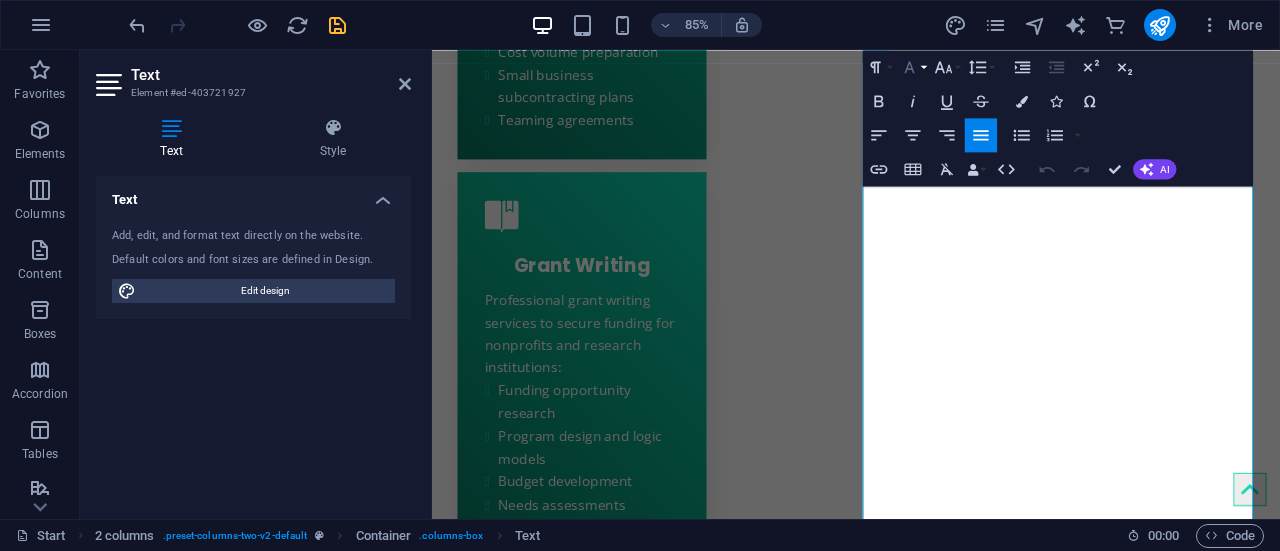 click 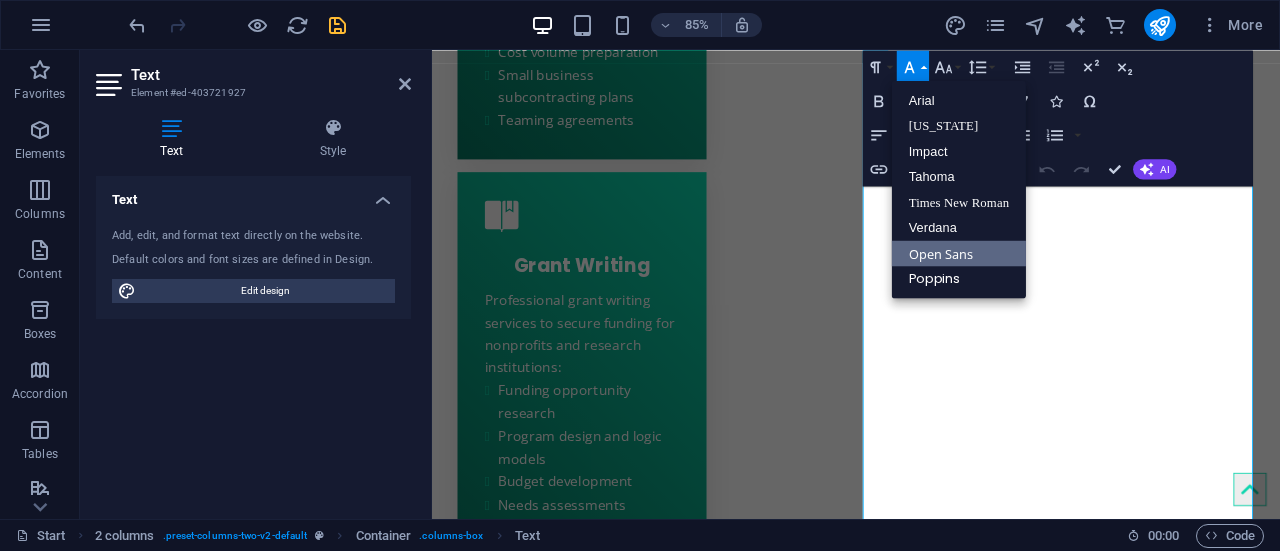 scroll, scrollTop: 0, scrollLeft: 0, axis: both 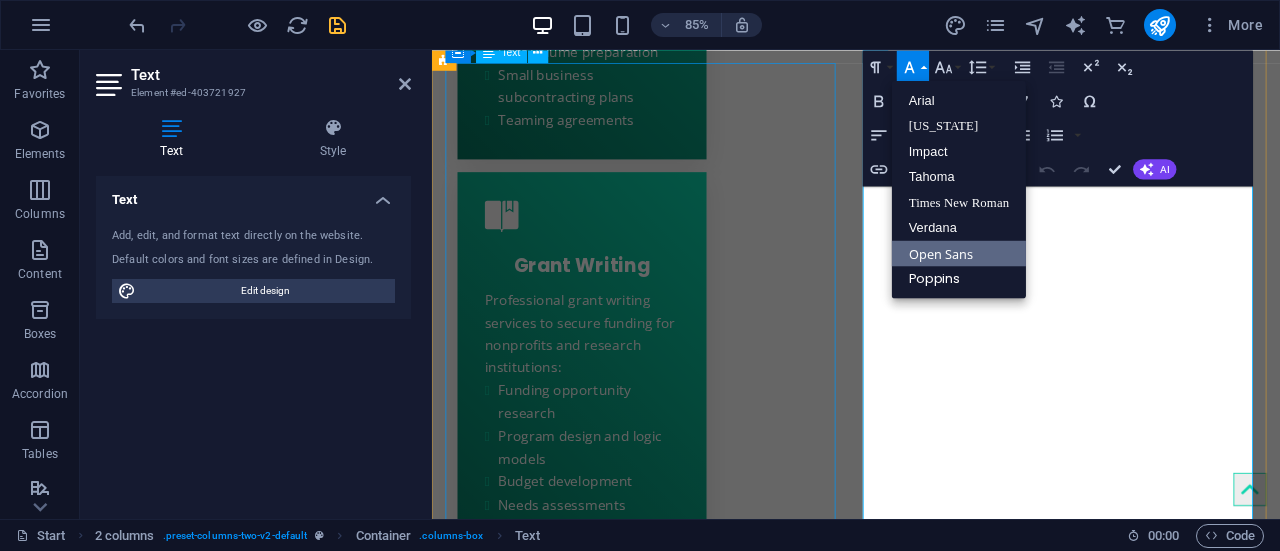click on "Our Range of Proposal and Tender Services Professional proposal writing for all industries Government tender response preparation Private sector RFQ and RFP writing Construction tender specialists Tender training and workshops Business profile creation Local authority procurement assistance Customized proposal templates Based in [GEOGRAPHIC_DATA], [GEOGRAPHIC_DATA], Proposal Writers serves clients nationwide with our premium proposal writing and bid management services. Our team of proposal consultants excels in producing winning proposals for both public and private sector requirements." at bounding box center (681, 3640) 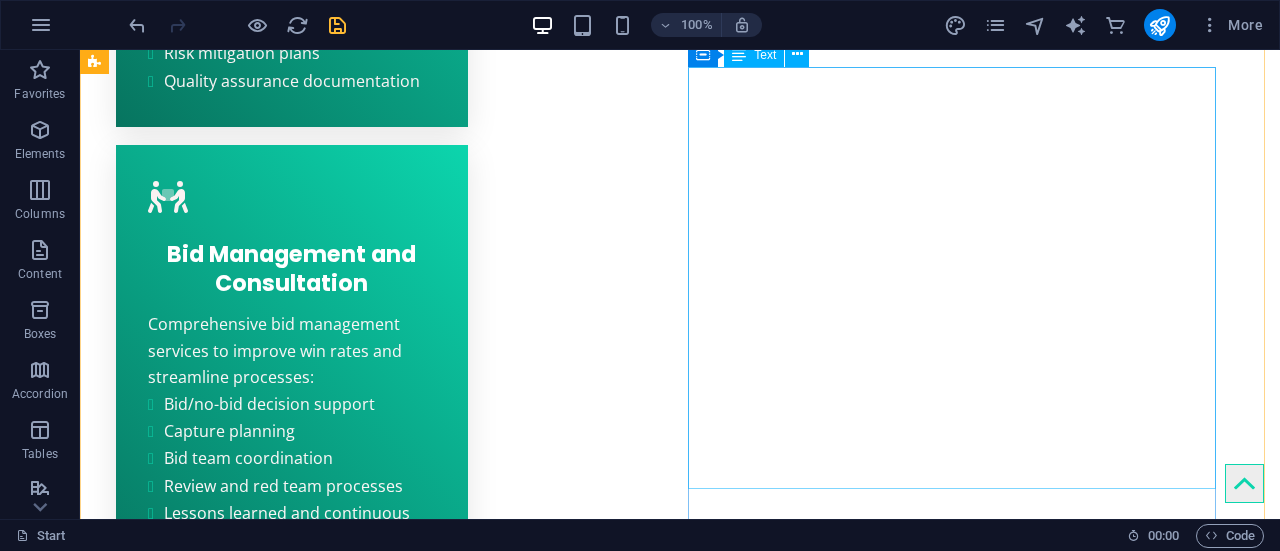 click on "CONTACT  Write to us @  [EMAIL_ADDRESS][DOMAIN_NAME] Call us @ [PHONE_NUMBER] Proposal Writers [PERSON_NAME][GEOGRAPHIC_DATA]-562107" at bounding box center (360, 4848) 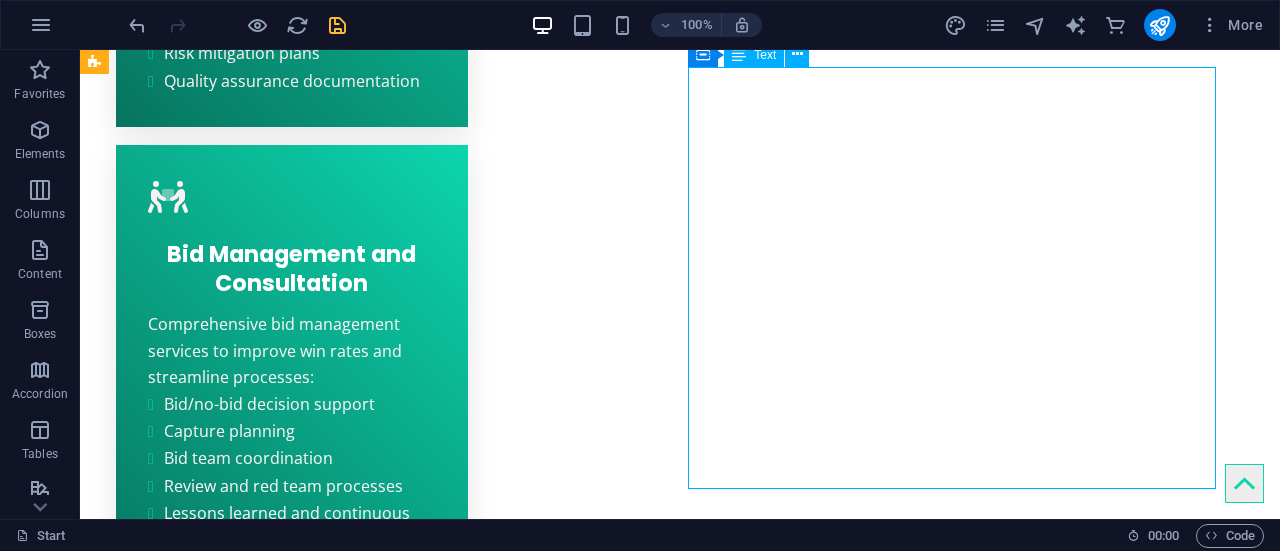 click on "CONTACT  Write to us @  [EMAIL_ADDRESS][DOMAIN_NAME] Call us @ [PHONE_NUMBER] Proposal Writers [PERSON_NAME][GEOGRAPHIC_DATA]-562107" at bounding box center (360, 4848) 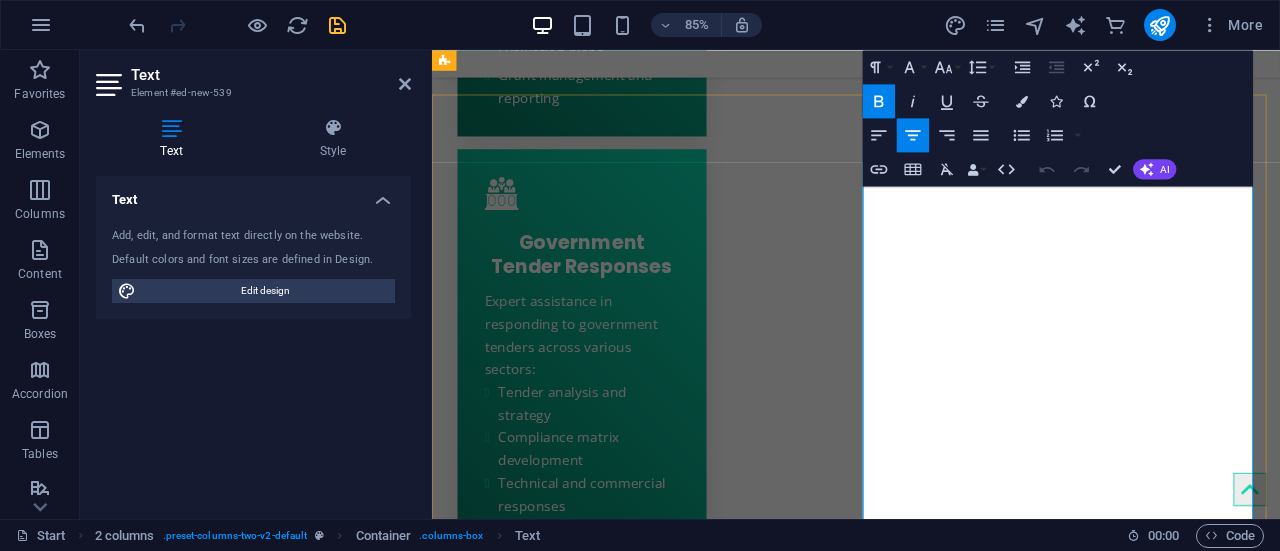 scroll, scrollTop: 3522, scrollLeft: 0, axis: vertical 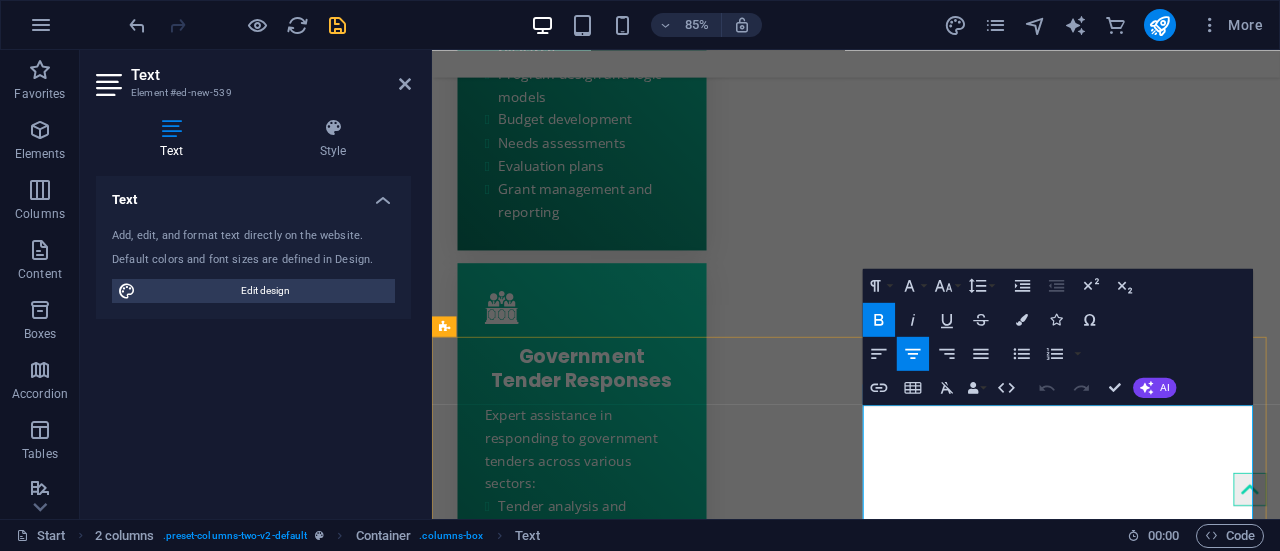 drag, startPoint x: 1036, startPoint y: 497, endPoint x: 1278, endPoint y: 493, distance: 242.03305 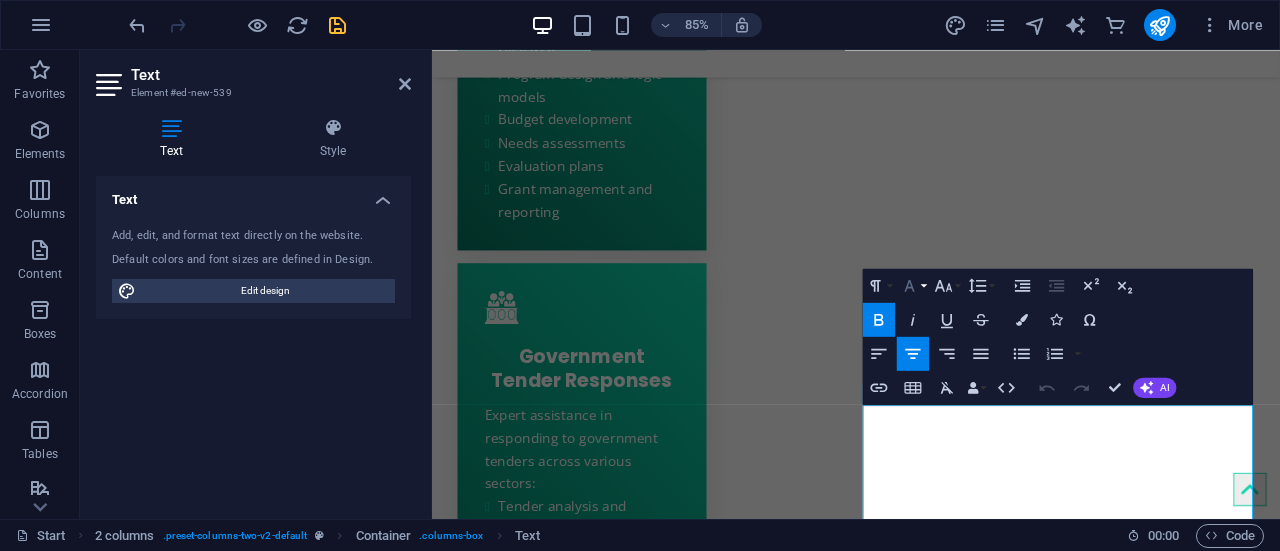 click 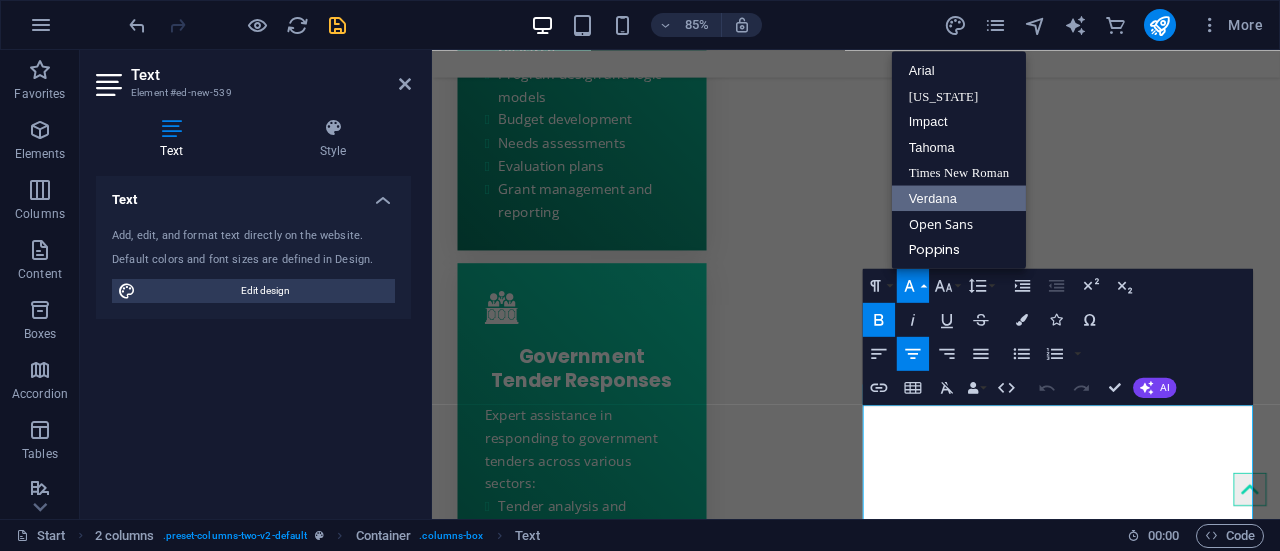 scroll, scrollTop: 0, scrollLeft: 0, axis: both 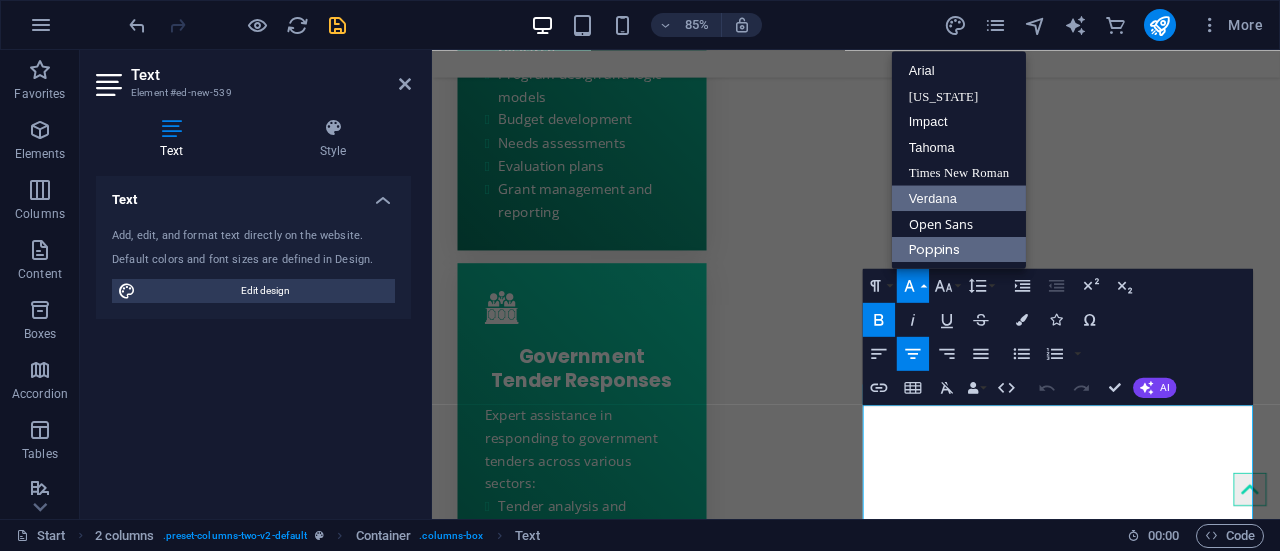 click on "Poppins" at bounding box center (959, 248) 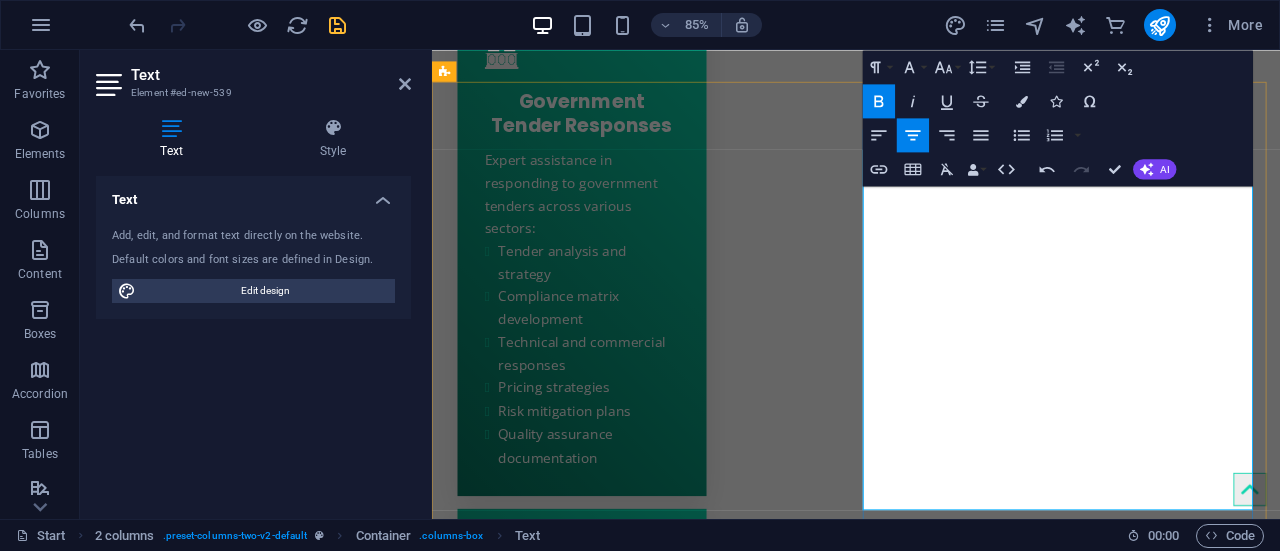scroll, scrollTop: 3973, scrollLeft: 0, axis: vertical 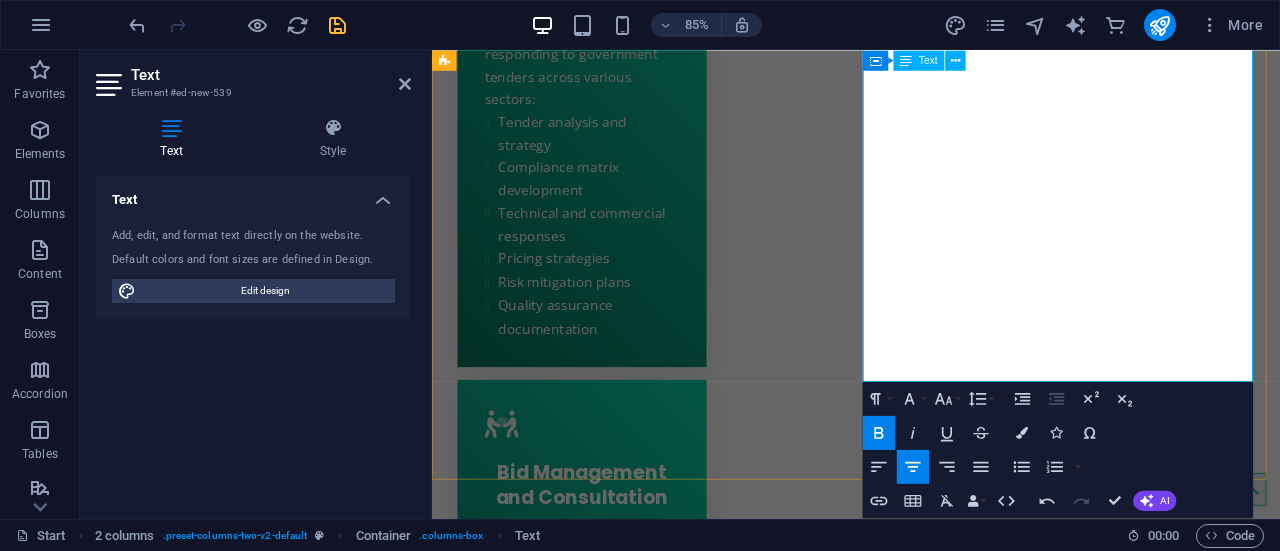 click on "Attibele, [GEOGRAPHIC_DATA]-562107" at bounding box center [681, 5271] 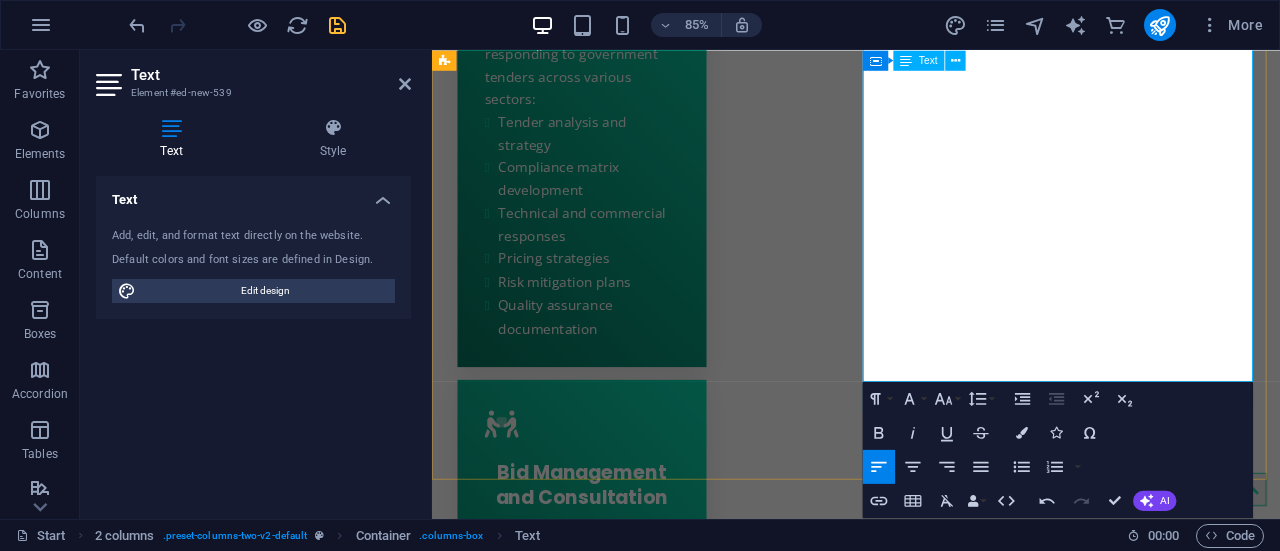 drag, startPoint x: 1150, startPoint y: 404, endPoint x: 942, endPoint y: 164, distance: 317.59094 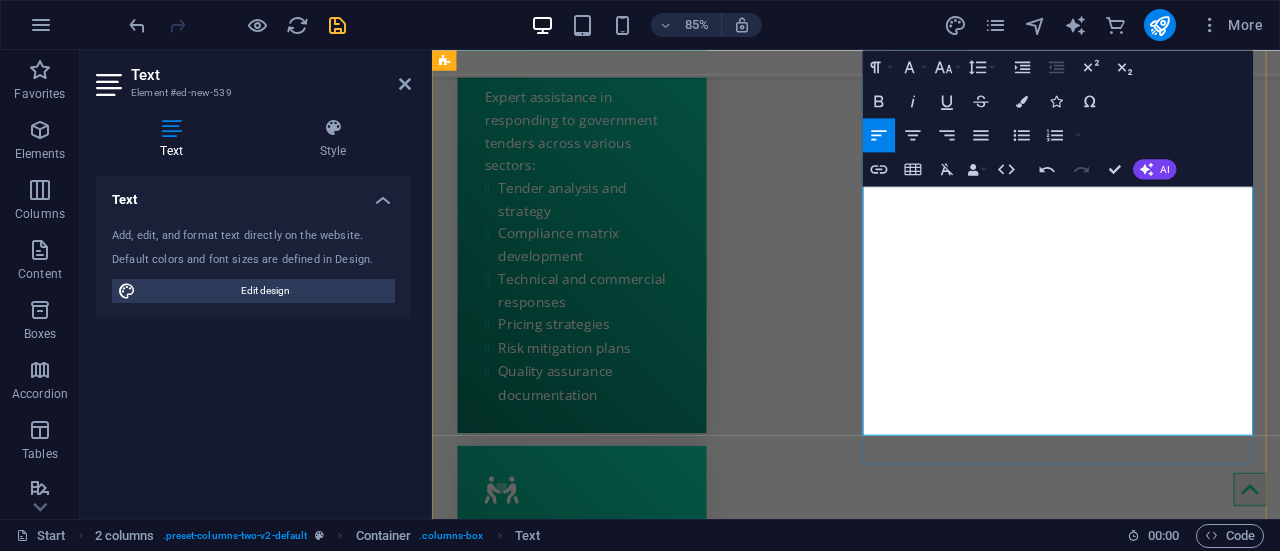 scroll, scrollTop: 3873, scrollLeft: 0, axis: vertical 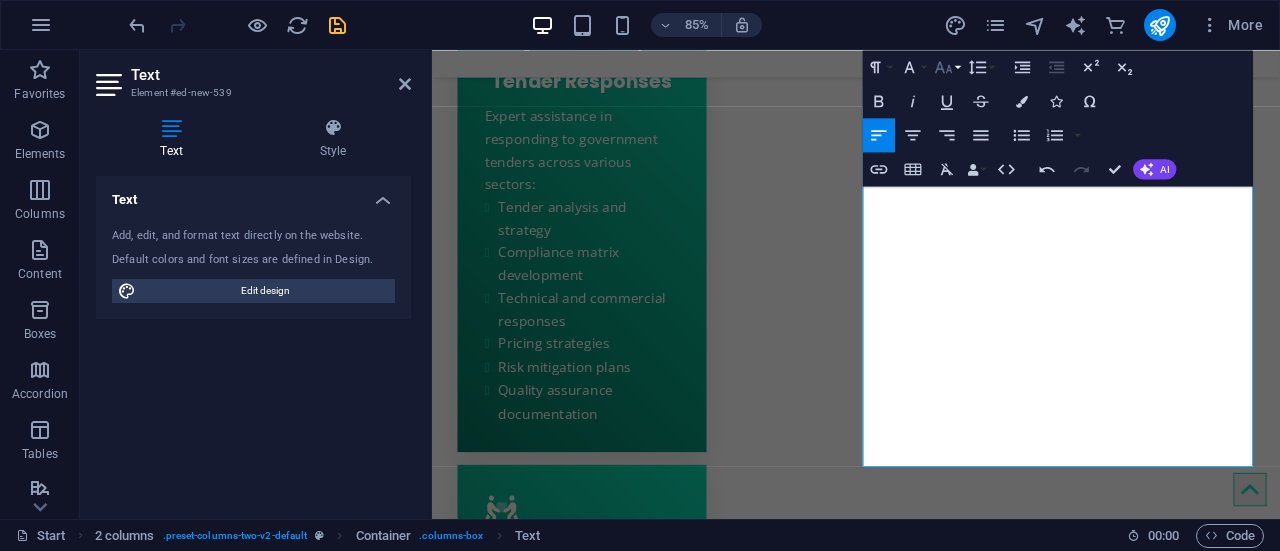 click 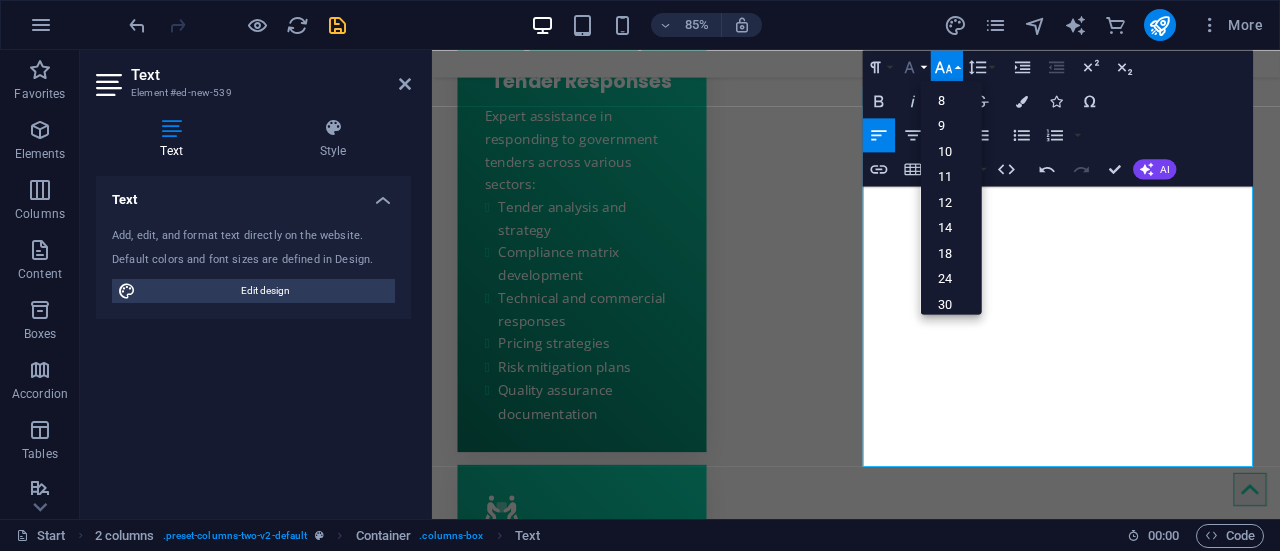 click 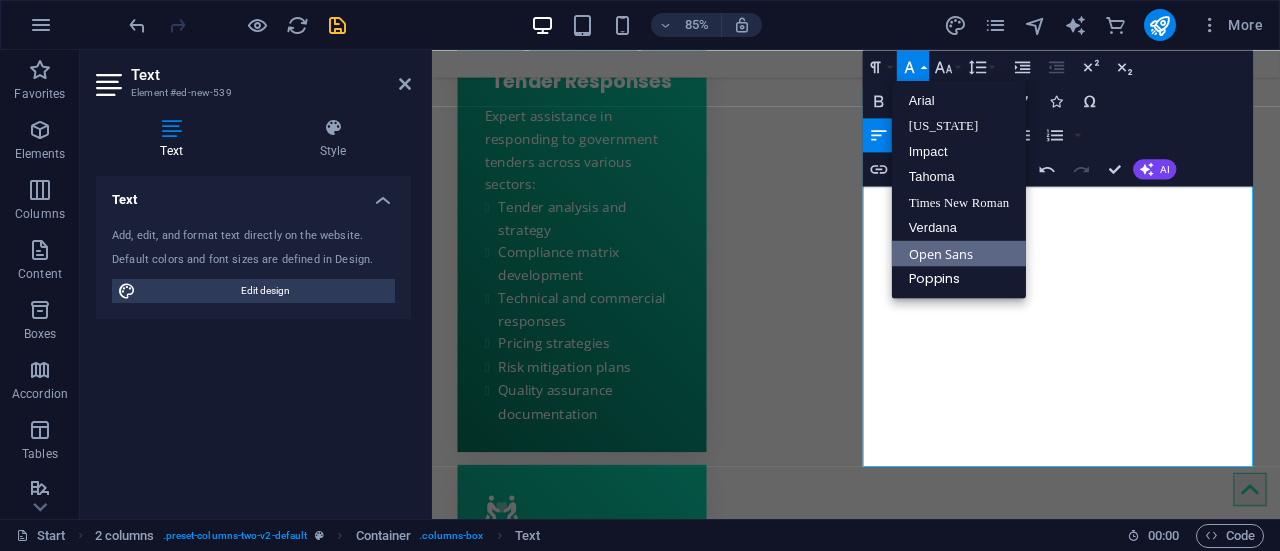 scroll, scrollTop: 0, scrollLeft: 0, axis: both 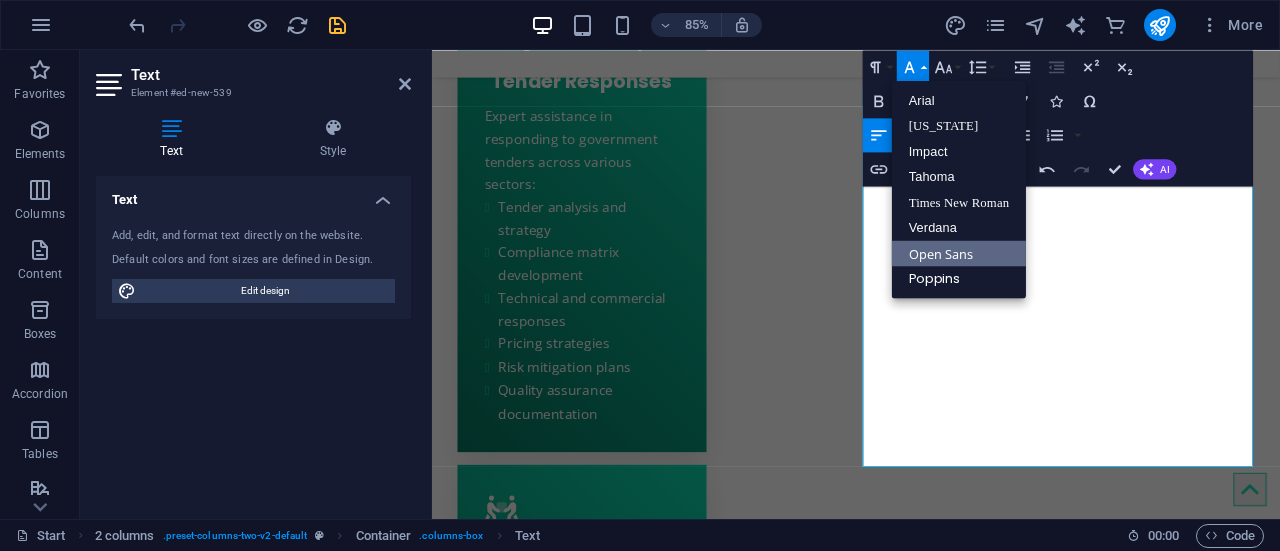 click on "Open Sans" at bounding box center [959, 253] 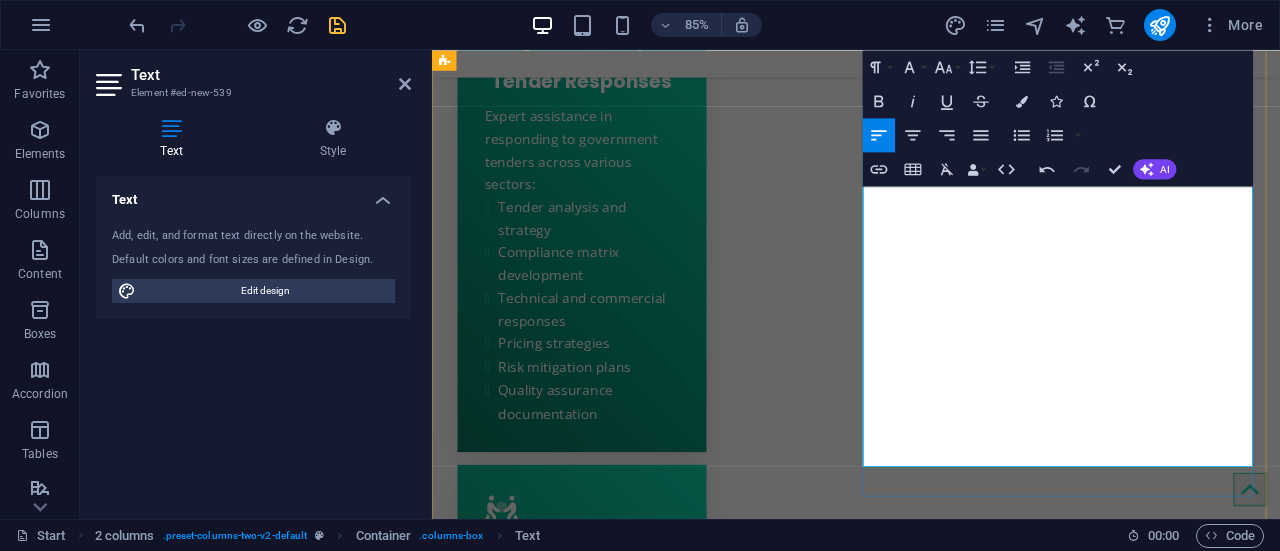 click at bounding box center [681, 5239] 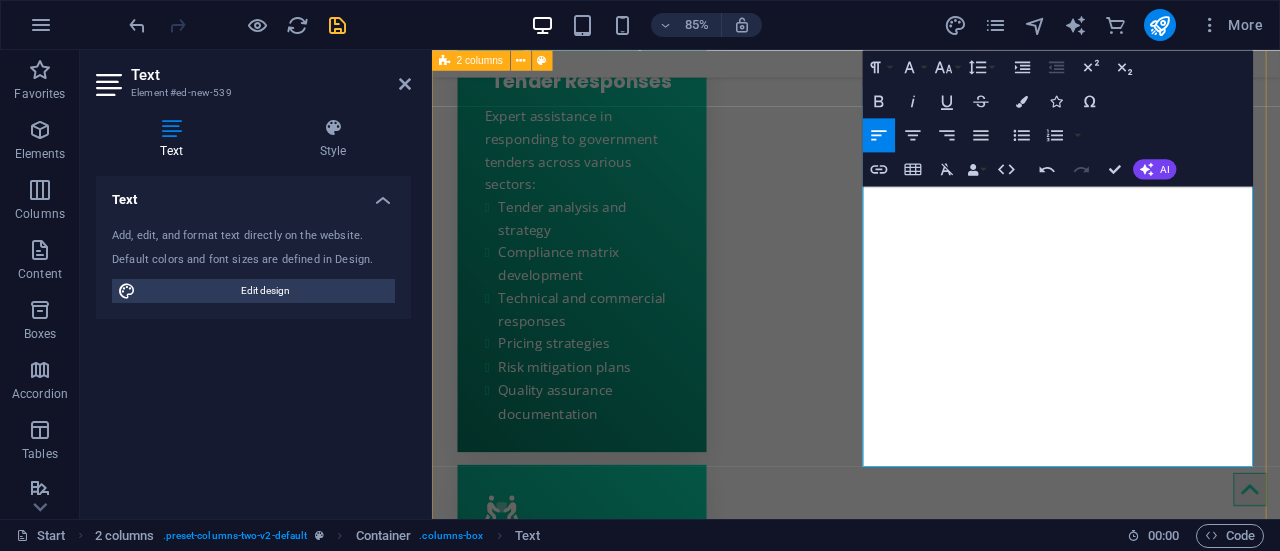 drag, startPoint x: 1083, startPoint y: 418, endPoint x: 935, endPoint y: 426, distance: 148.21606 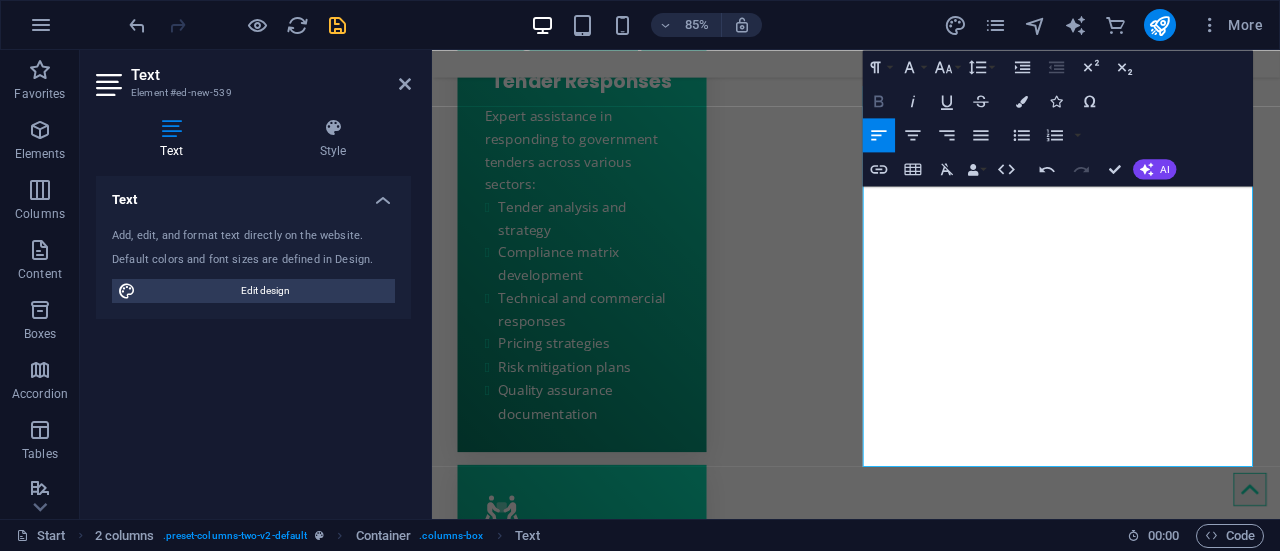 click 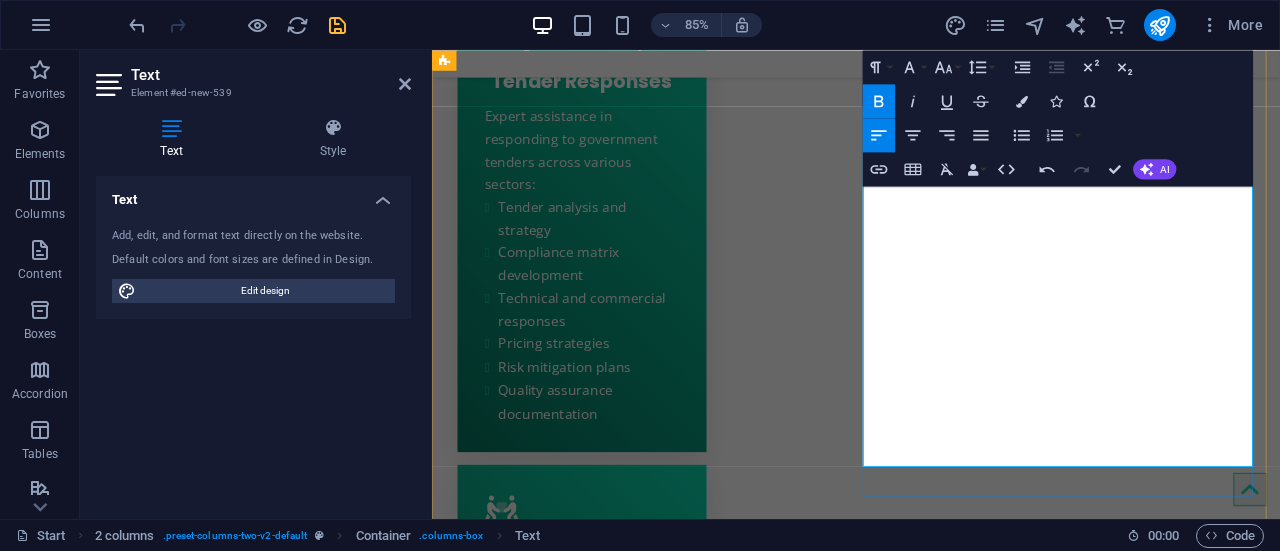 click at bounding box center [681, 5265] 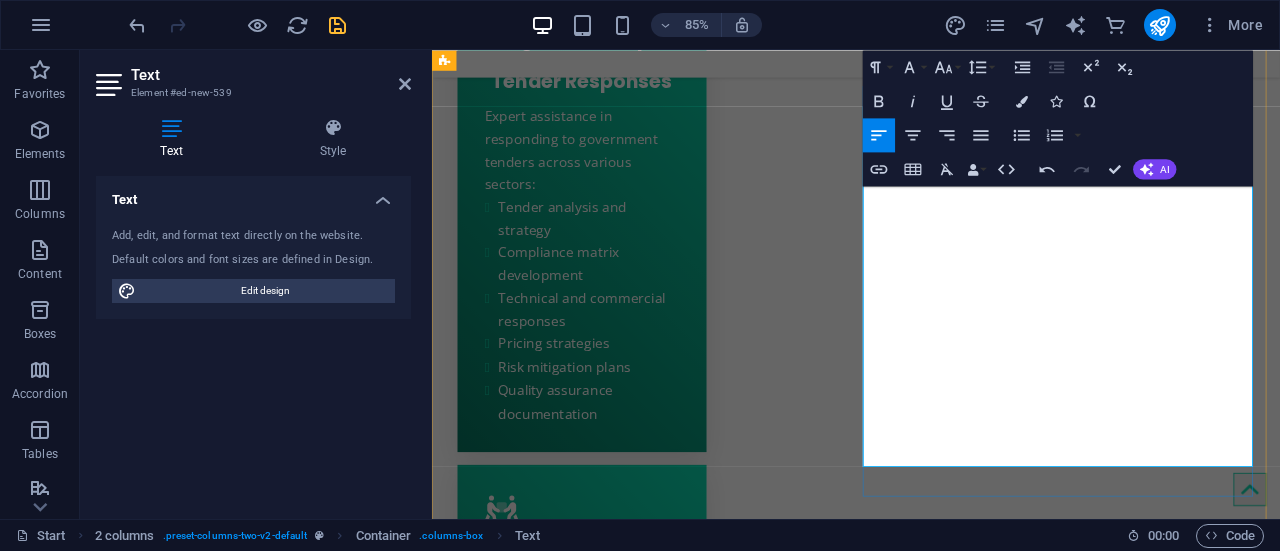 drag, startPoint x: 1141, startPoint y: 288, endPoint x: 973, endPoint y: 271, distance: 168.85793 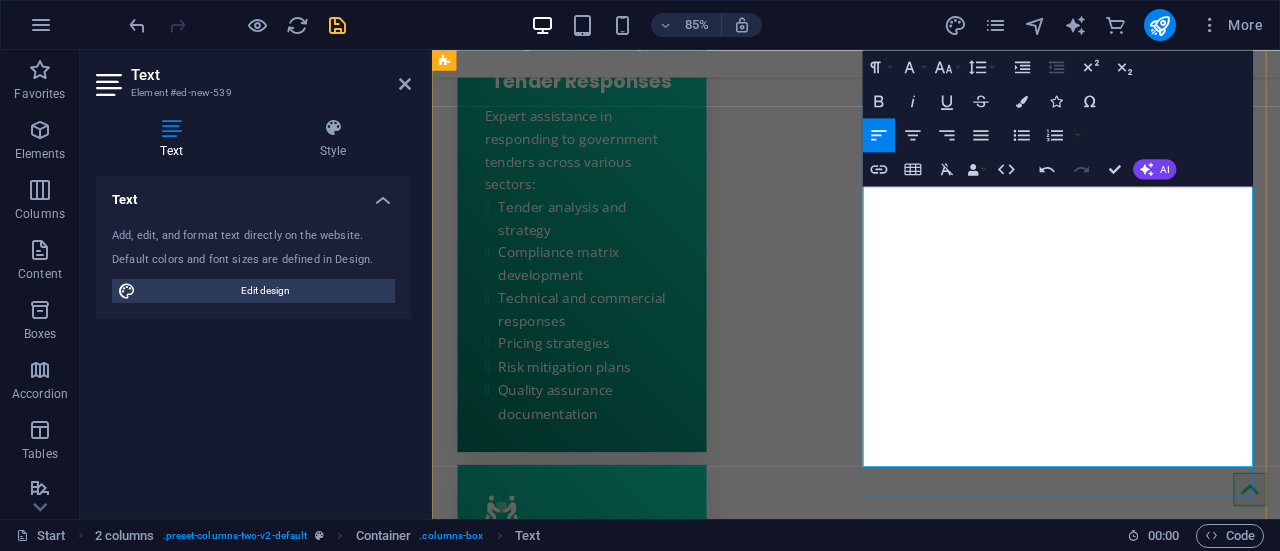 drag, startPoint x: 1138, startPoint y: 289, endPoint x: 1008, endPoint y: 289, distance: 130 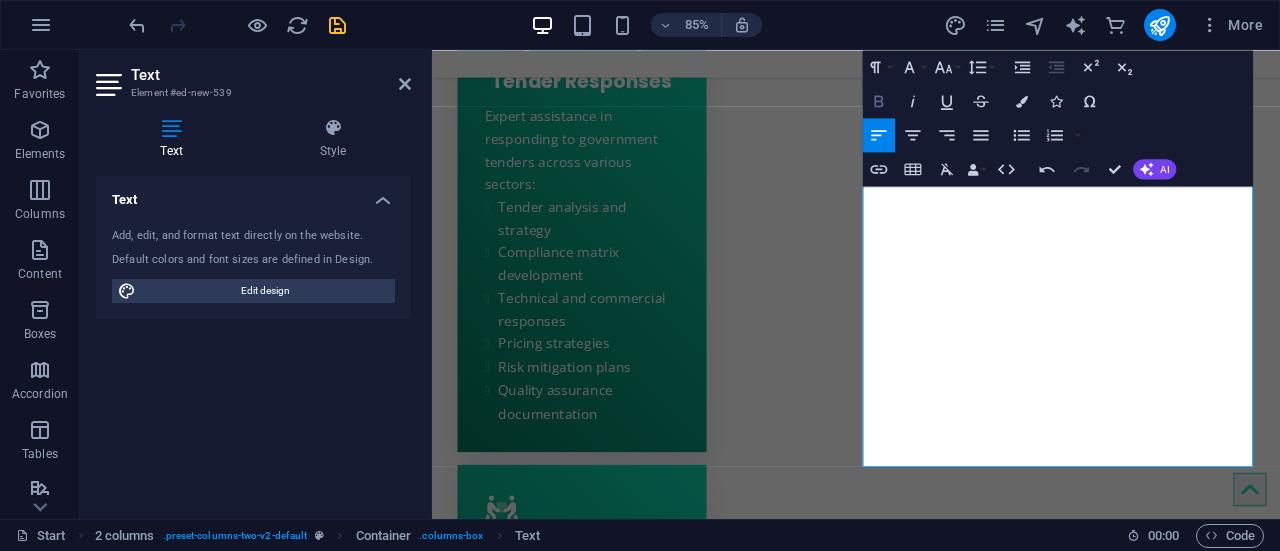 click 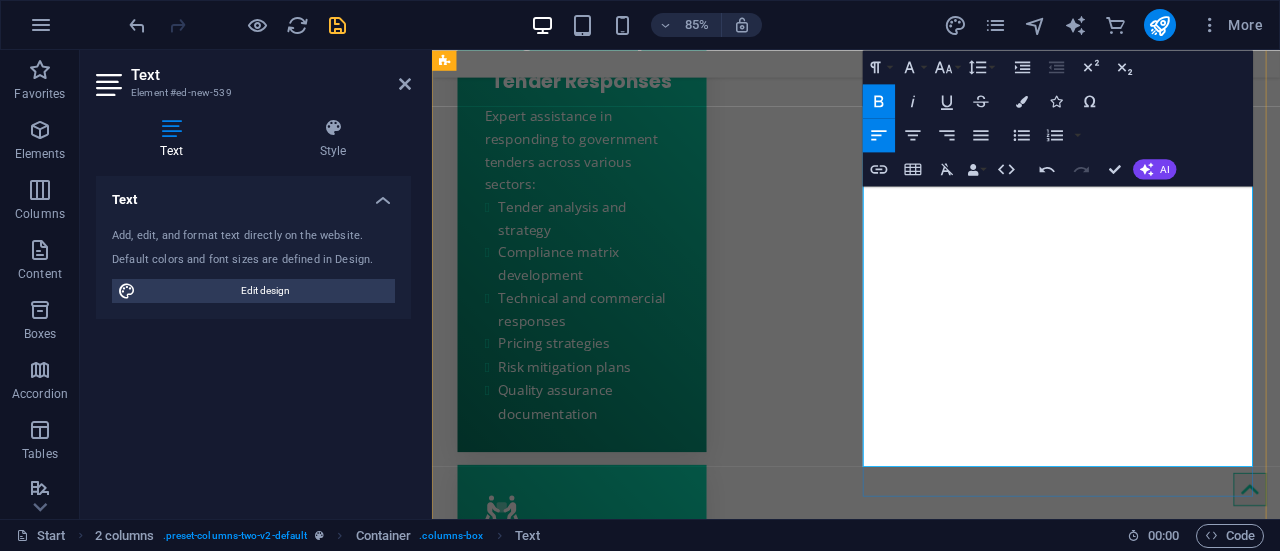 drag, startPoint x: 1253, startPoint y: 266, endPoint x: 1045, endPoint y: 271, distance: 208.06009 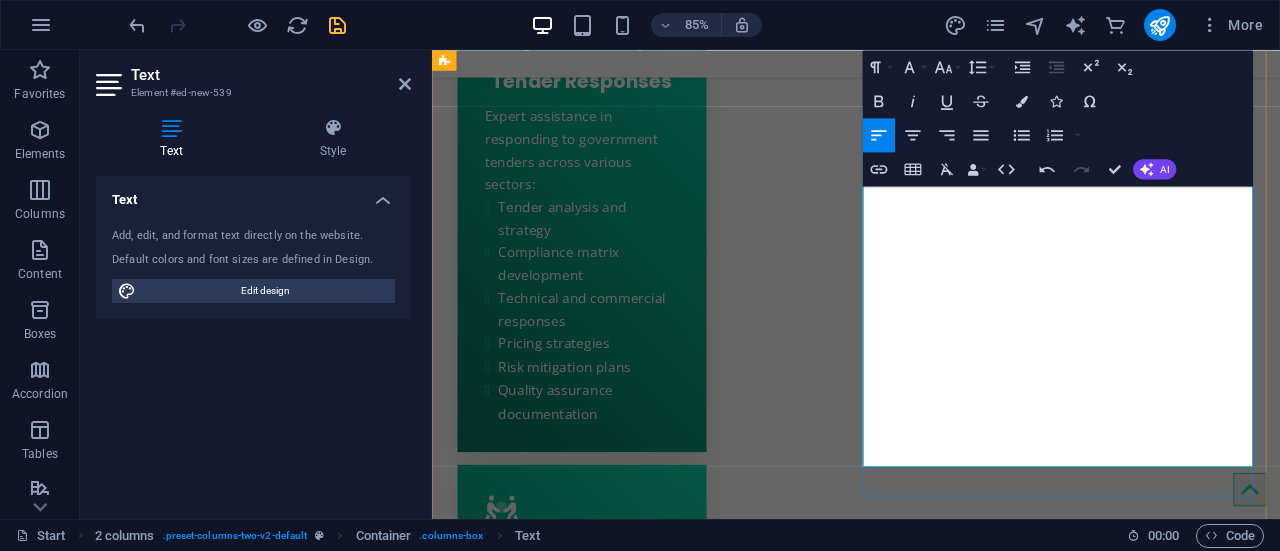 click at bounding box center [681, 5239] 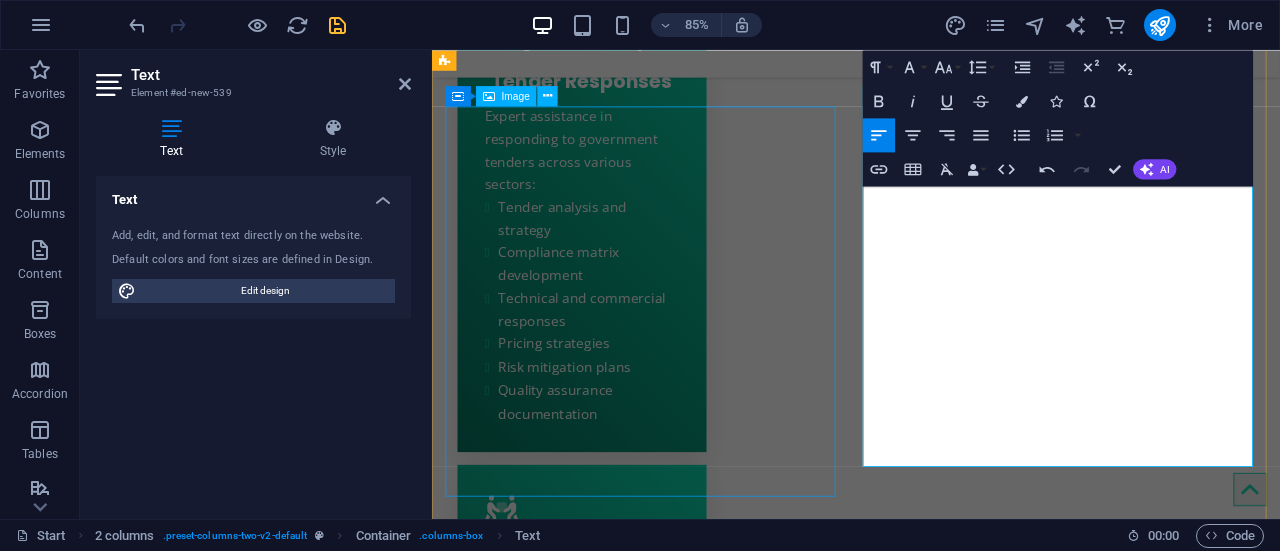 click at bounding box center (681, 4473) 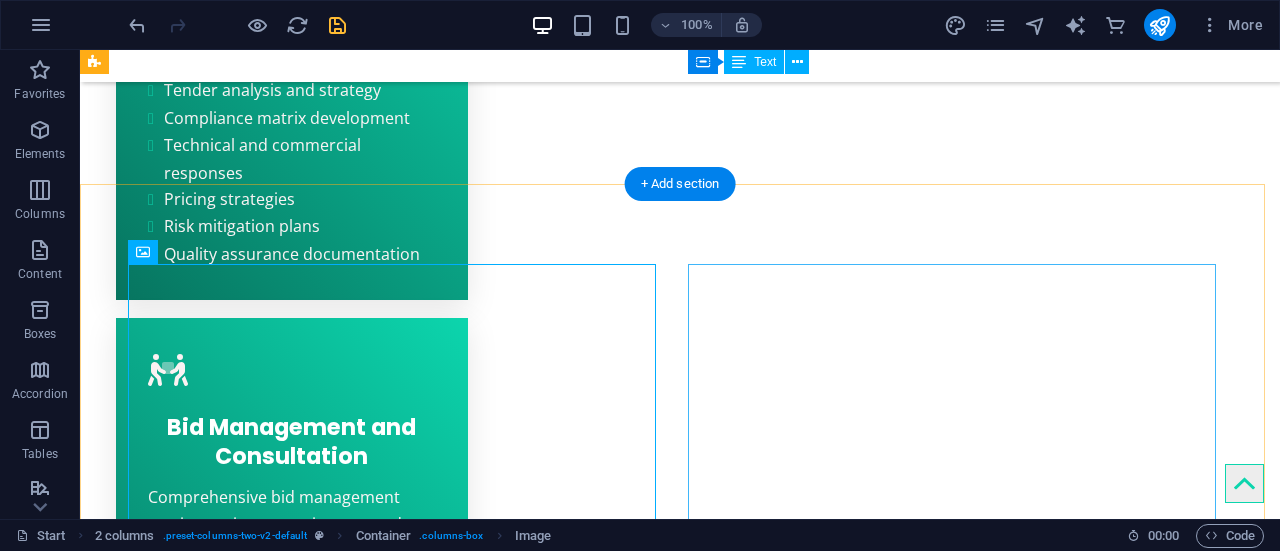 scroll, scrollTop: 3497, scrollLeft: 0, axis: vertical 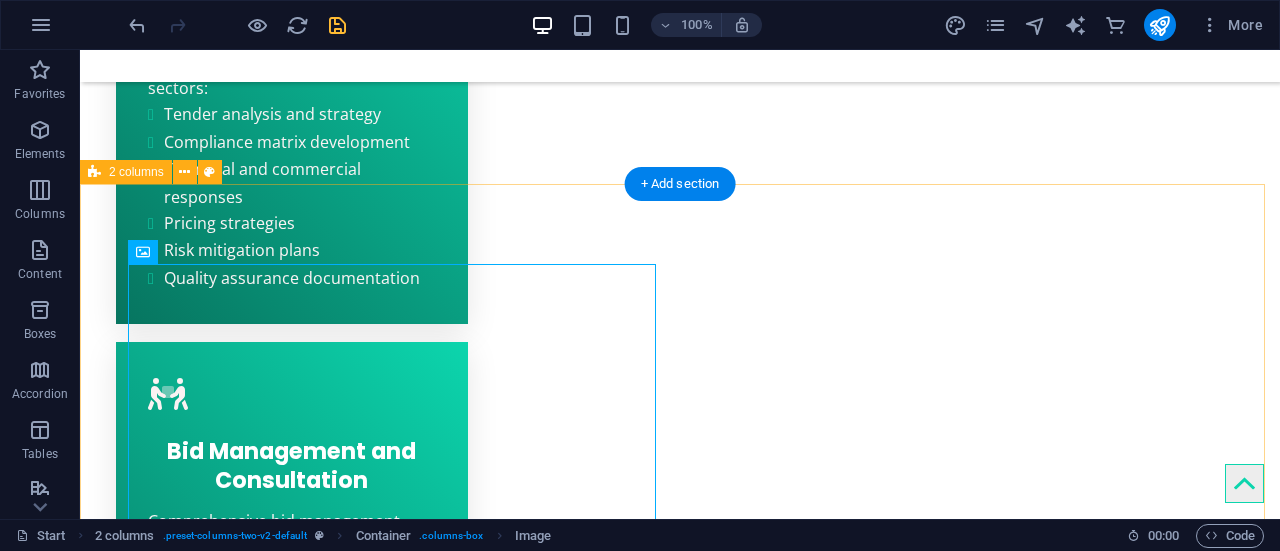 click at bounding box center (360, 4218) 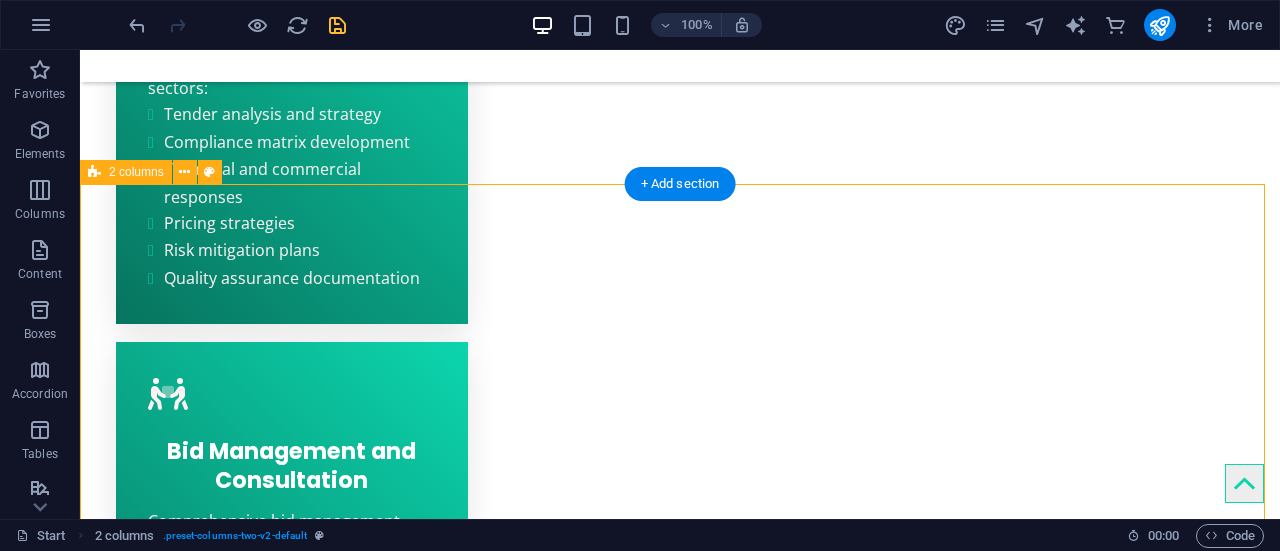 click on "CONTACT   Write to us @  [EMAIL_ADDRESS][DOMAIN_NAME] Call us @  [PHONE_NUMBER] Proposal Writers [PERSON_NAME][GEOGRAPHIC_DATA]-562107" at bounding box center [680, 4437] 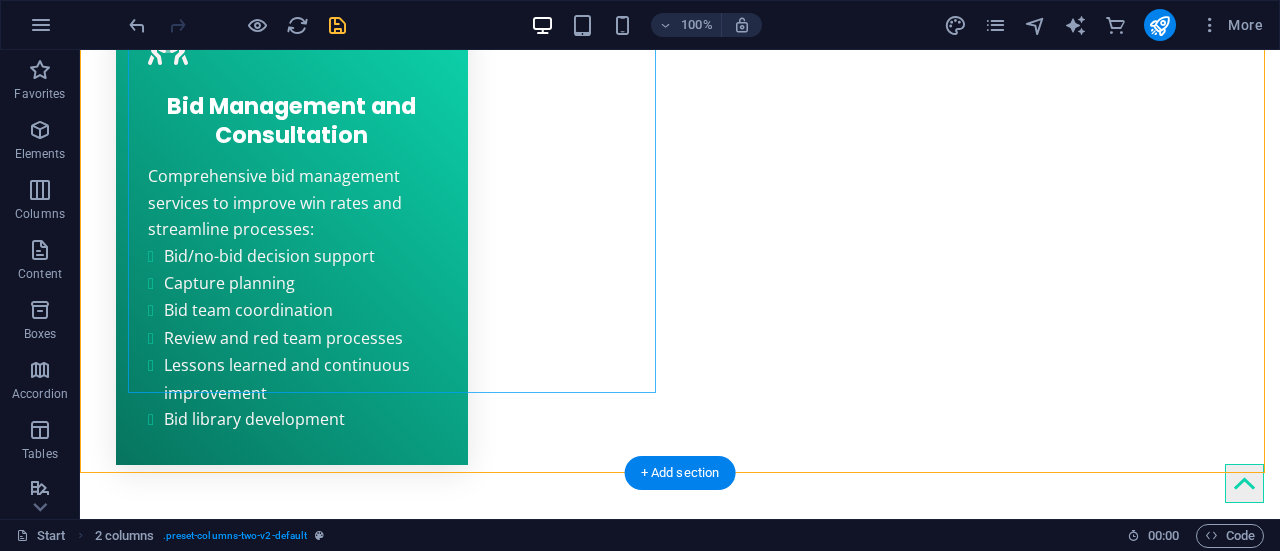 scroll, scrollTop: 3897, scrollLeft: 0, axis: vertical 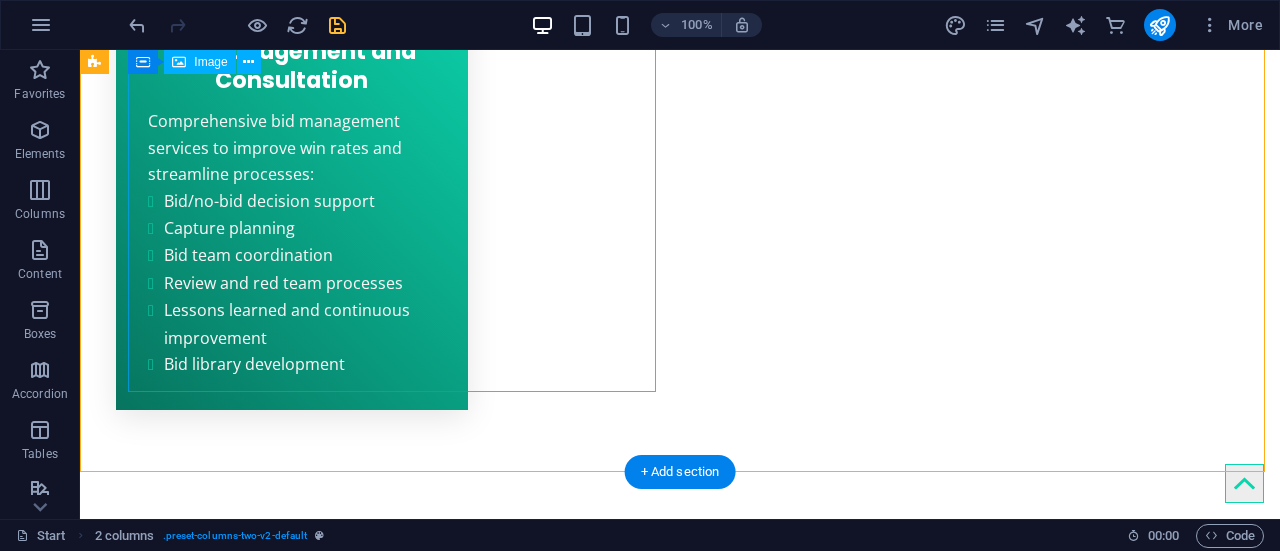 click at bounding box center [360, 3818] 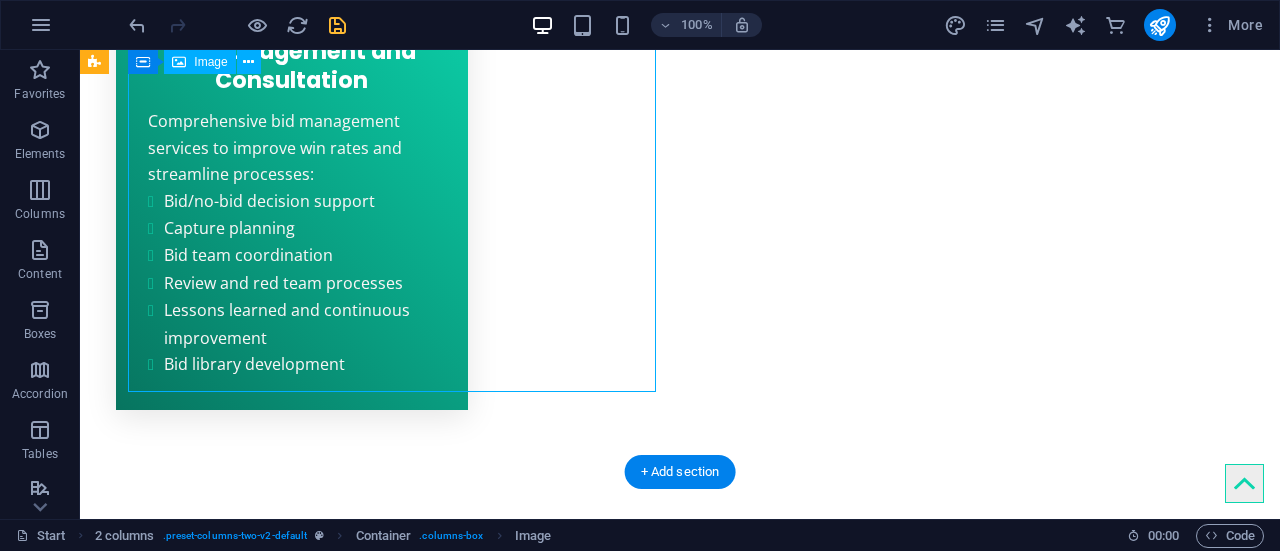 drag, startPoint x: 653, startPoint y: 387, endPoint x: 597, endPoint y: 323, distance: 85.04117 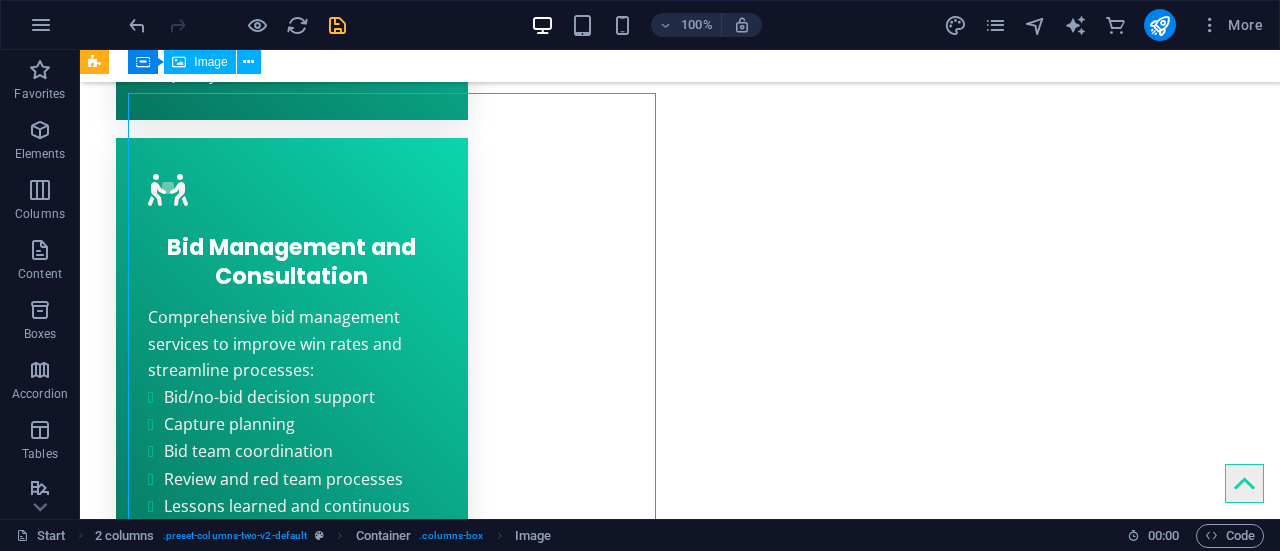 scroll, scrollTop: 3597, scrollLeft: 0, axis: vertical 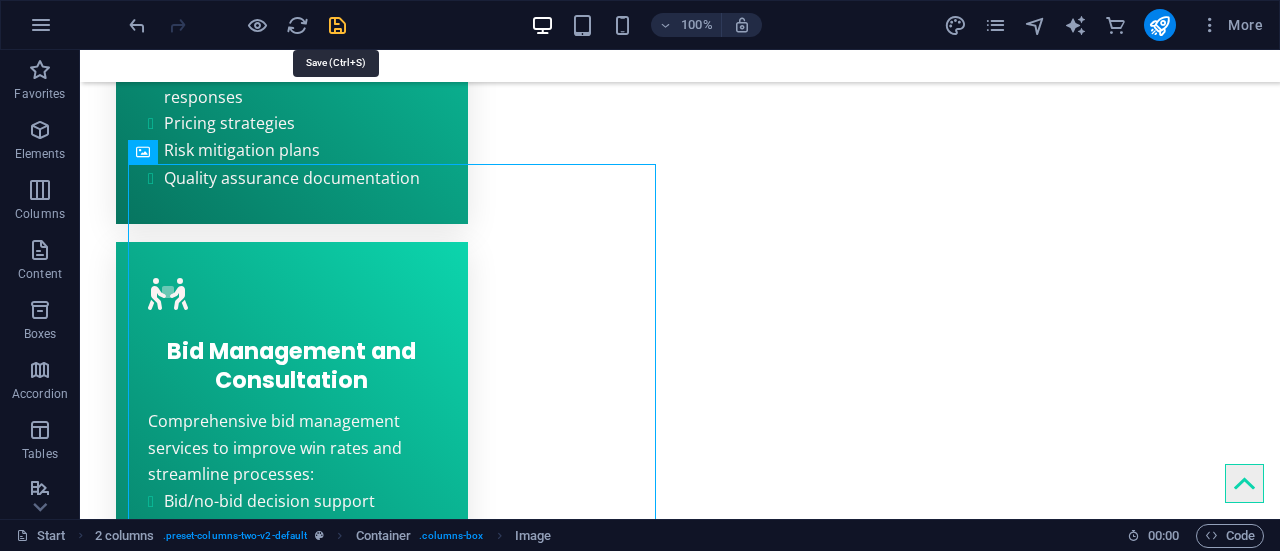 click at bounding box center (337, 25) 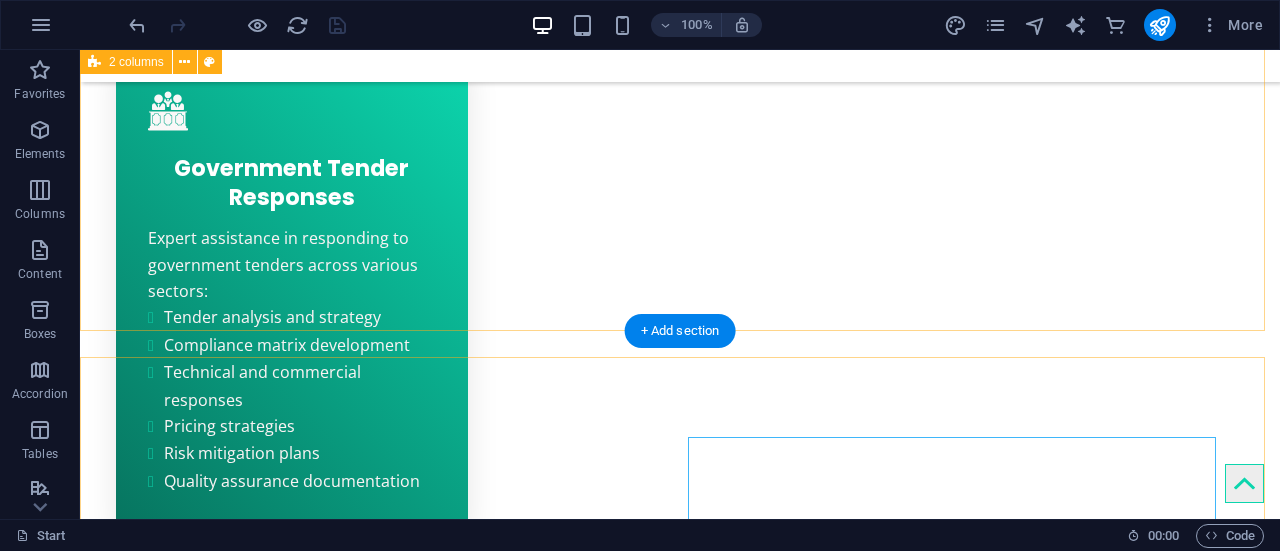 scroll, scrollTop: 3197, scrollLeft: 0, axis: vertical 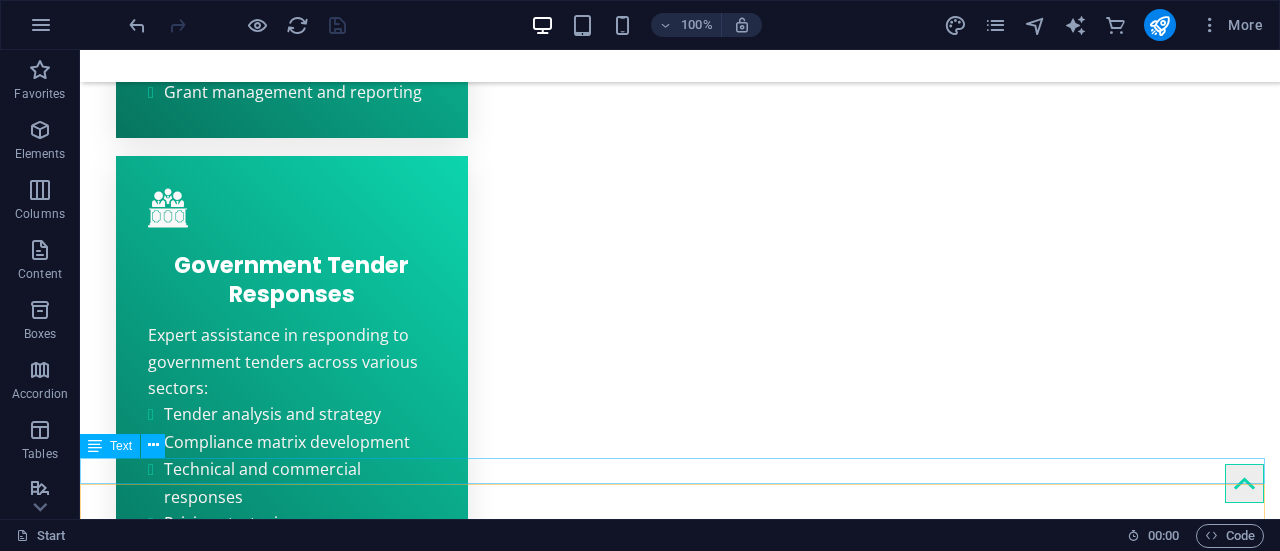 click on "Write to us: [EMAIL_ADDRESS][DOMAIN_NAME]" at bounding box center [680, 3824] 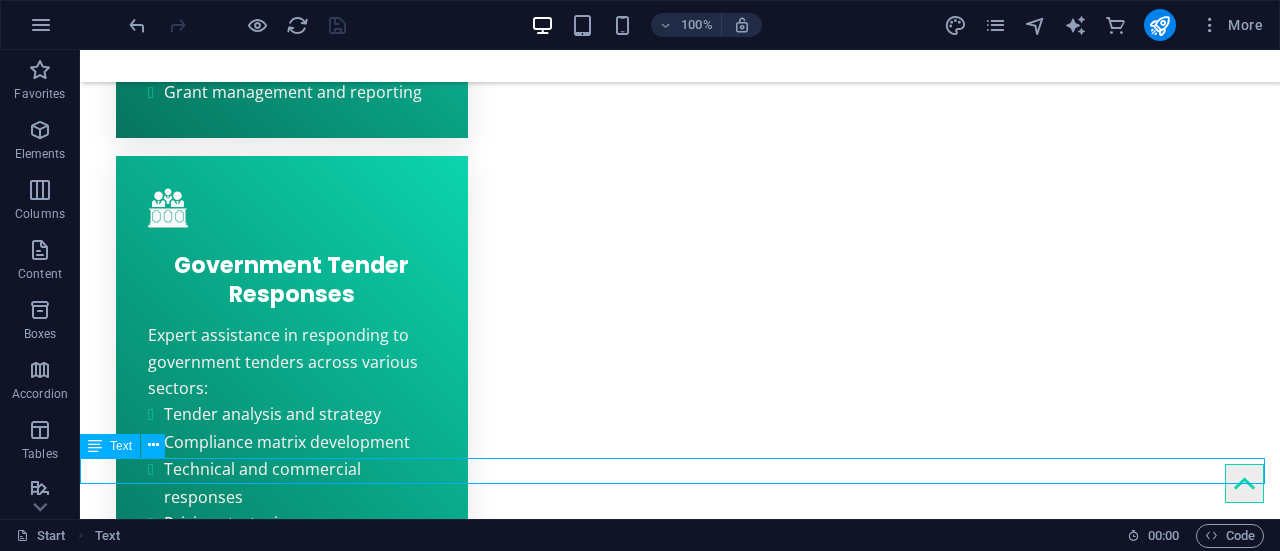 click on "Write to us: [EMAIL_ADDRESS][DOMAIN_NAME]" at bounding box center [680, 3824] 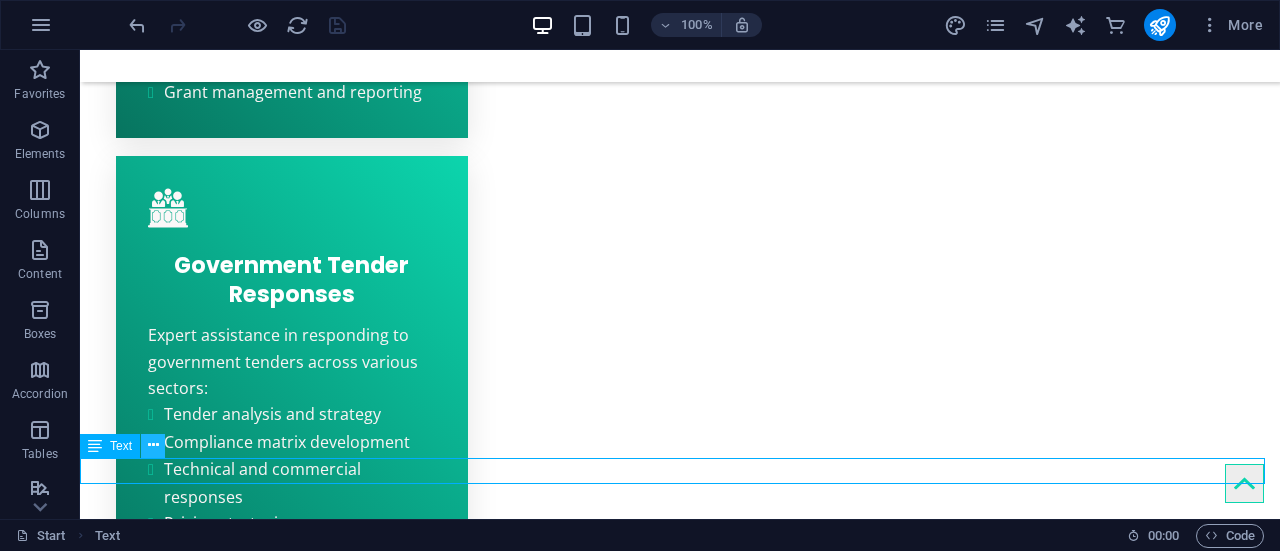 click at bounding box center [153, 445] 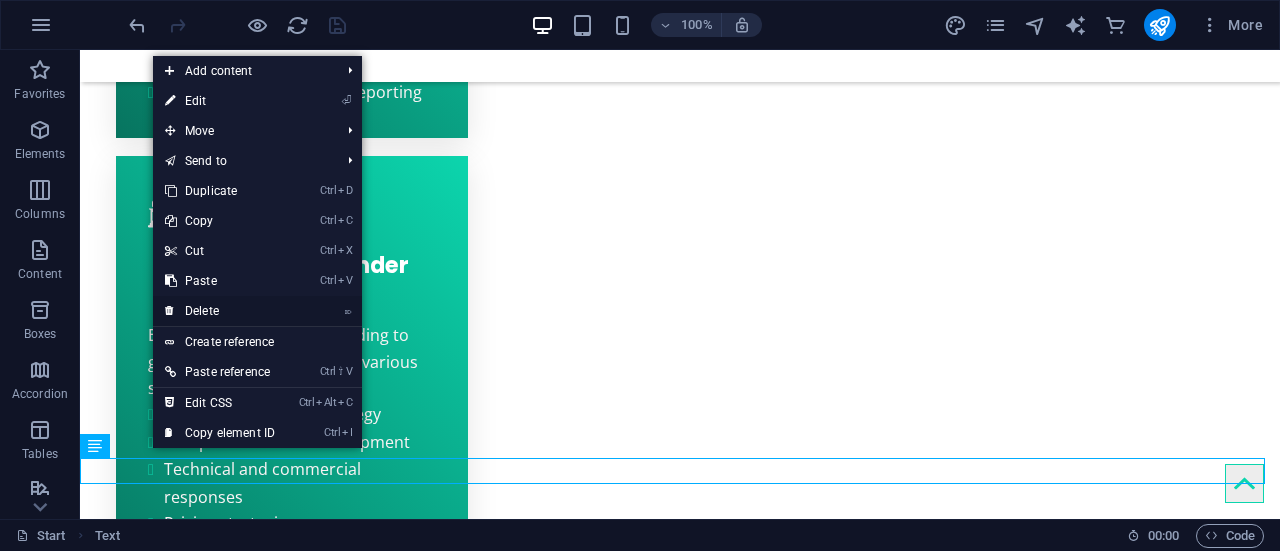 click on "⌦  Delete" at bounding box center [220, 311] 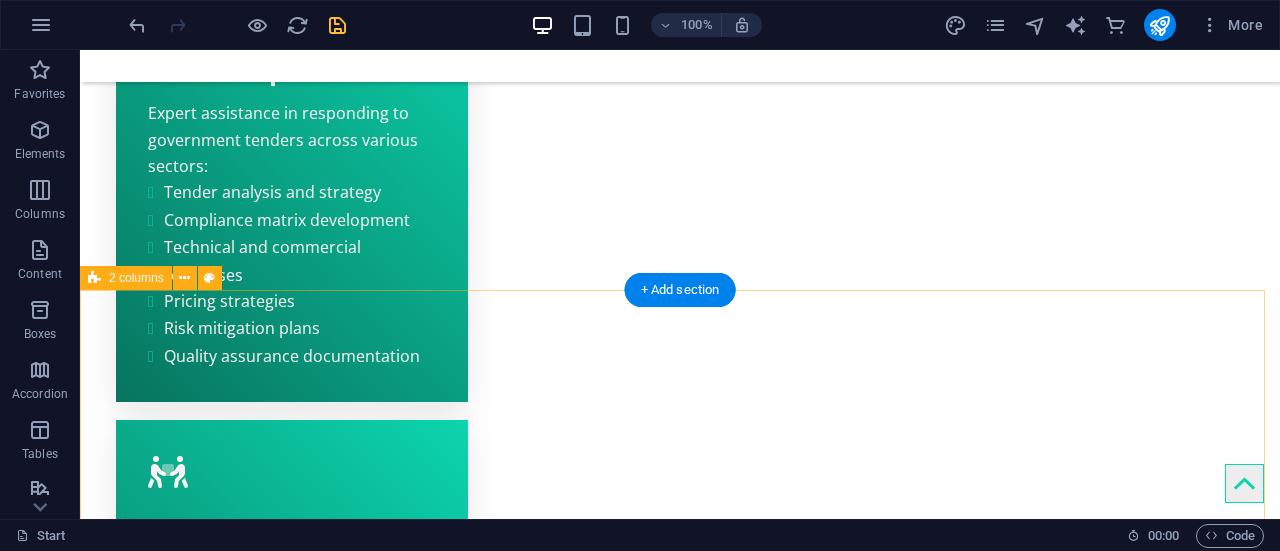 scroll, scrollTop: 3297, scrollLeft: 0, axis: vertical 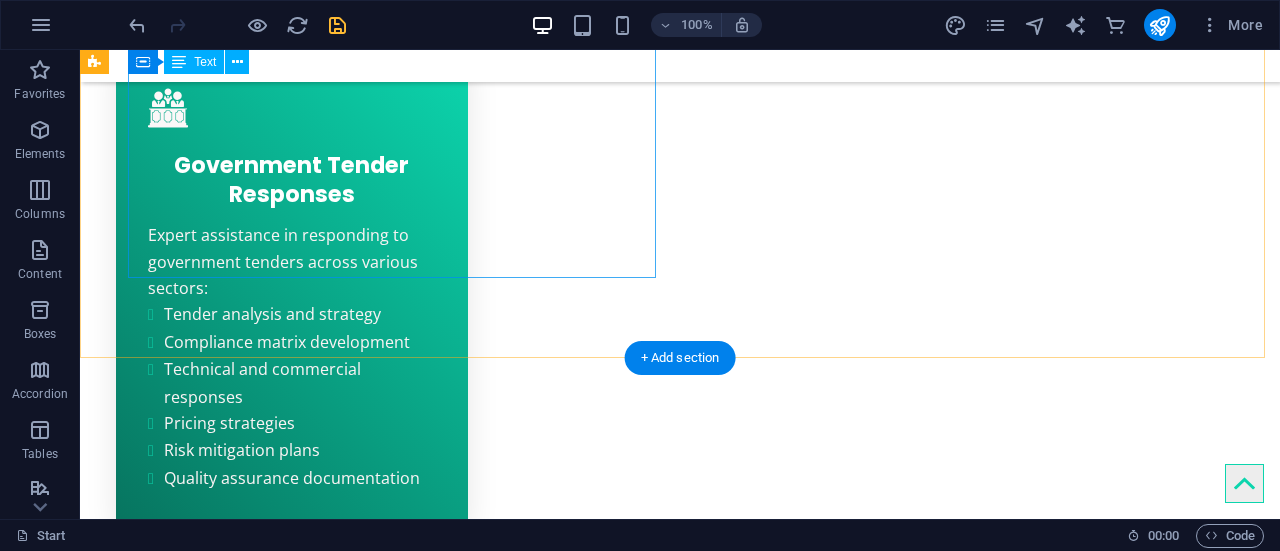 click on "Our Range of Proposal and Tender Services Professional proposal writing for all industries Government tender response preparation Private sector RFQ and RFP writing Construction tender specialists Tender training and workshops Business profile creation Local authority procurement assistance Customized proposal templates Based in [GEOGRAPHIC_DATA], [GEOGRAPHIC_DATA], Proposal Writers serves clients nationwide with our premium proposal writing and bid management services. Our team of proposal consultants excels in producing winning proposals for both public and private sector requirements." at bounding box center [360, 2747] 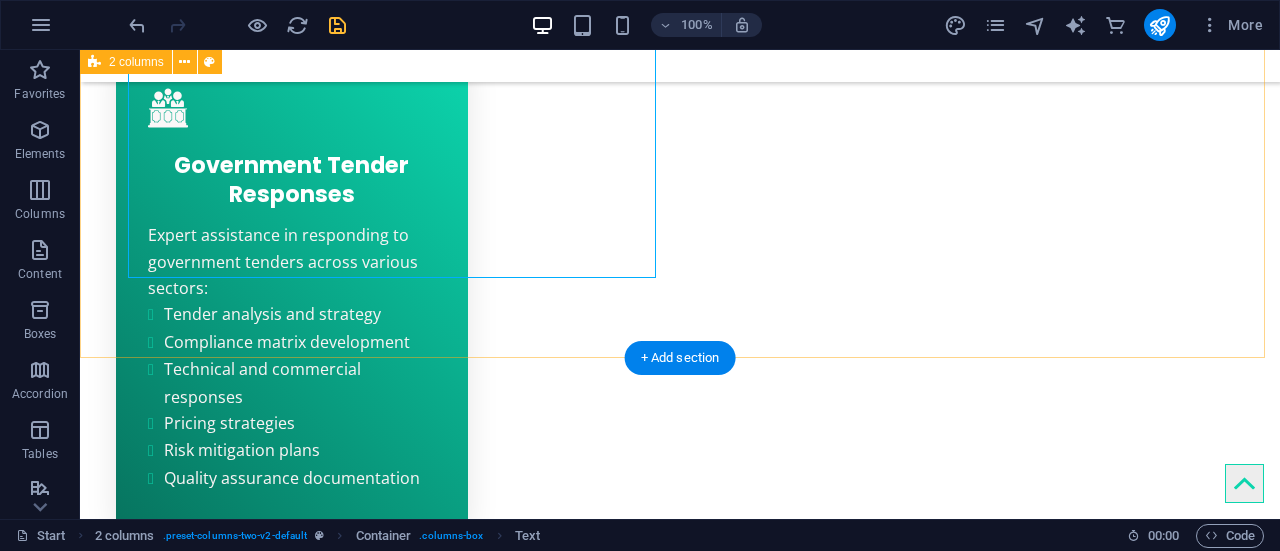 click on "Our Range of Proposal and Tender Services Professional proposal writing for all industries Government tender response preparation Private sector RFQ and RFP writing Construction tender specialists Tender training and workshops Business profile creation Local authority procurement assistance Customized proposal templates Based in [GEOGRAPHIC_DATA], [GEOGRAPHIC_DATA], Proposal Writers serves clients nationwide with our premium proposal writing and bid management services. Our team of proposal consultants excels in producing winning proposals for both public and private sector requirements. Elevate Your Proposal Strategy In addition to our core proposal writing services, we offer comprehensive advisory and documentation support. Our training courses in the art and science of tendering equip clients with advanced techniques to market their expertise effectively throughout the bidding process." at bounding box center (680, 3028) 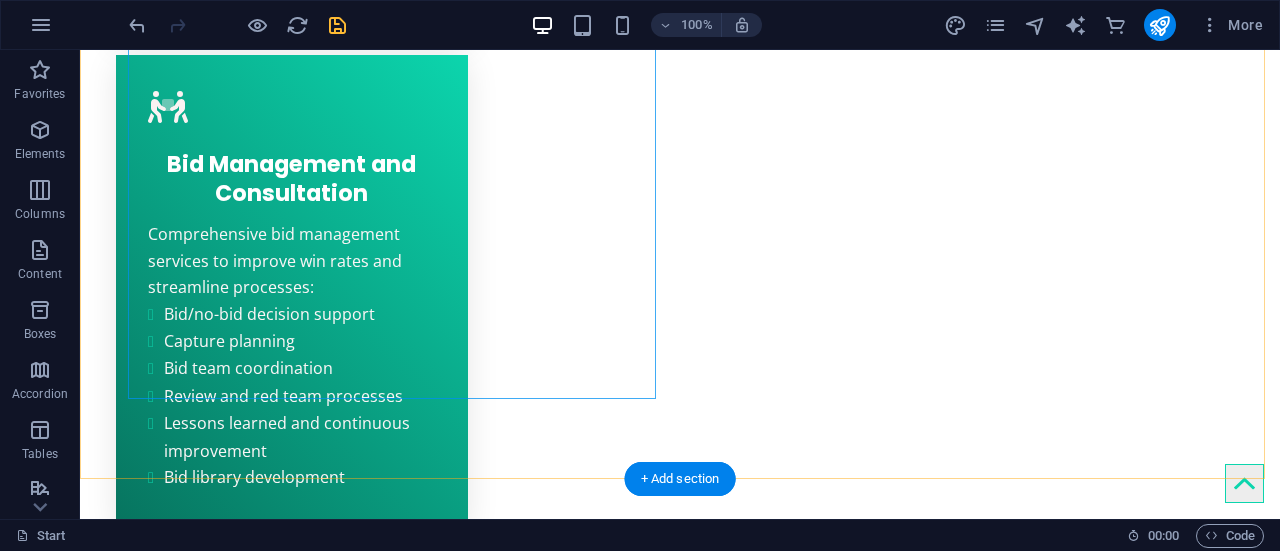 scroll, scrollTop: 3870, scrollLeft: 0, axis: vertical 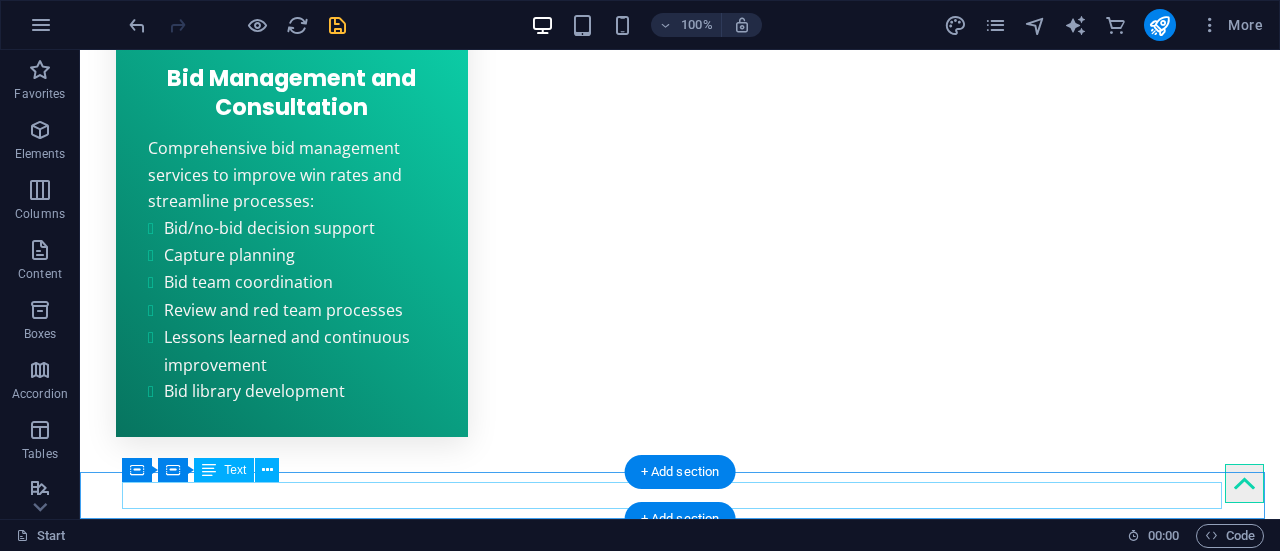 click on "© 2024 [DOMAIN_NAME]. All rights reserved." at bounding box center [680, 4960] 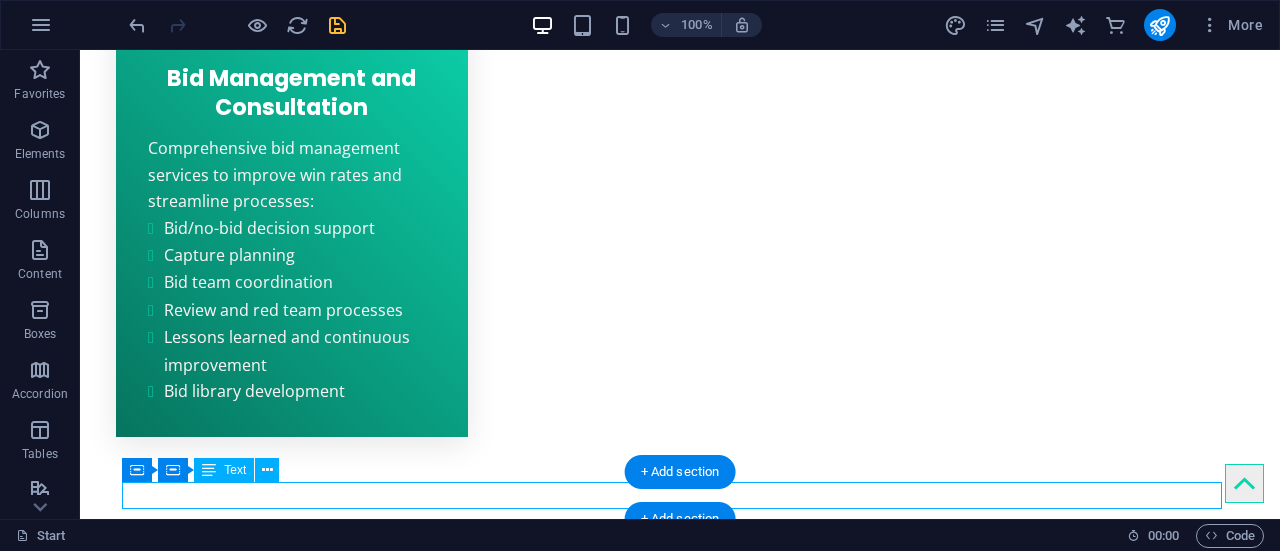 click on "© 2024 [DOMAIN_NAME]. All rights reserved." at bounding box center (680, 4960) 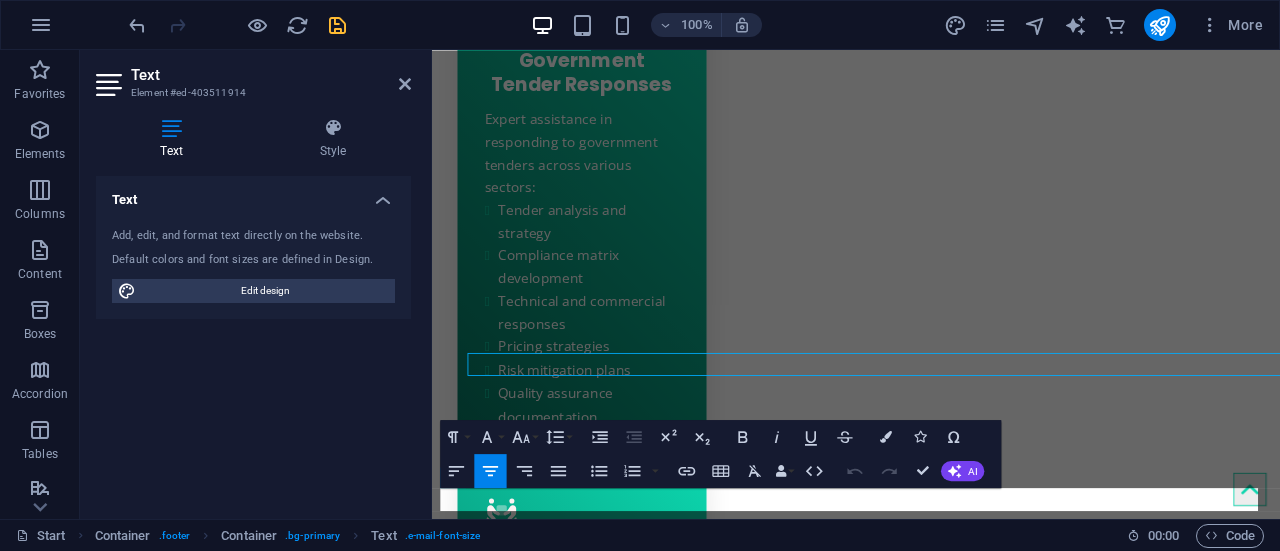 scroll, scrollTop: 3946, scrollLeft: 0, axis: vertical 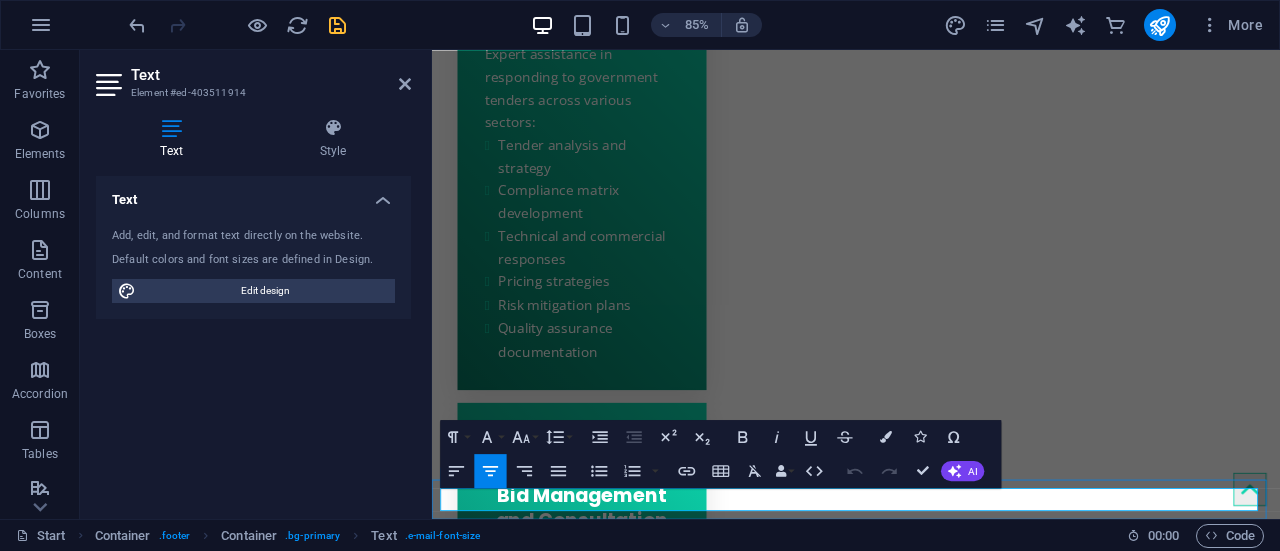 click on "© 2024 [DOMAIN_NAME]. All rights reserved." at bounding box center (931, 5414) 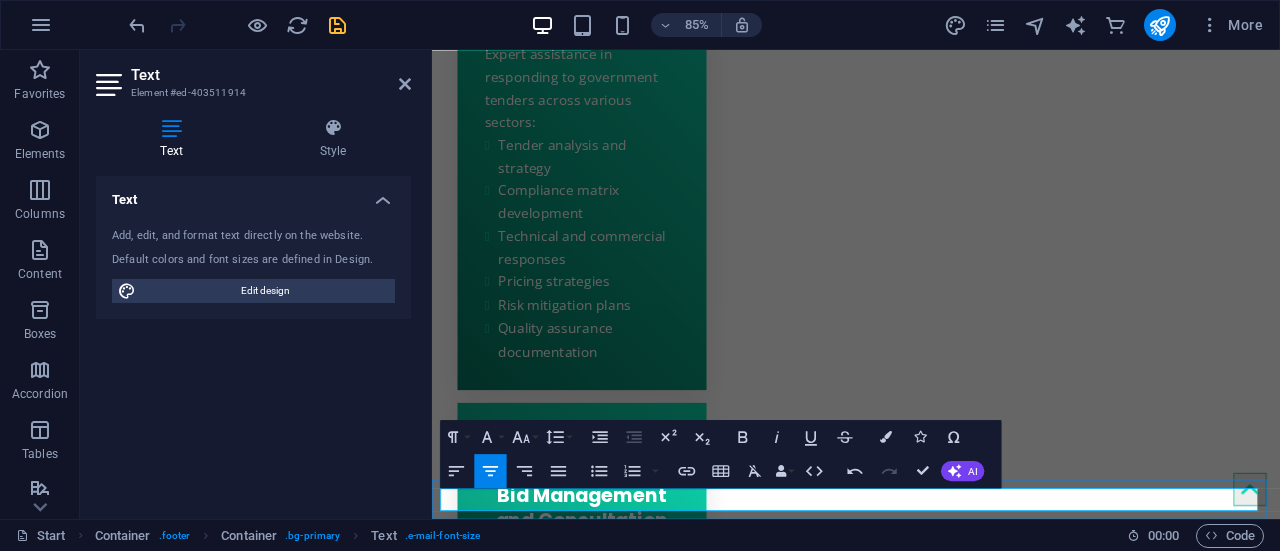 type 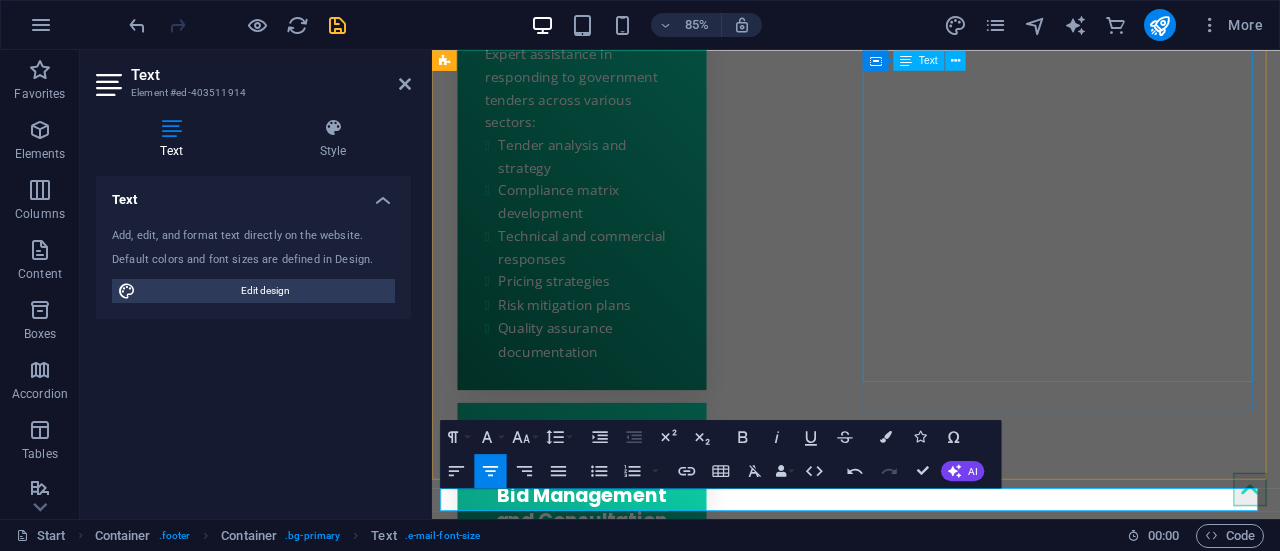 click on "CONTACT   Write to us @  [EMAIL_ADDRESS][DOMAIN_NAME] Call us @  [PHONE_NUMBER] Proposal Writers [PERSON_NAME][GEOGRAPHIC_DATA]-562107" at bounding box center (681, 5100) 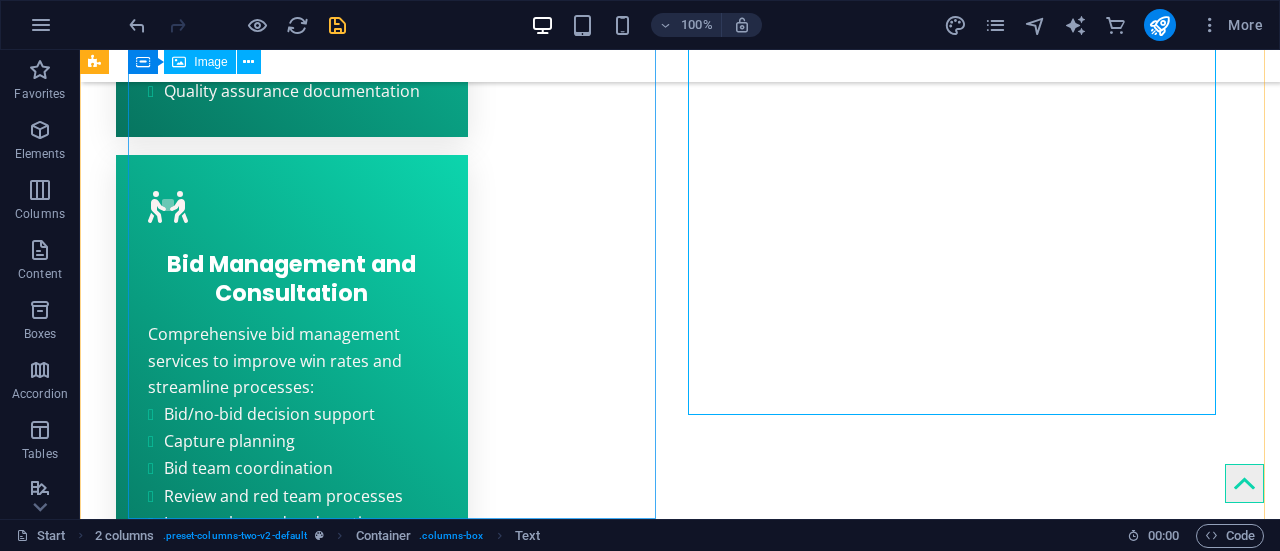 scroll, scrollTop: 3670, scrollLeft: 0, axis: vertical 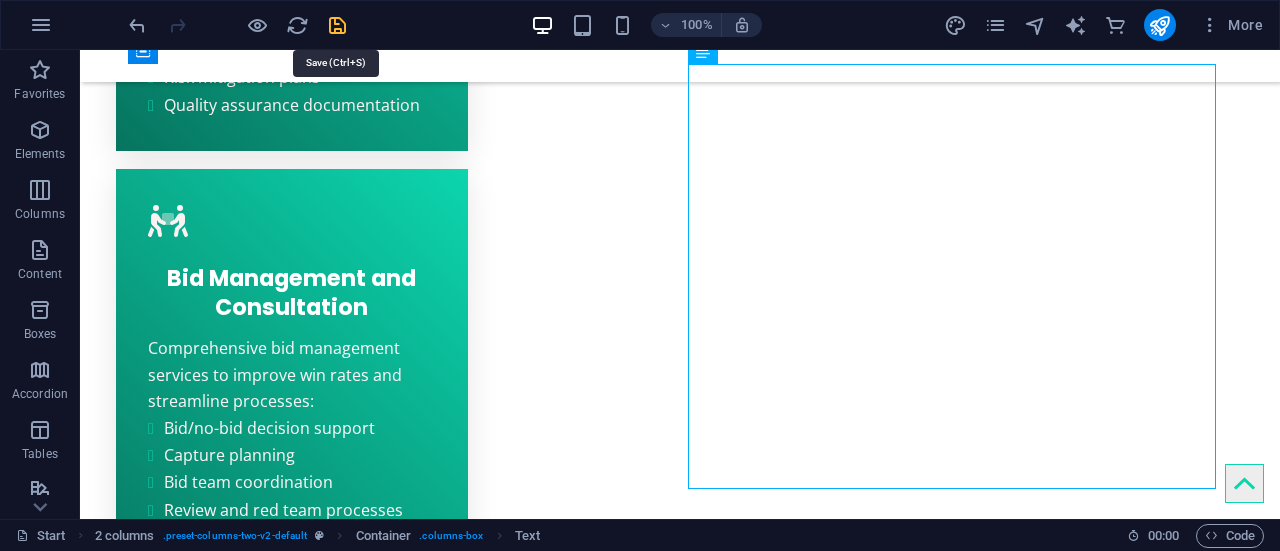 click at bounding box center [337, 25] 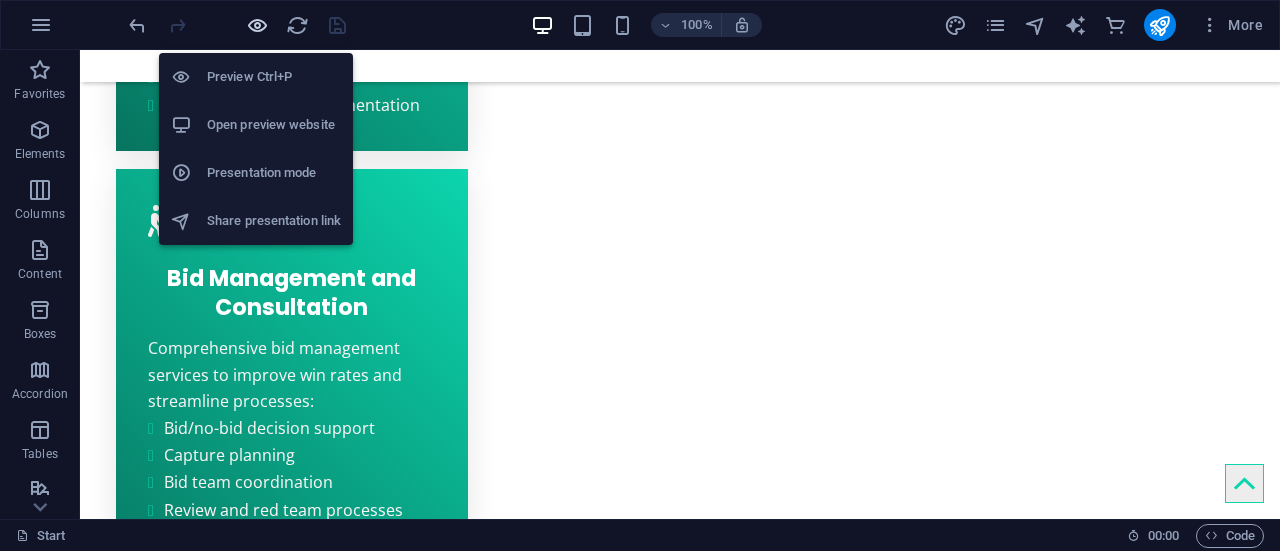 click at bounding box center (257, 25) 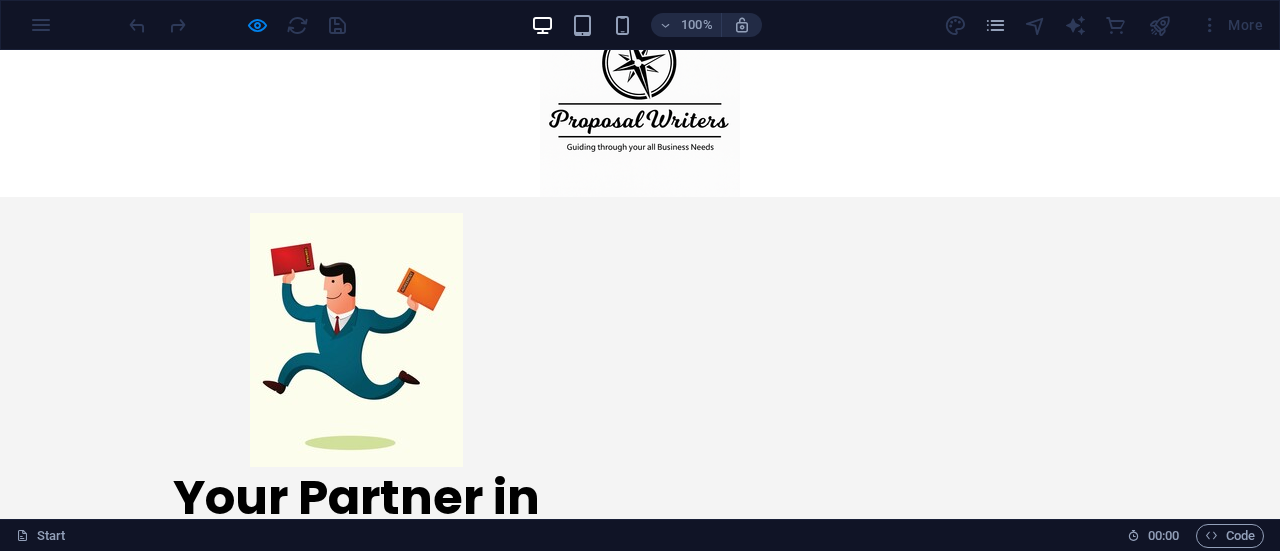 scroll, scrollTop: 0, scrollLeft: 0, axis: both 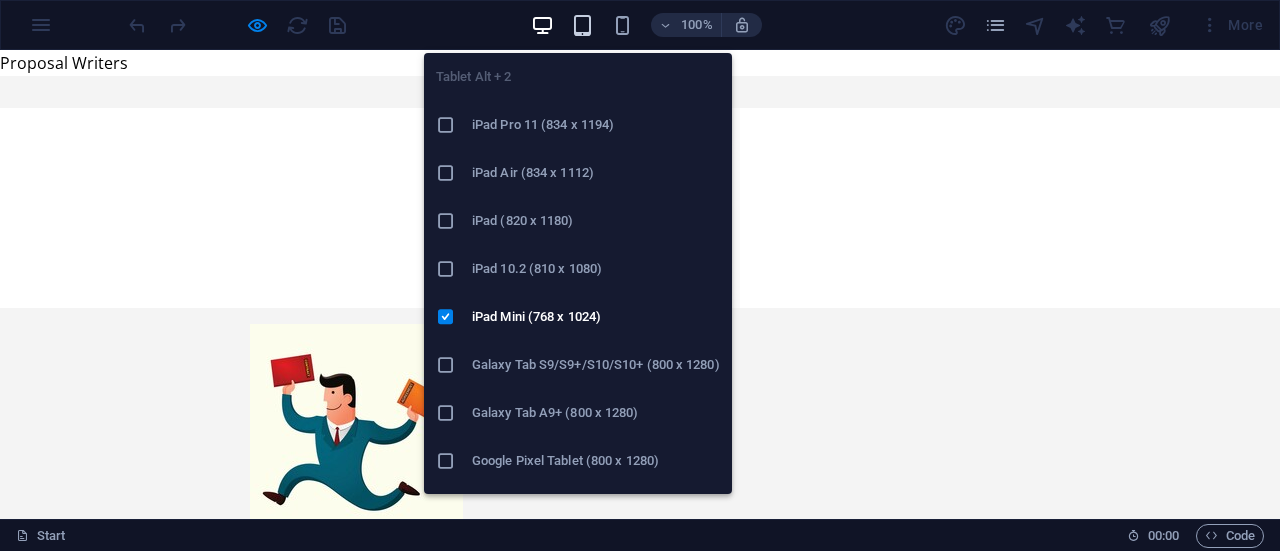 click at bounding box center (582, 25) 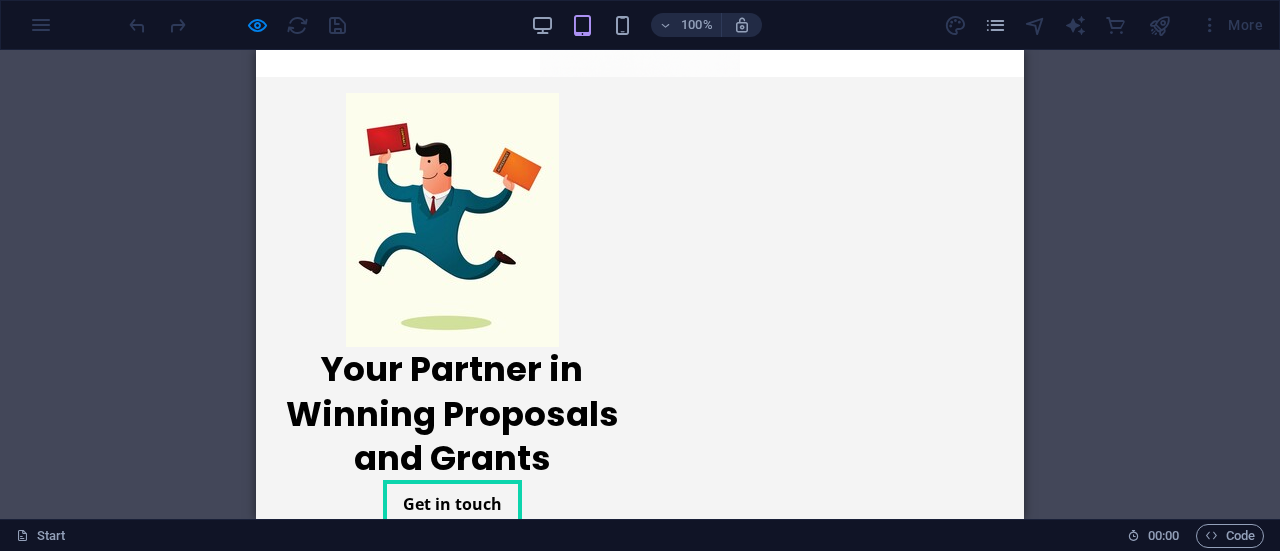 scroll, scrollTop: 0, scrollLeft: 0, axis: both 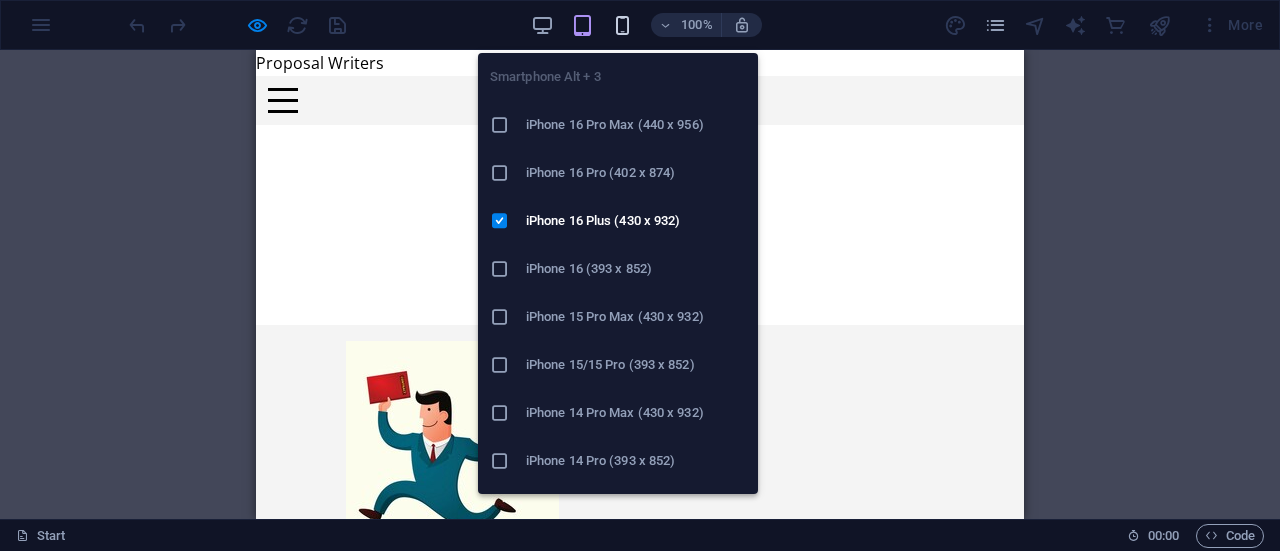 click at bounding box center (622, 25) 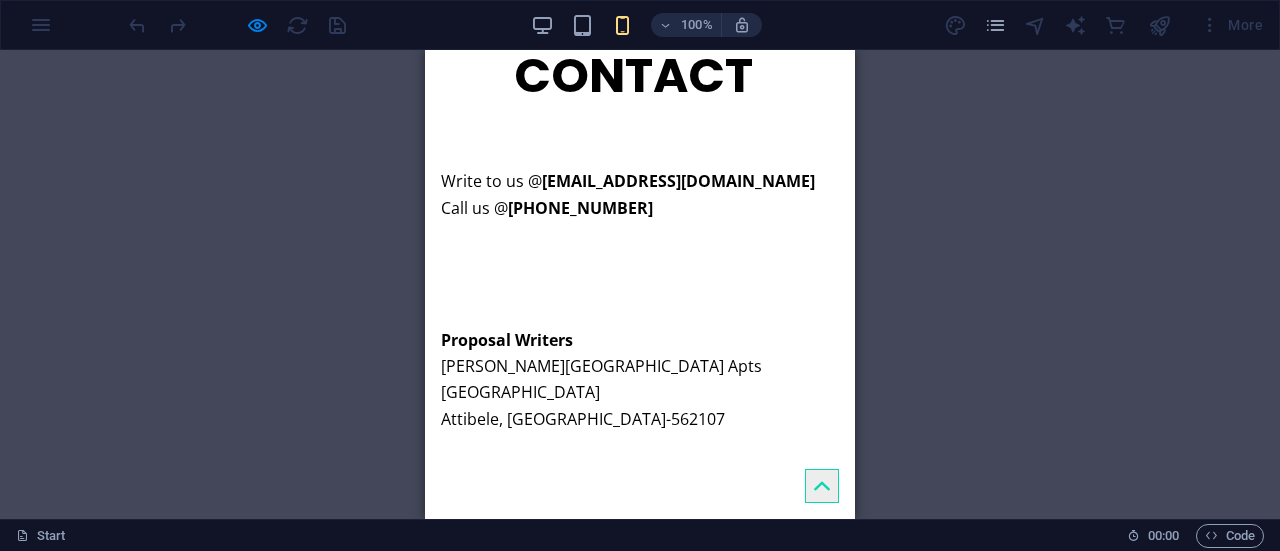 scroll, scrollTop: 6938, scrollLeft: 0, axis: vertical 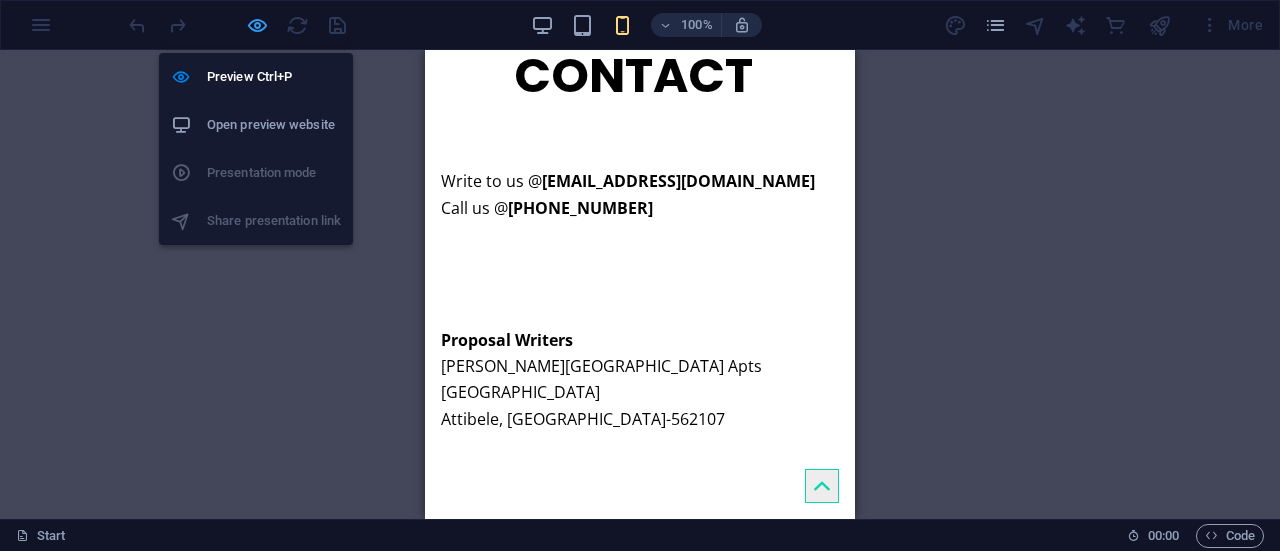 click at bounding box center [257, 25] 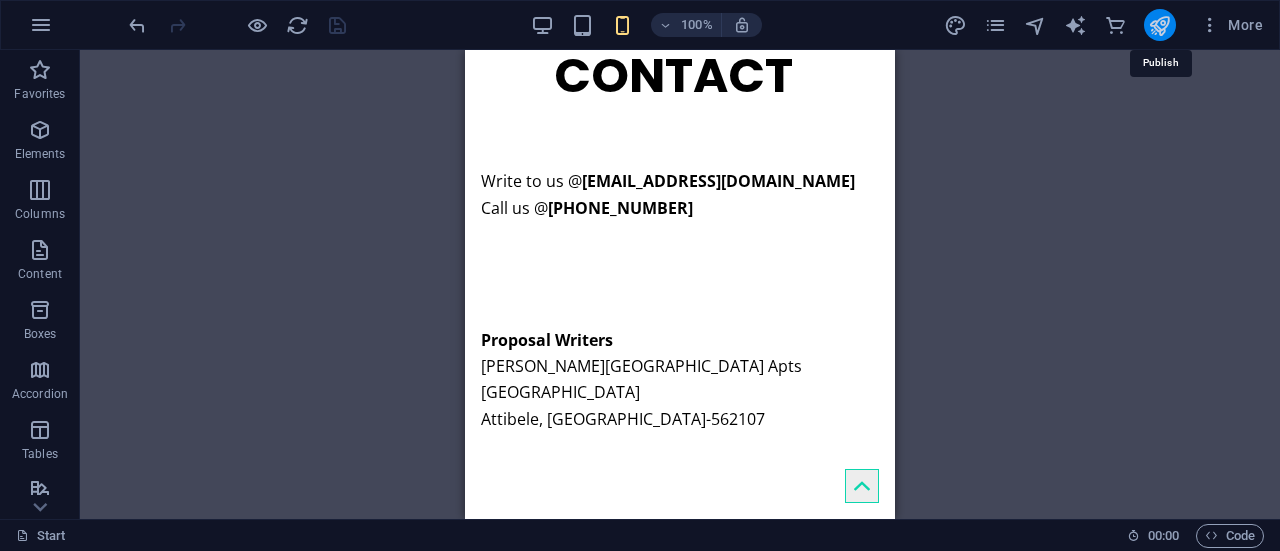 click at bounding box center (1159, 25) 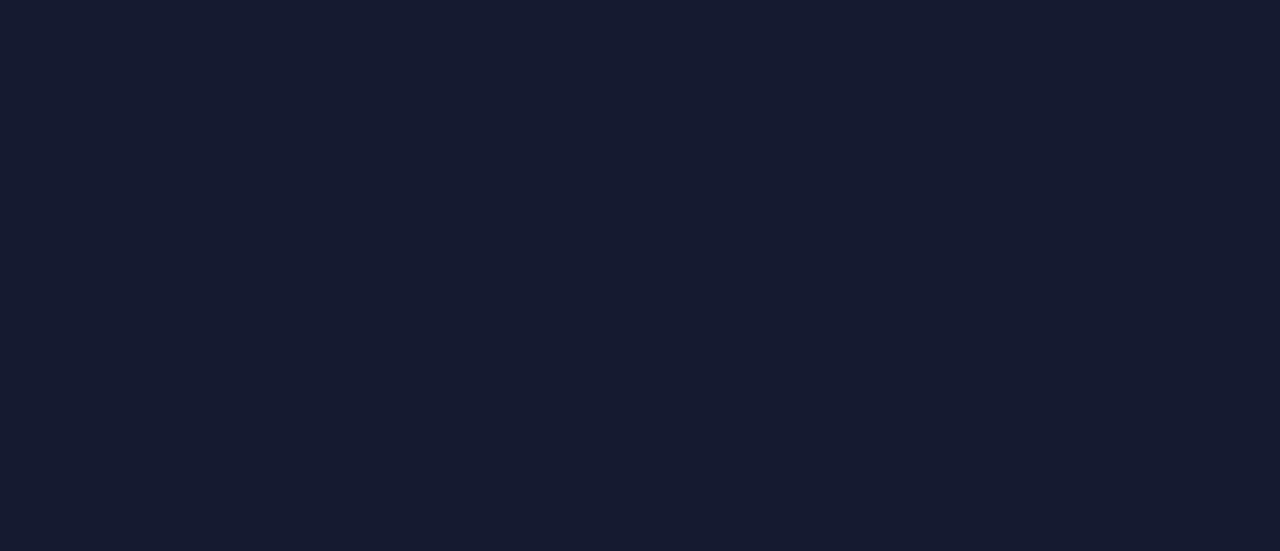 scroll, scrollTop: 0, scrollLeft: 0, axis: both 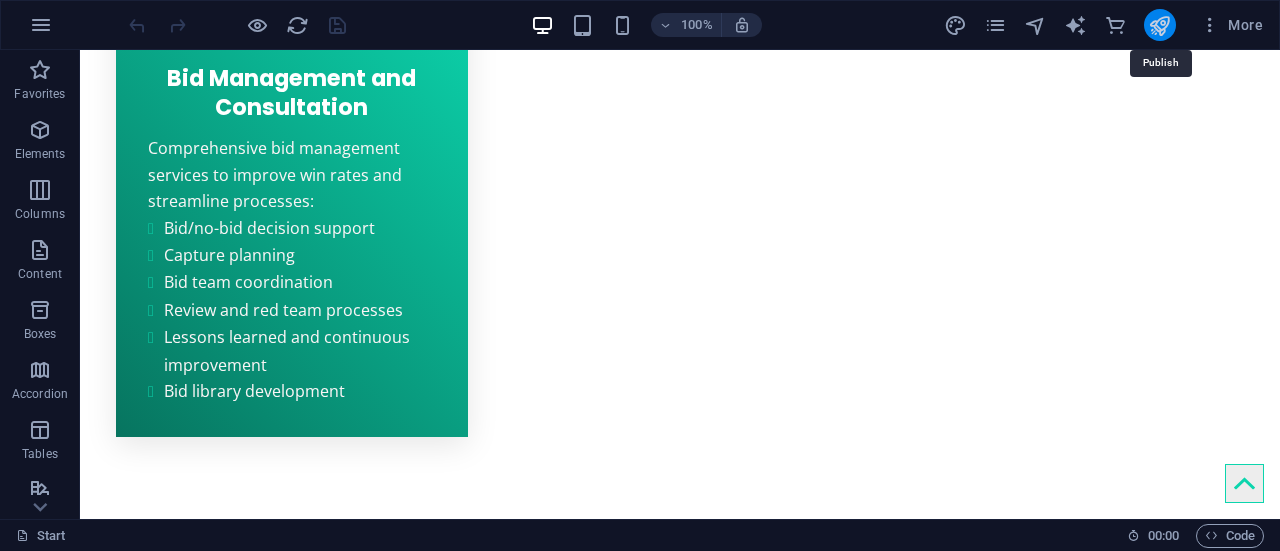 click at bounding box center (1159, 25) 